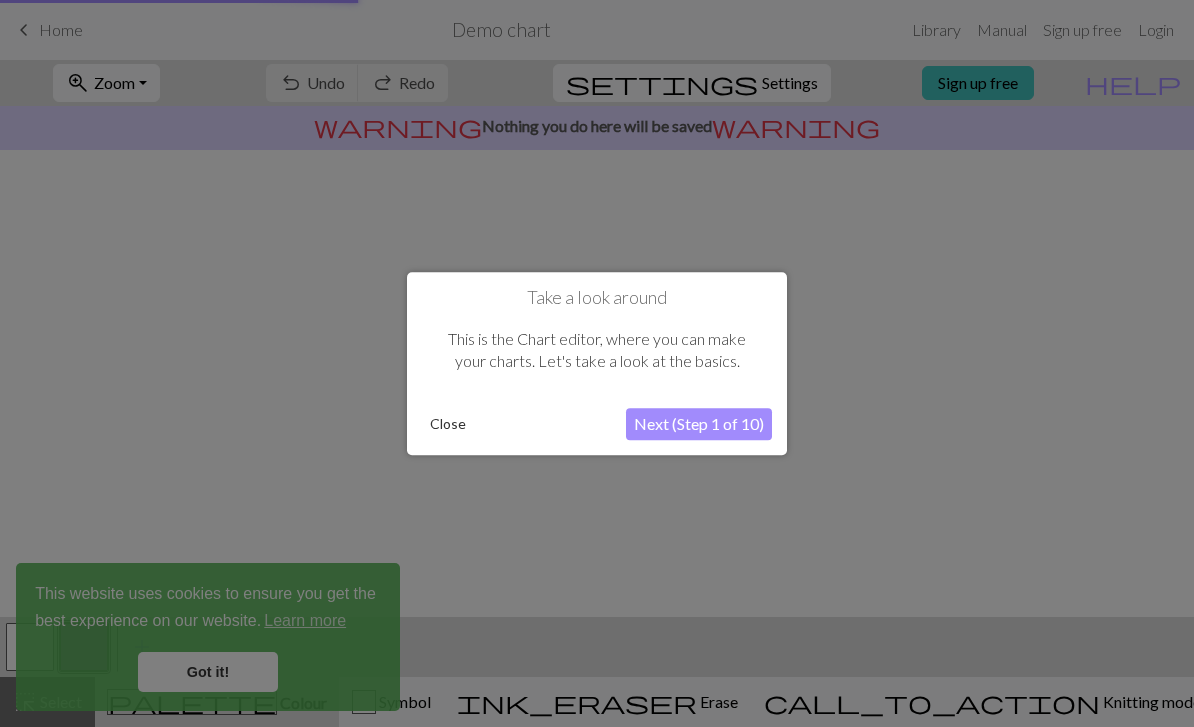 scroll, scrollTop: 0, scrollLeft: 0, axis: both 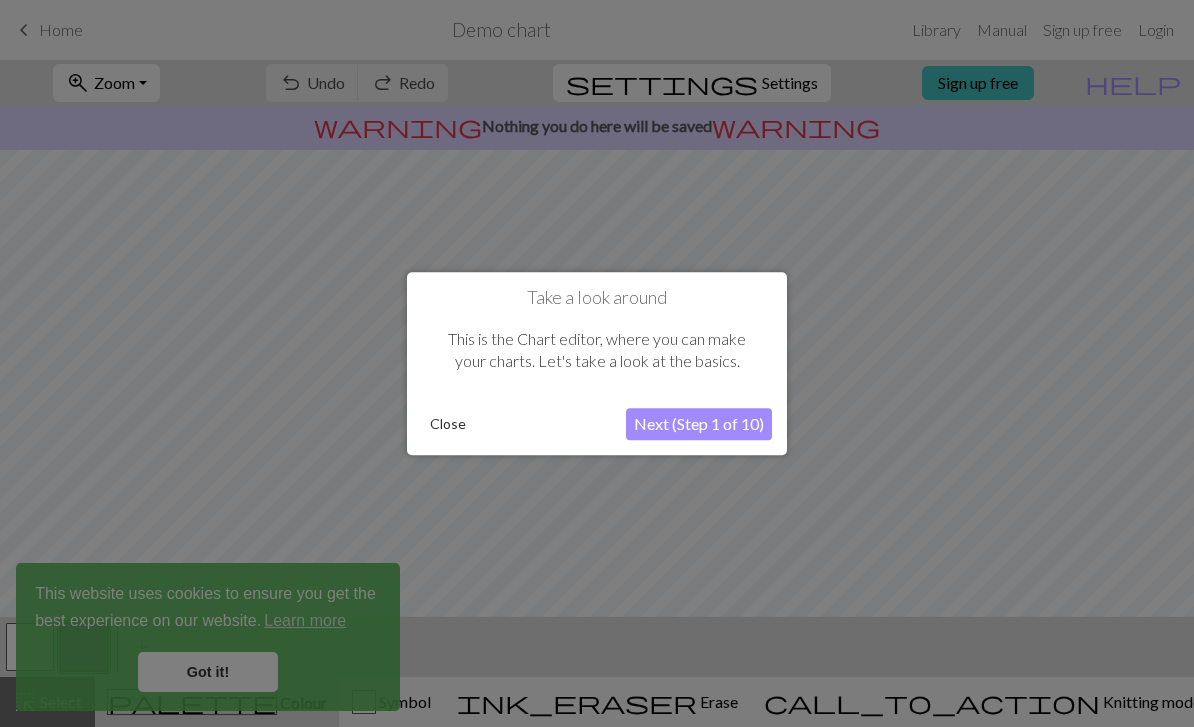 click on "Close" at bounding box center (448, 424) 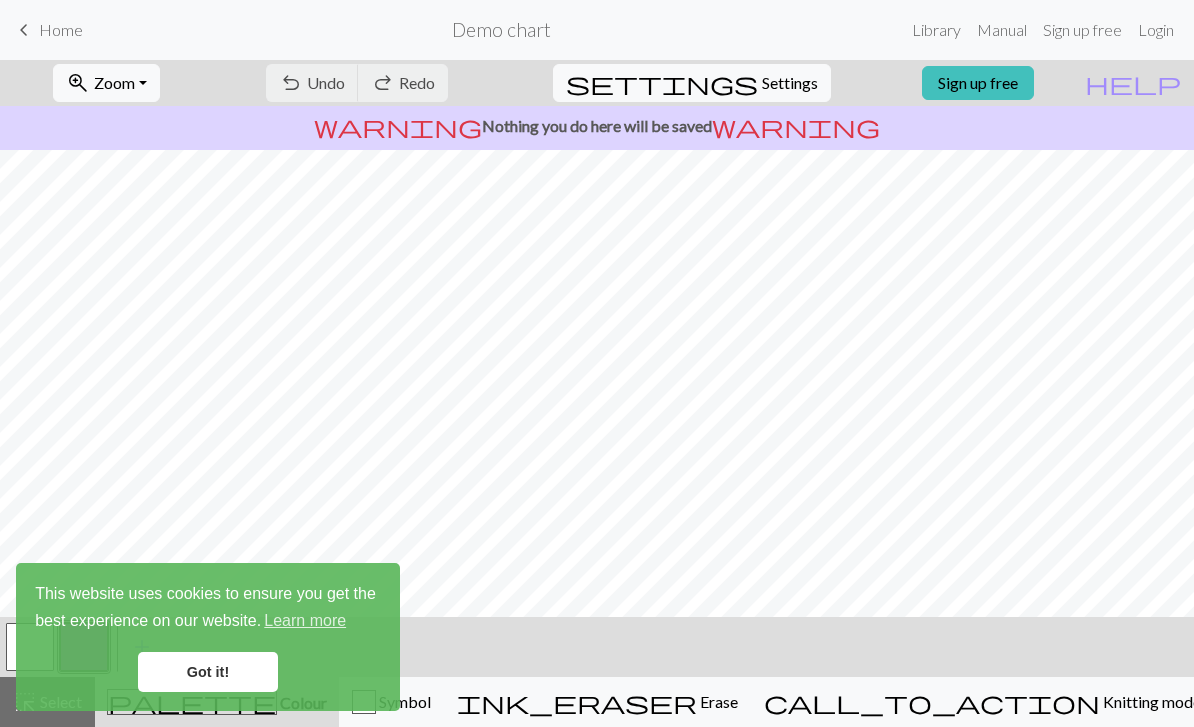 click on "Got it!" at bounding box center [208, 672] 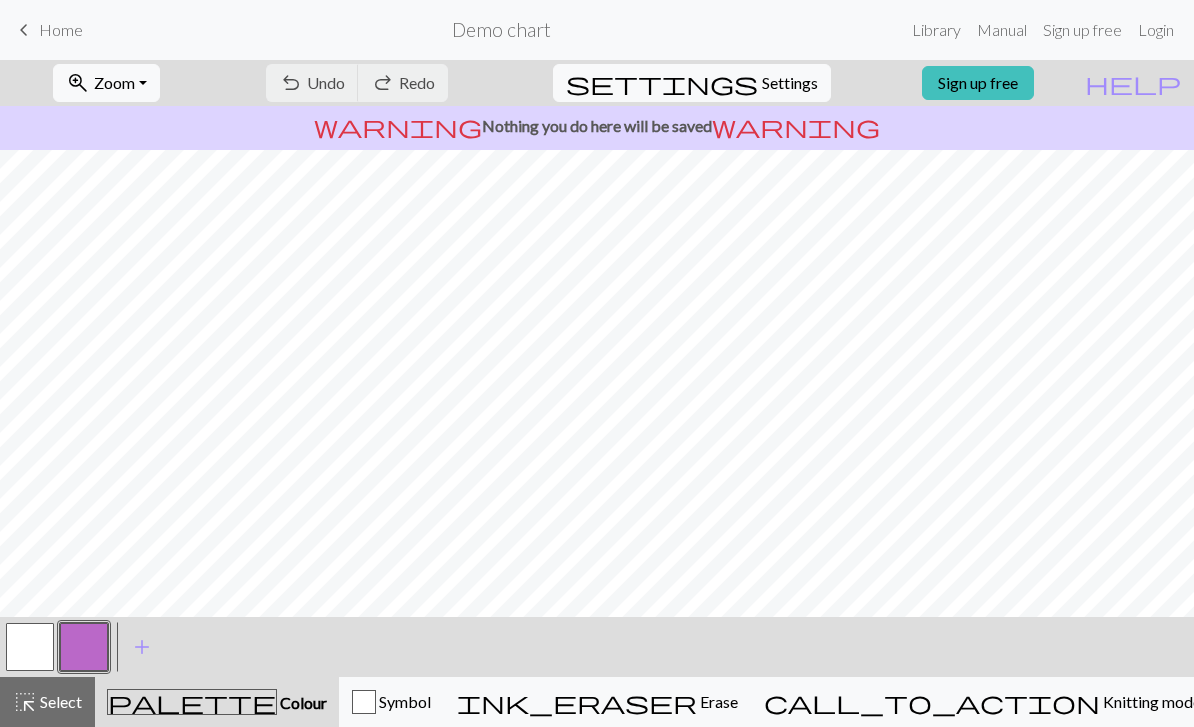 click on "Erase" at bounding box center (717, 701) 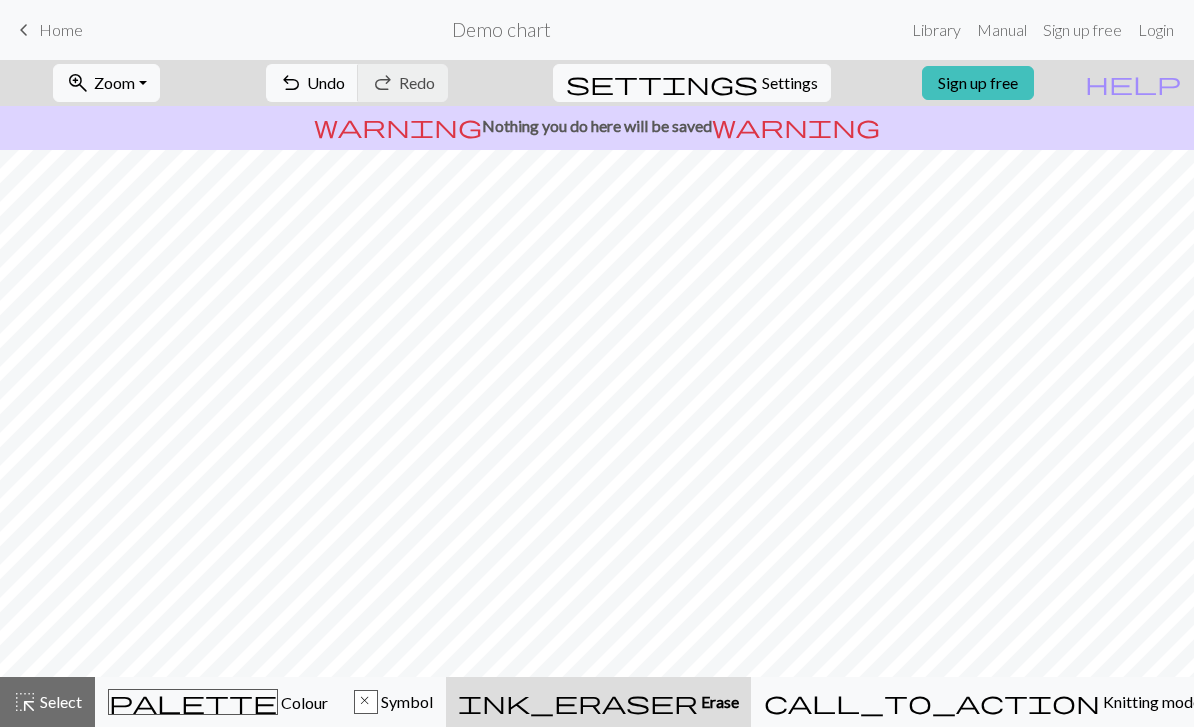click on "settings  Settings" at bounding box center (692, 83) 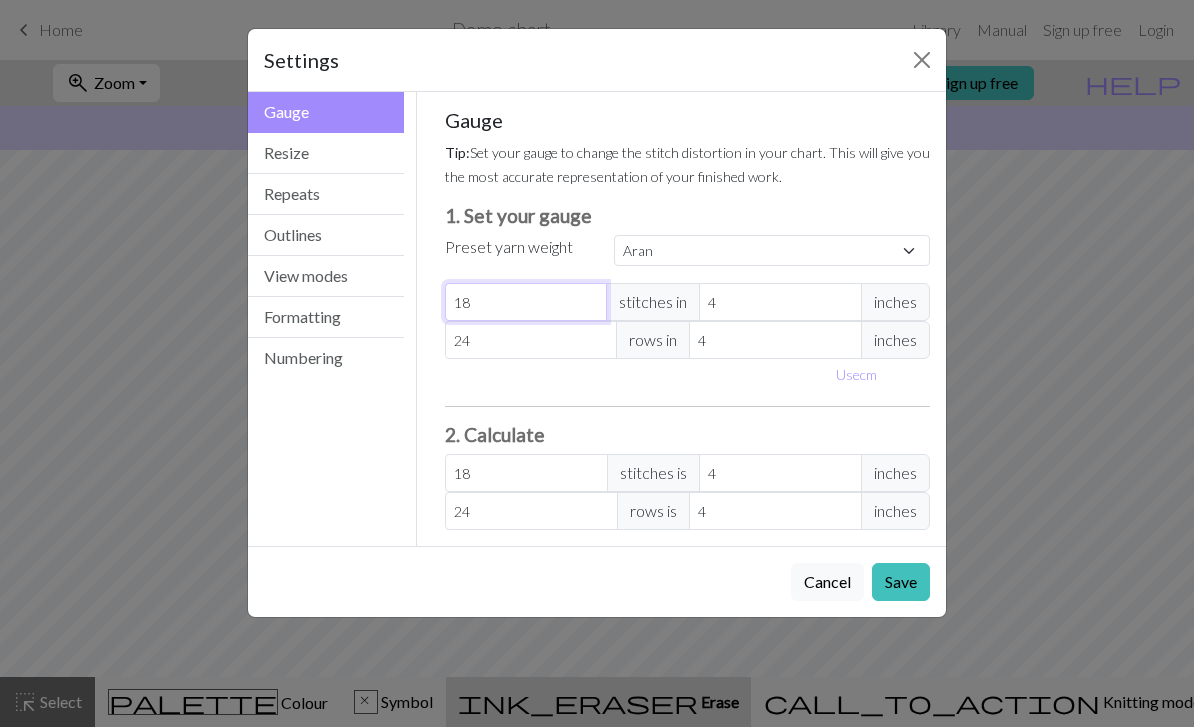 click on "18" at bounding box center [526, 302] 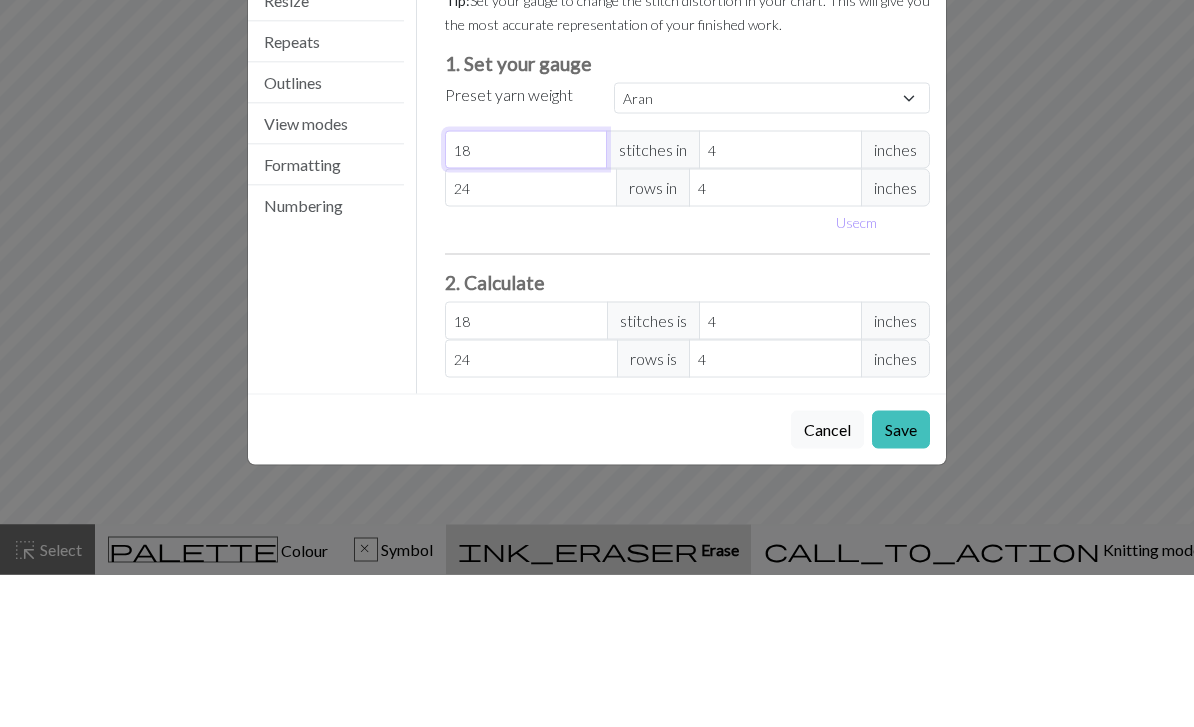 click on "18" at bounding box center (526, 302) 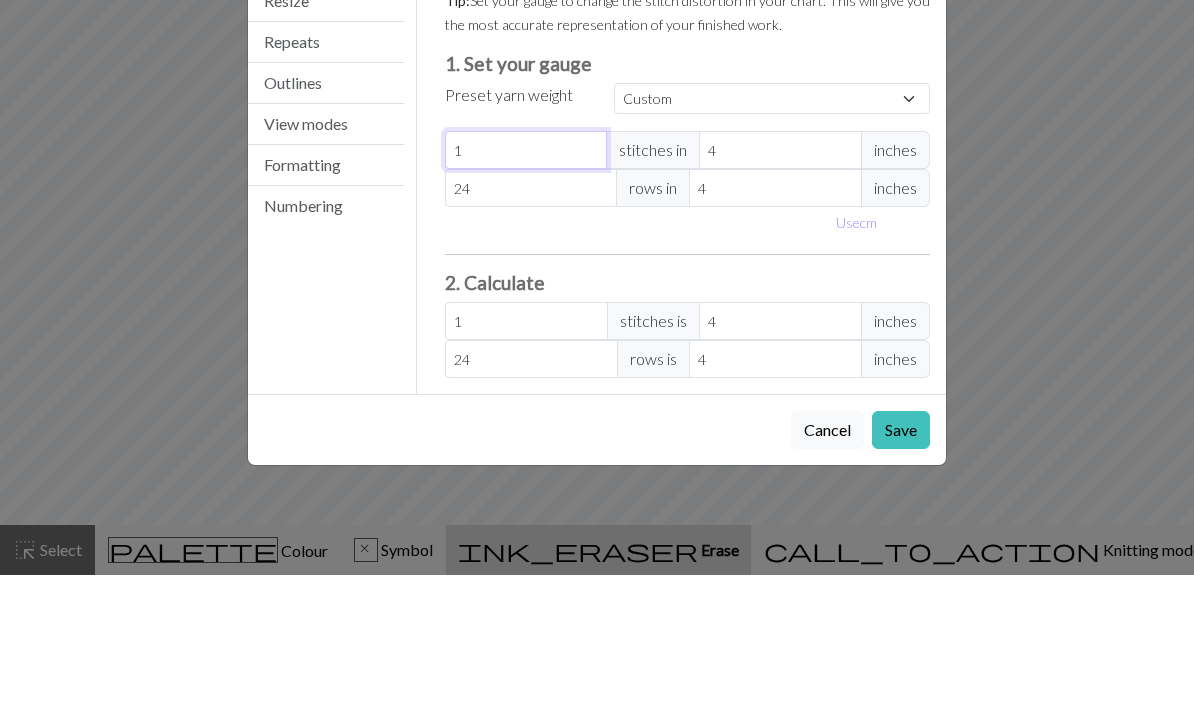 type 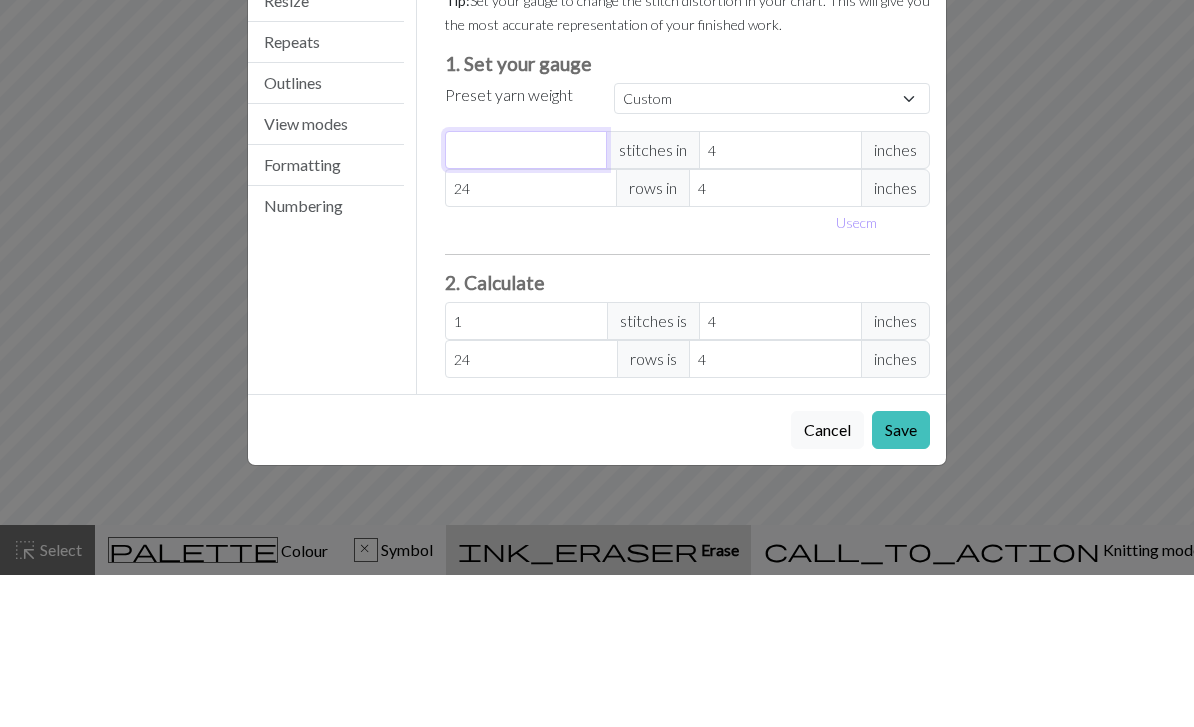 type on "0" 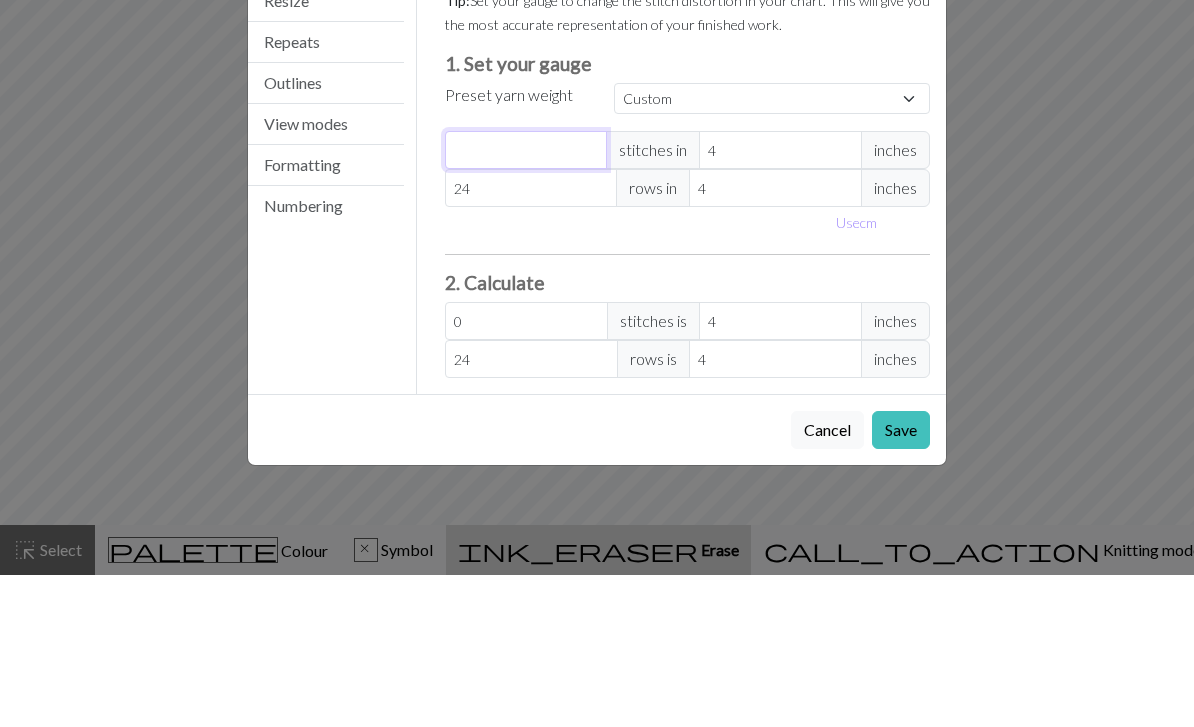 type on "2" 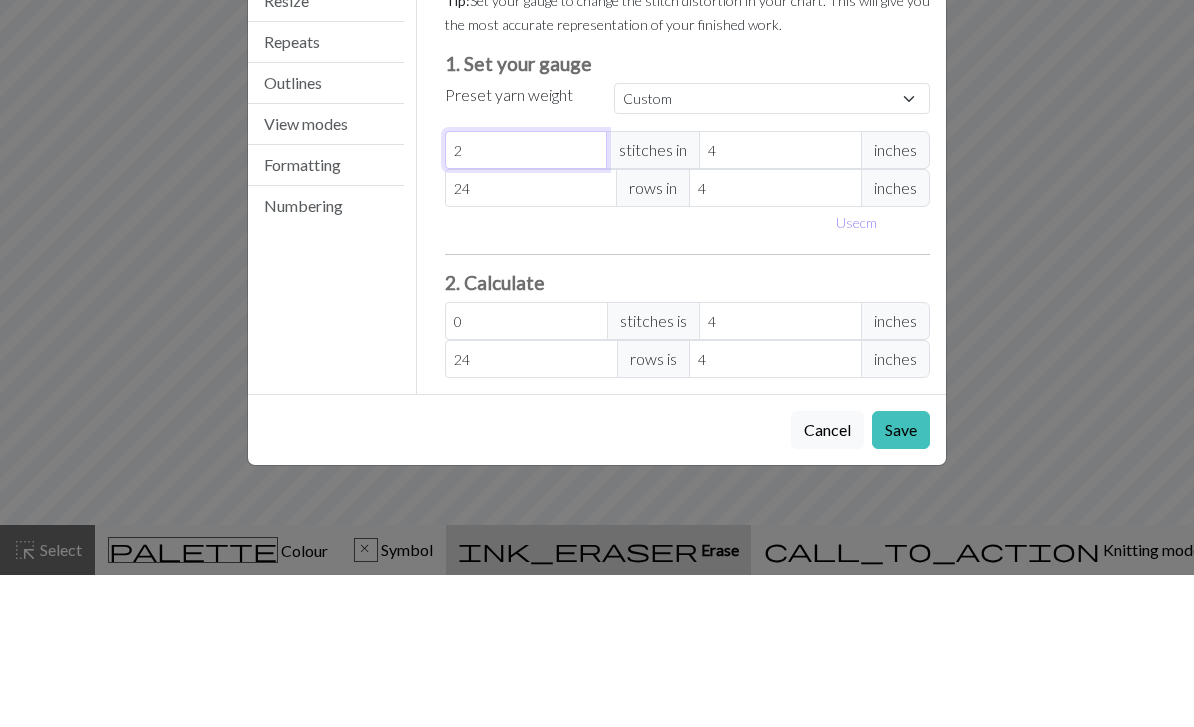 type on "2" 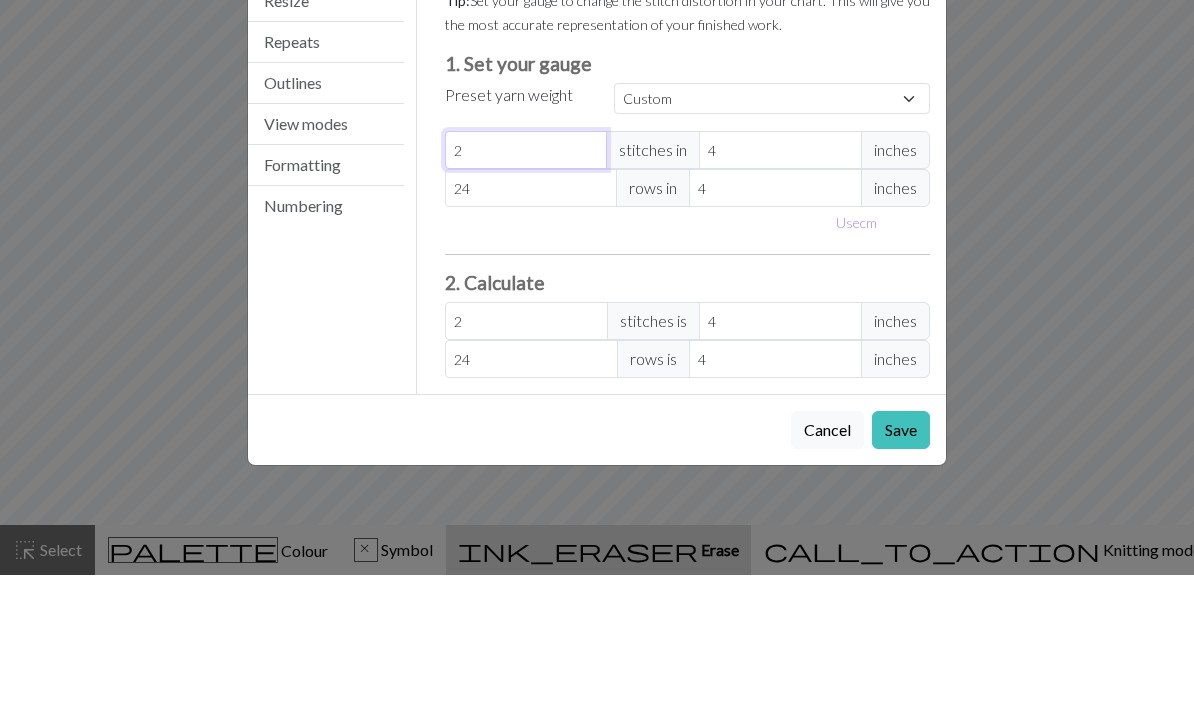 type on "20" 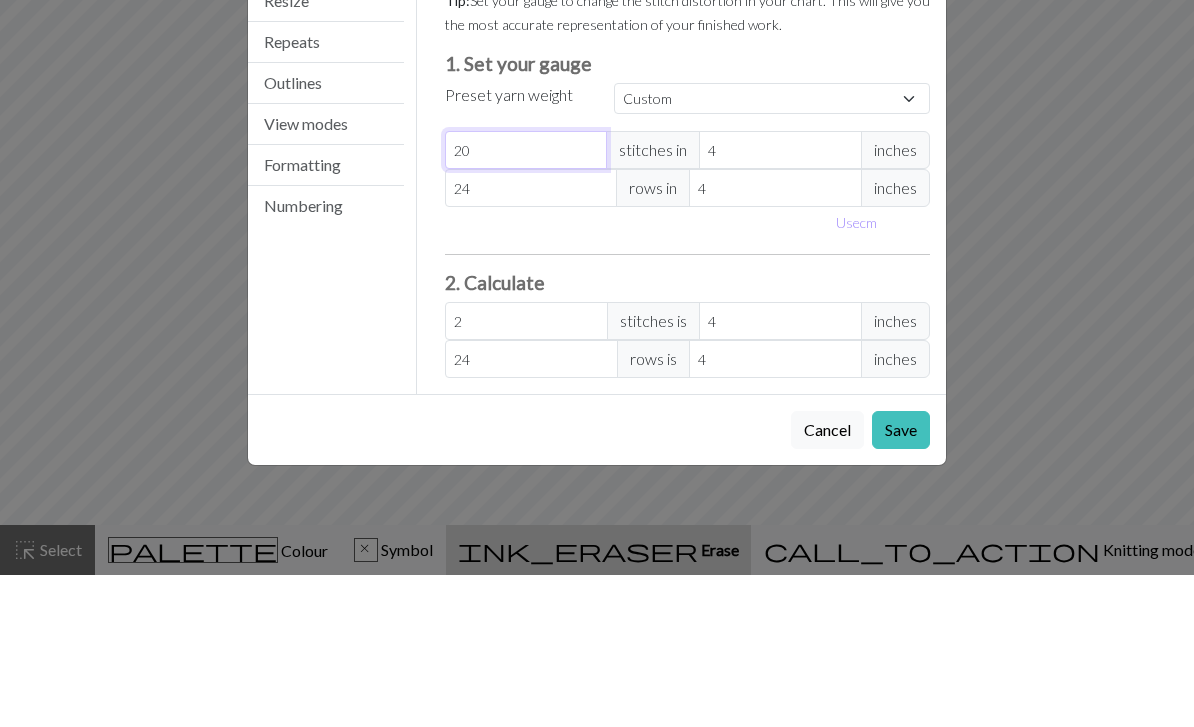 type on "20" 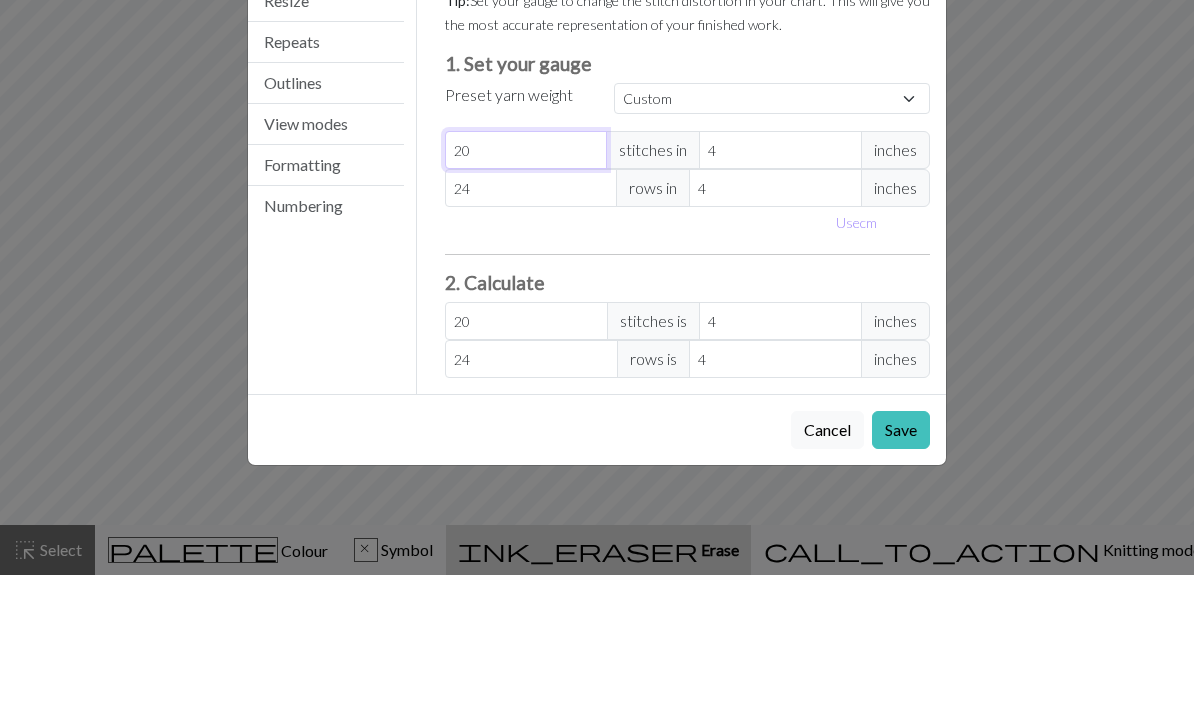 type on "20" 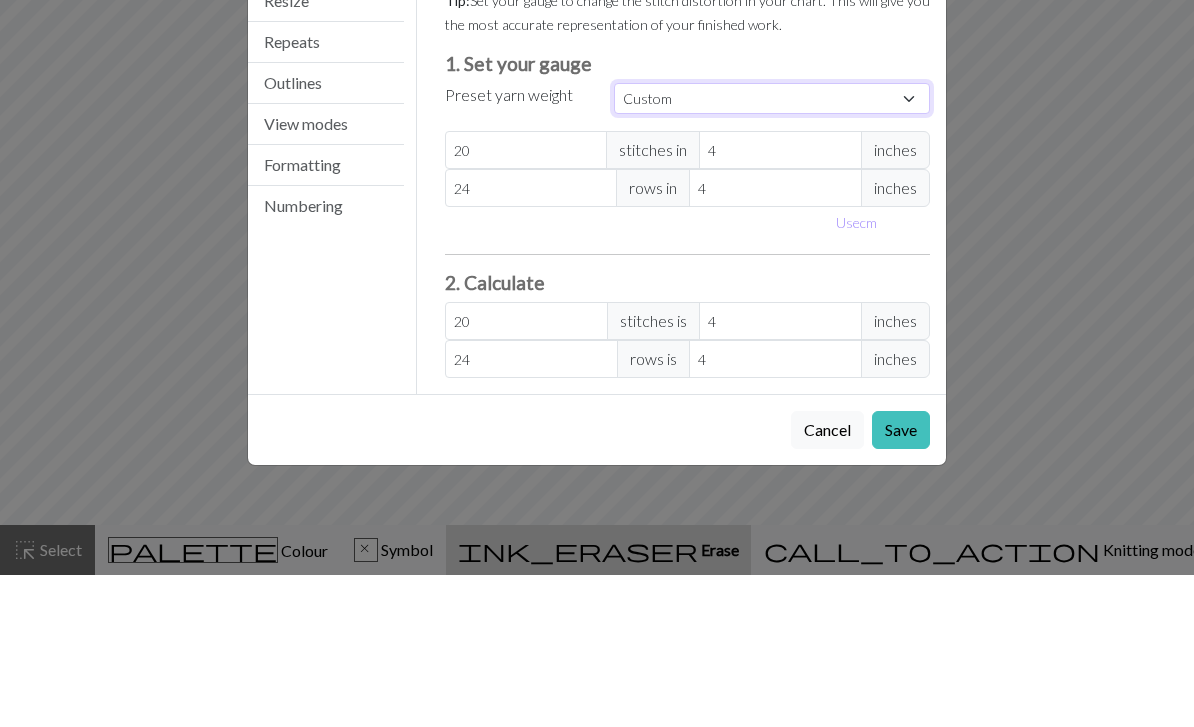 click on "Custom Square Lace Light Fingering Fingering Sport Double knit Worsted Aran Bulky Super Bulky" at bounding box center [772, 250] 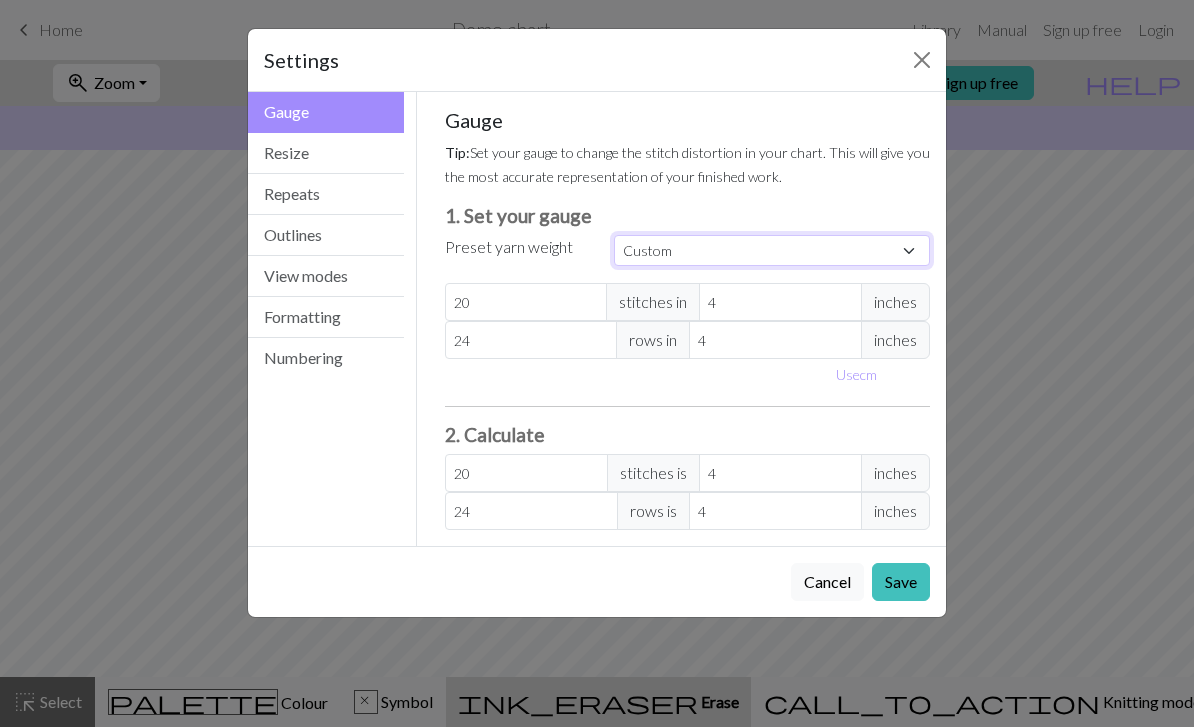 select on "[YARN_WEIGHT]" 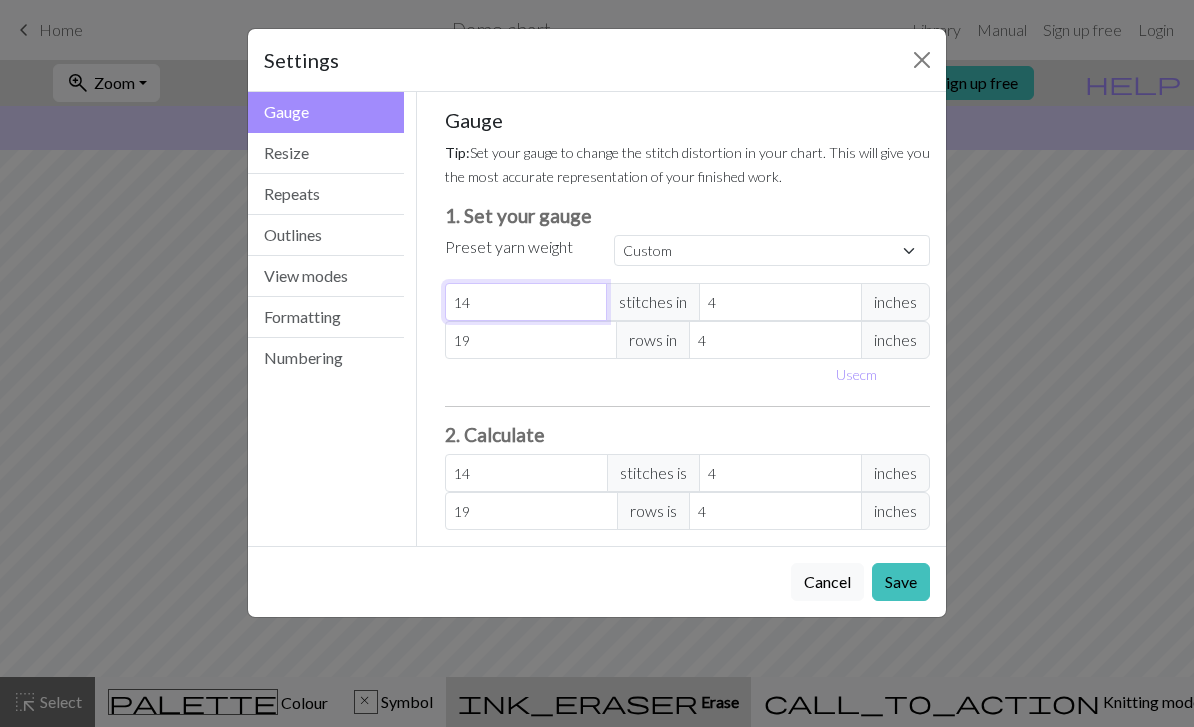 click on "14" at bounding box center [526, 302] 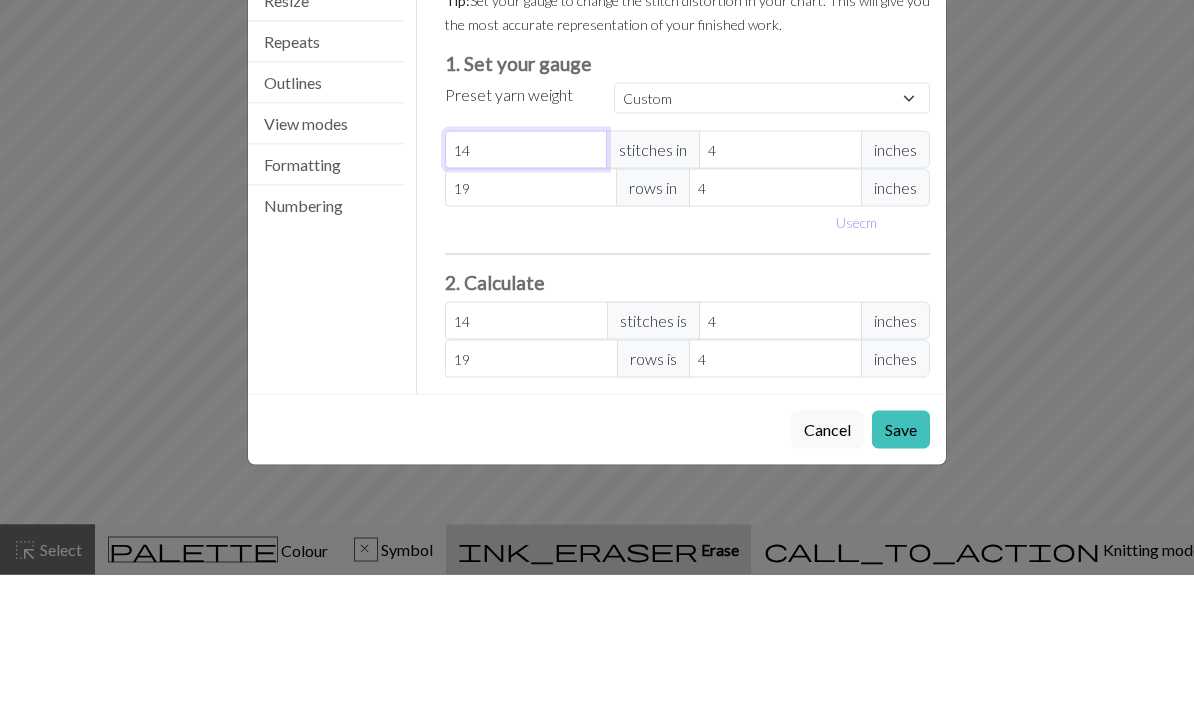 type on "1" 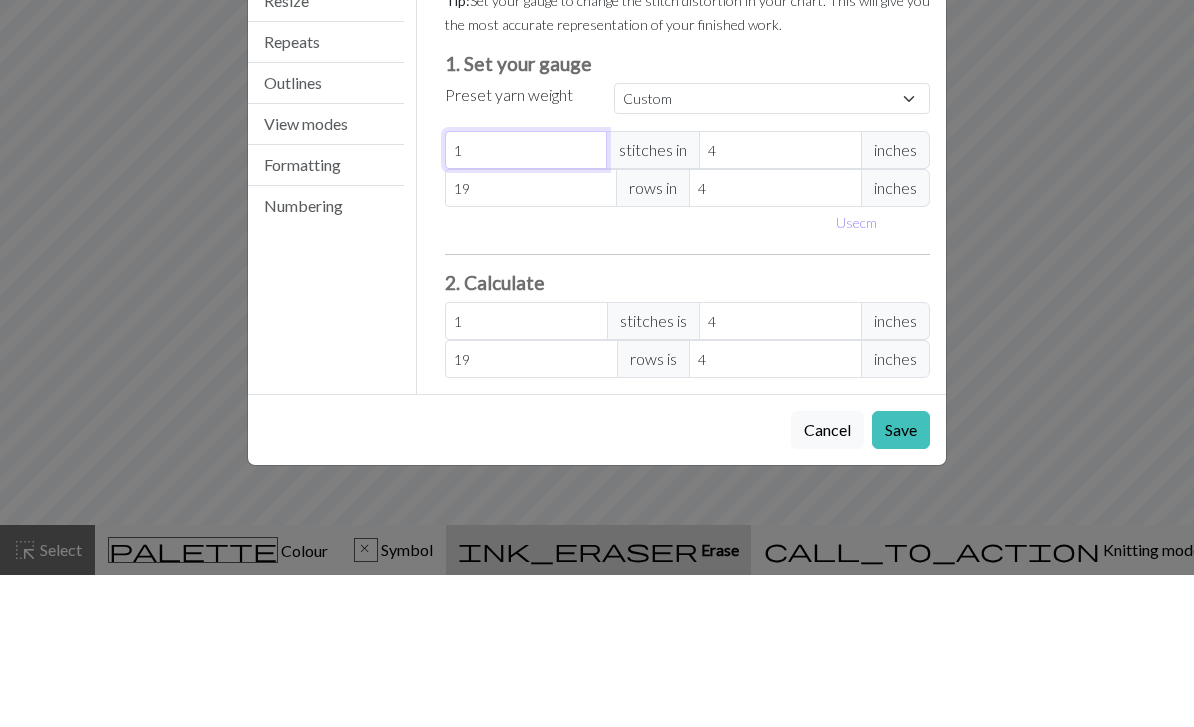 type 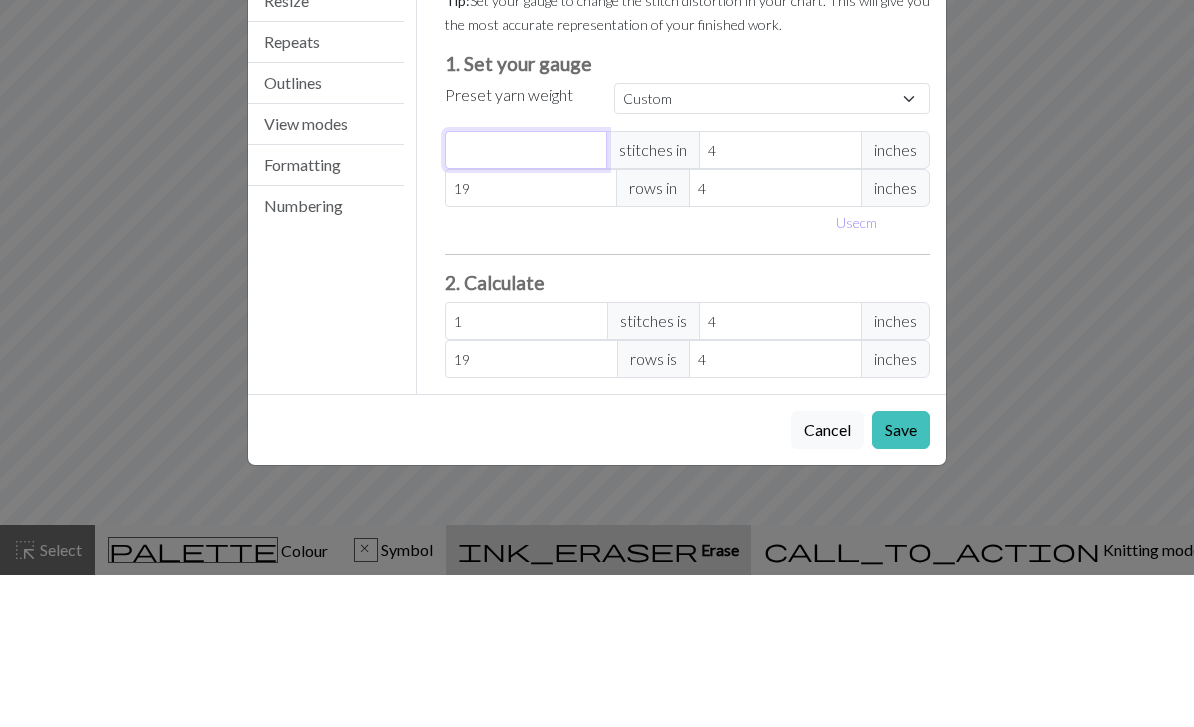 type on "0" 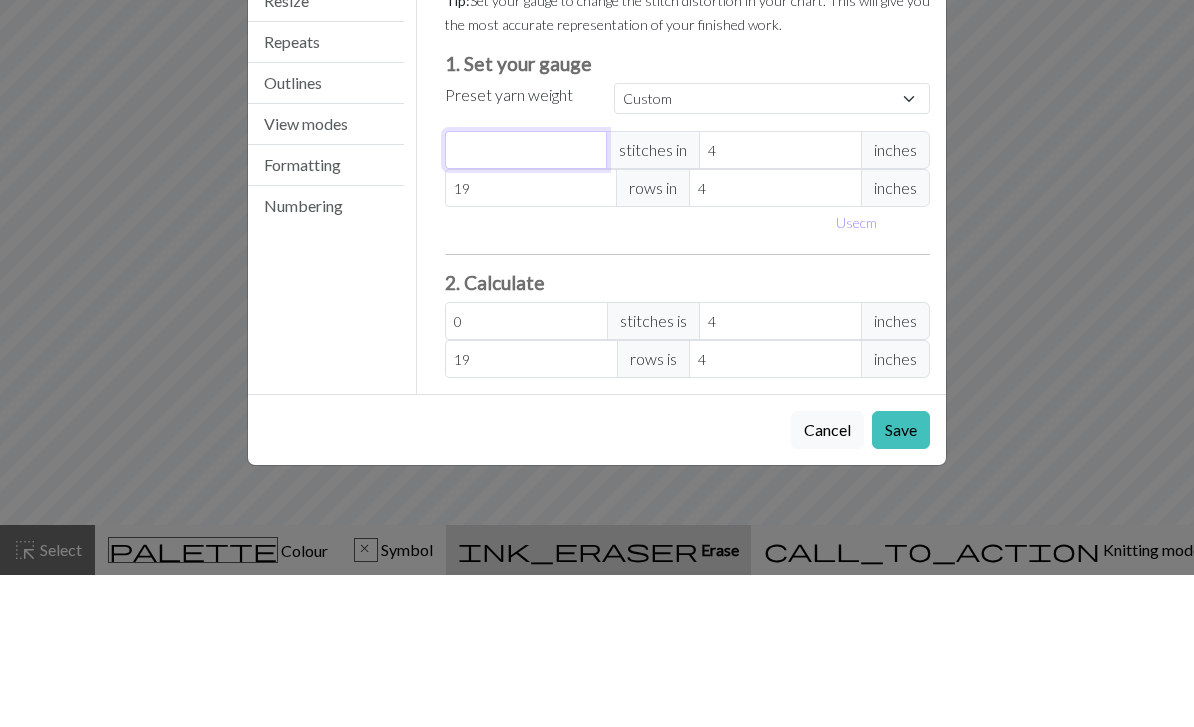 type on "1" 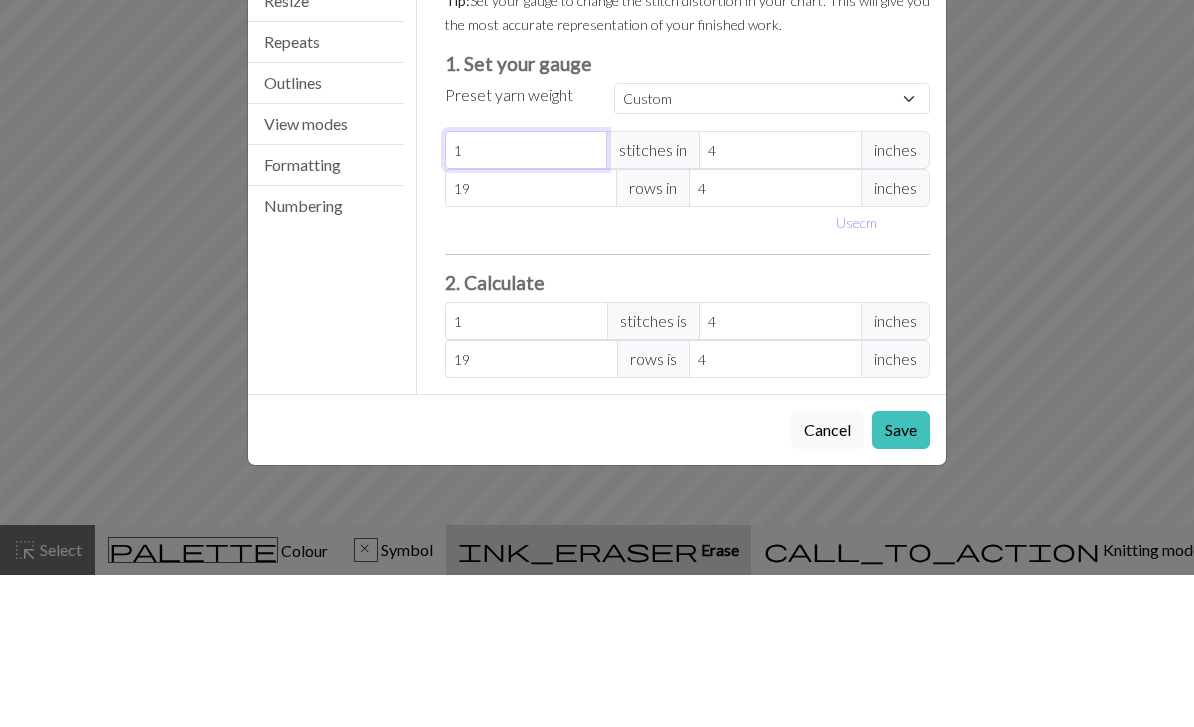 type 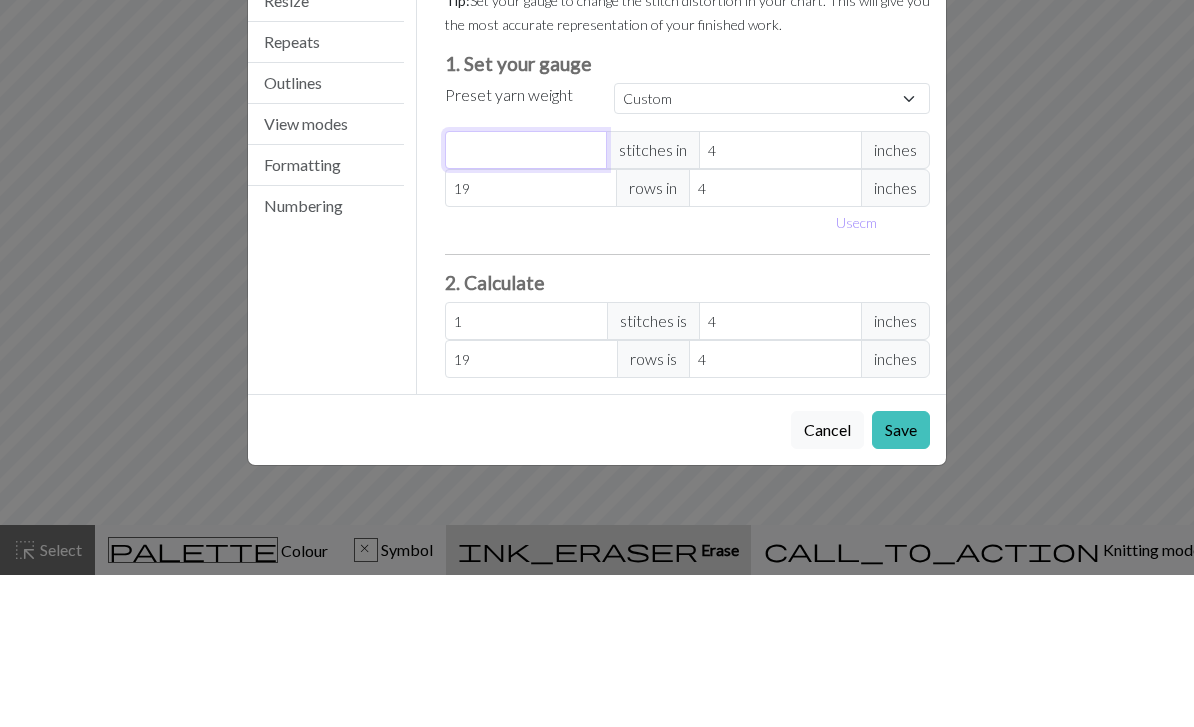type on "0" 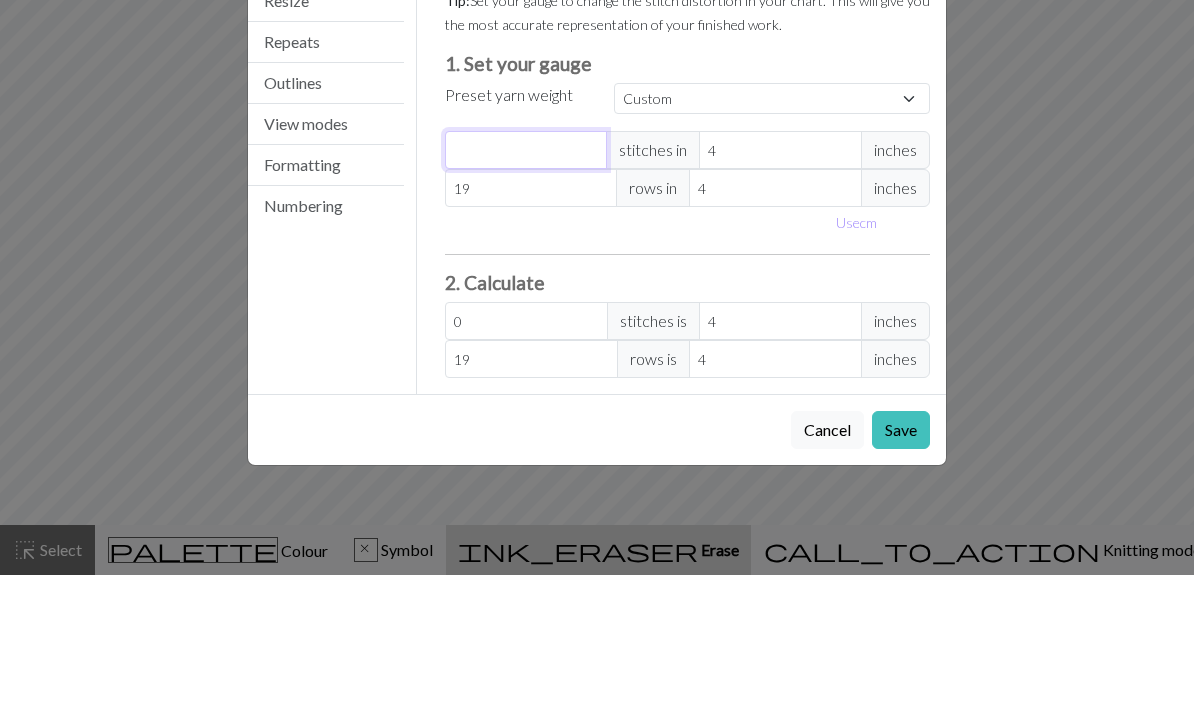 type on "2" 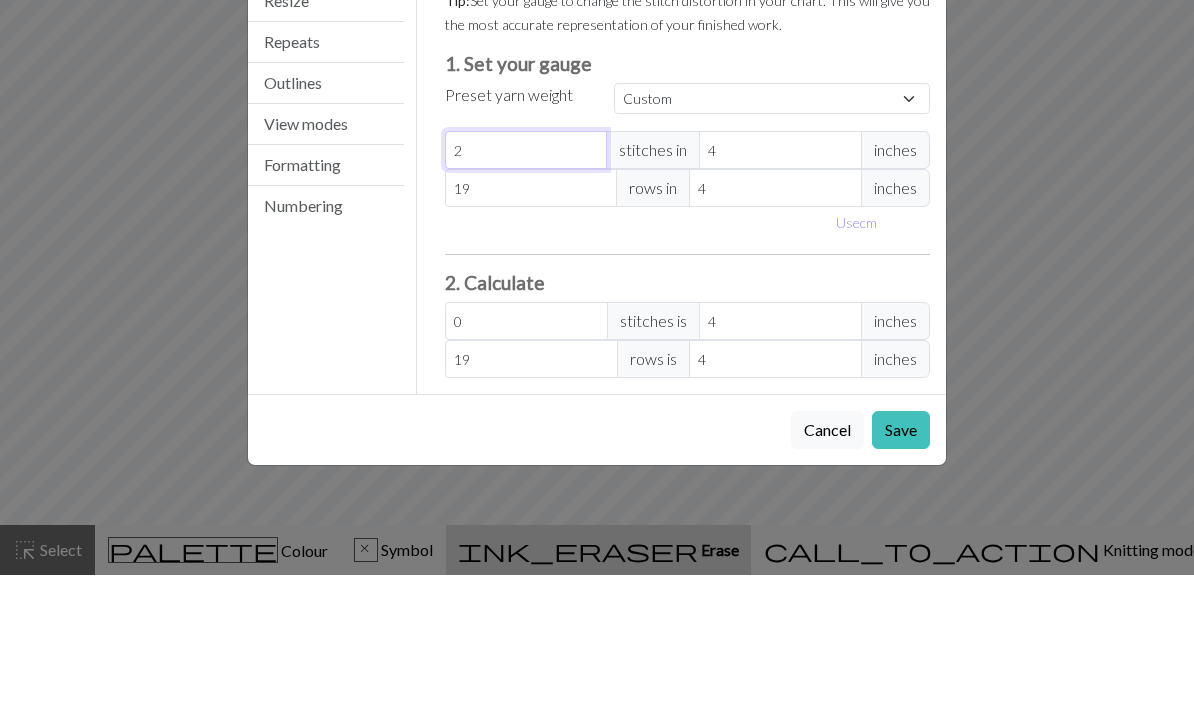 type on "2" 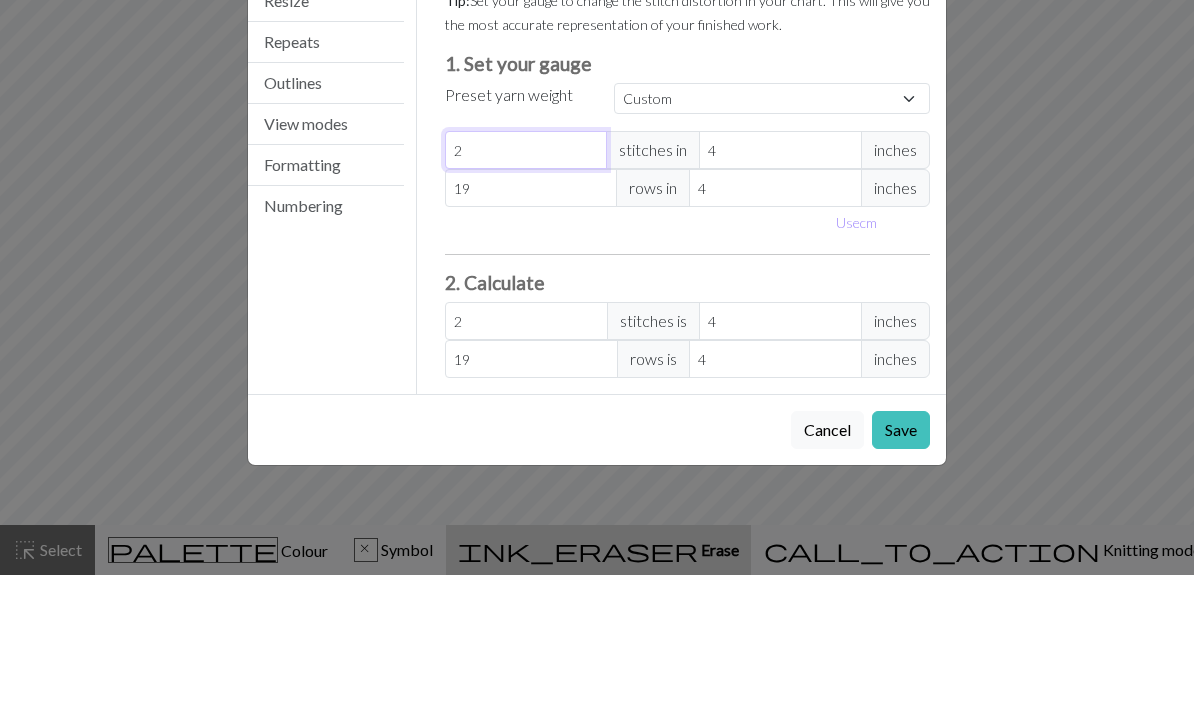 type on "20" 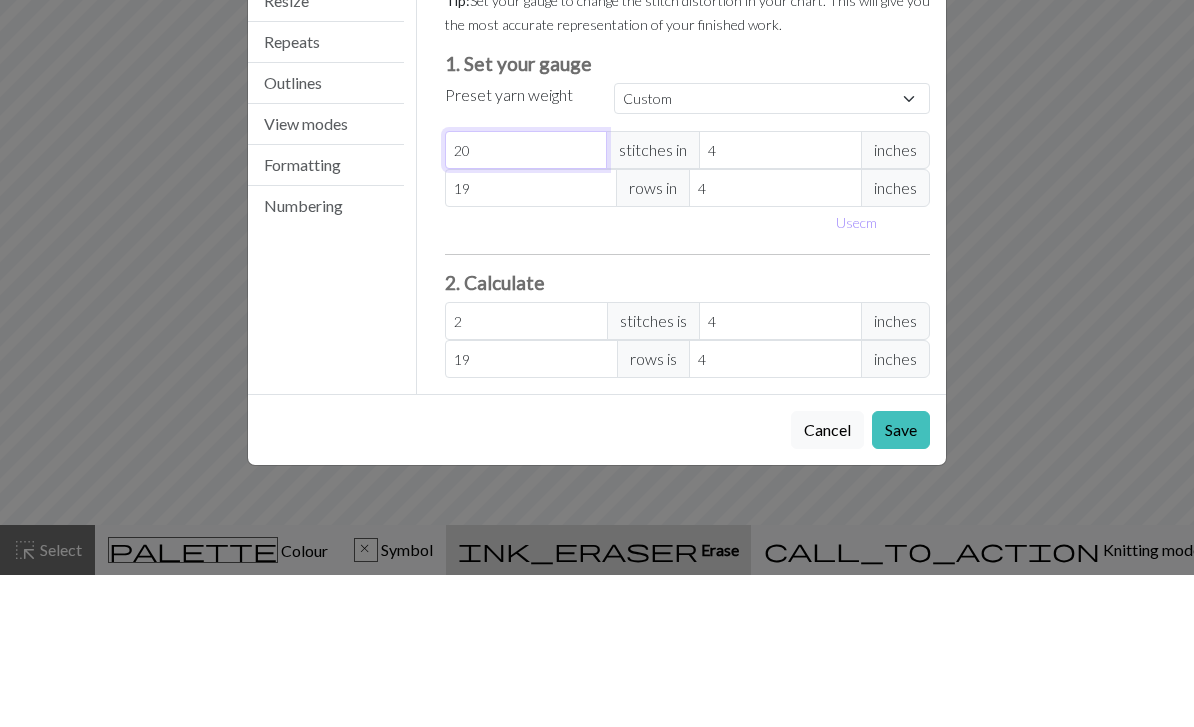 type on "20" 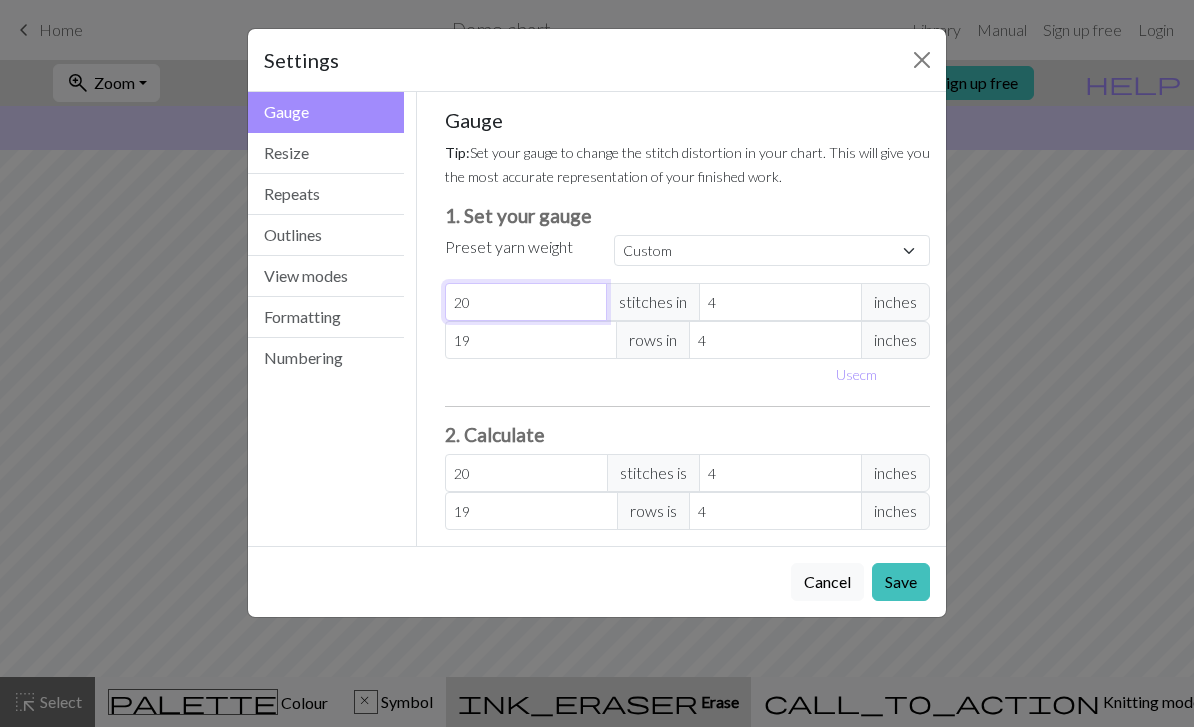 type on "20" 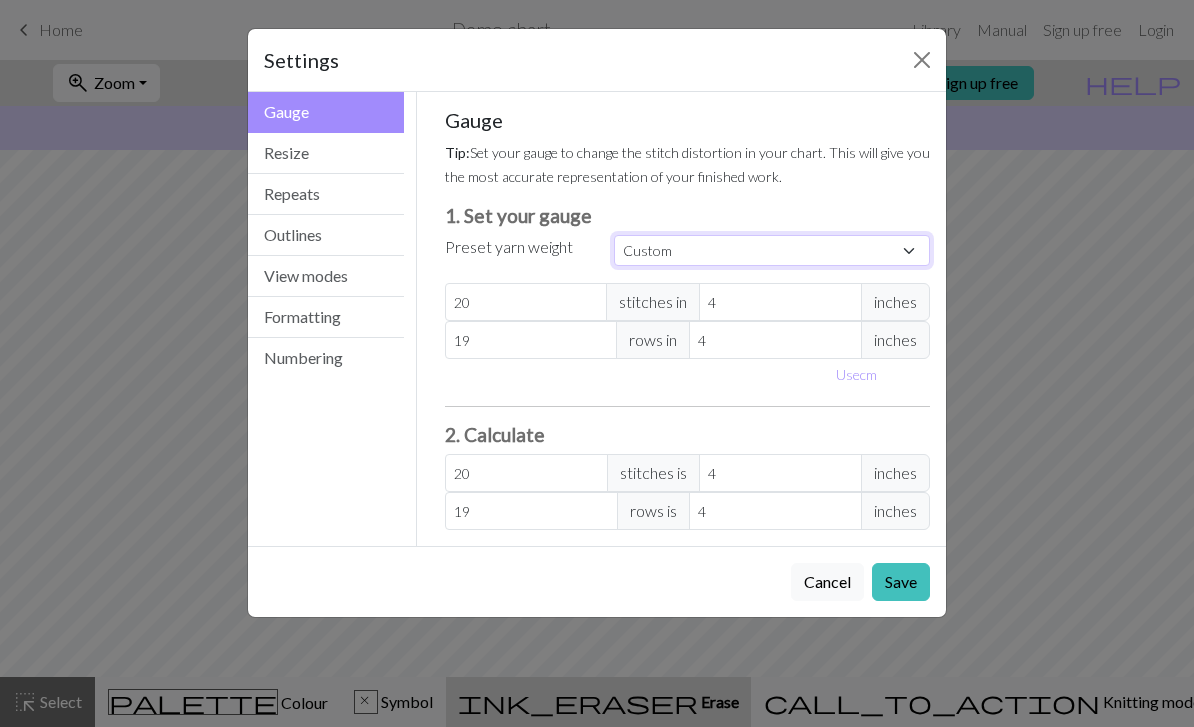 click on "Custom Square Lace Light Fingering Fingering Sport Double knit Worsted Aran Bulky Super Bulky" at bounding box center [772, 250] 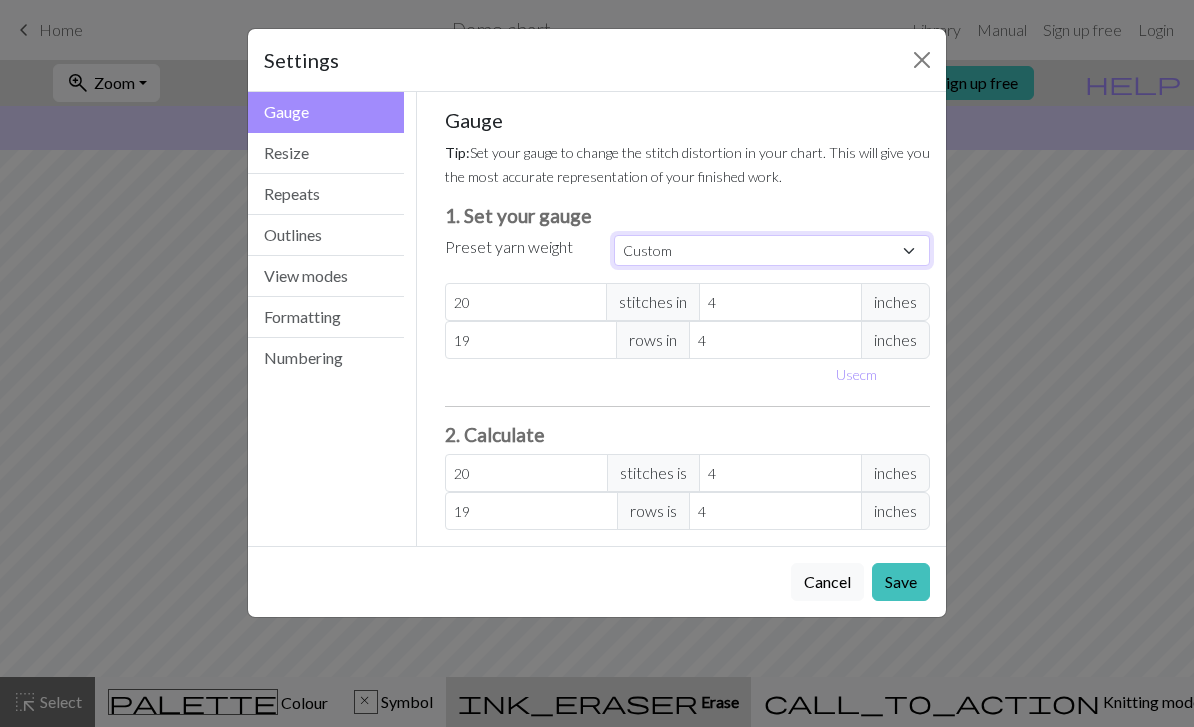 select on "[YARN_WEIGHT]" 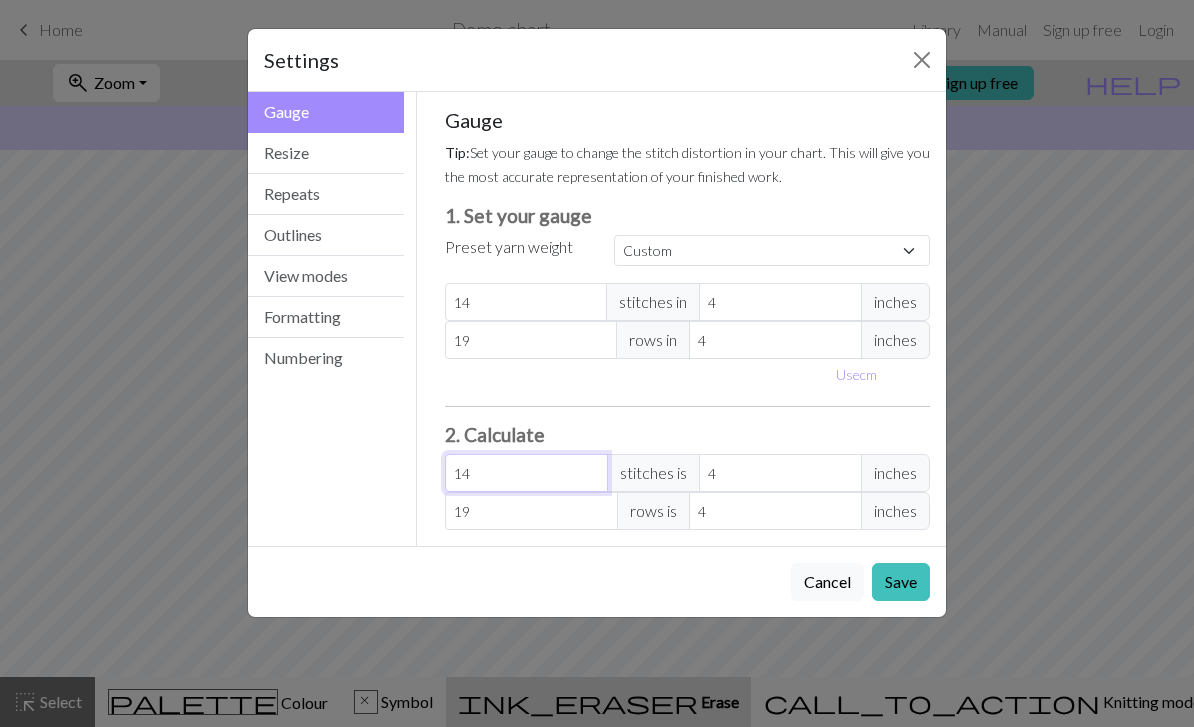 click on "14" at bounding box center (526, 473) 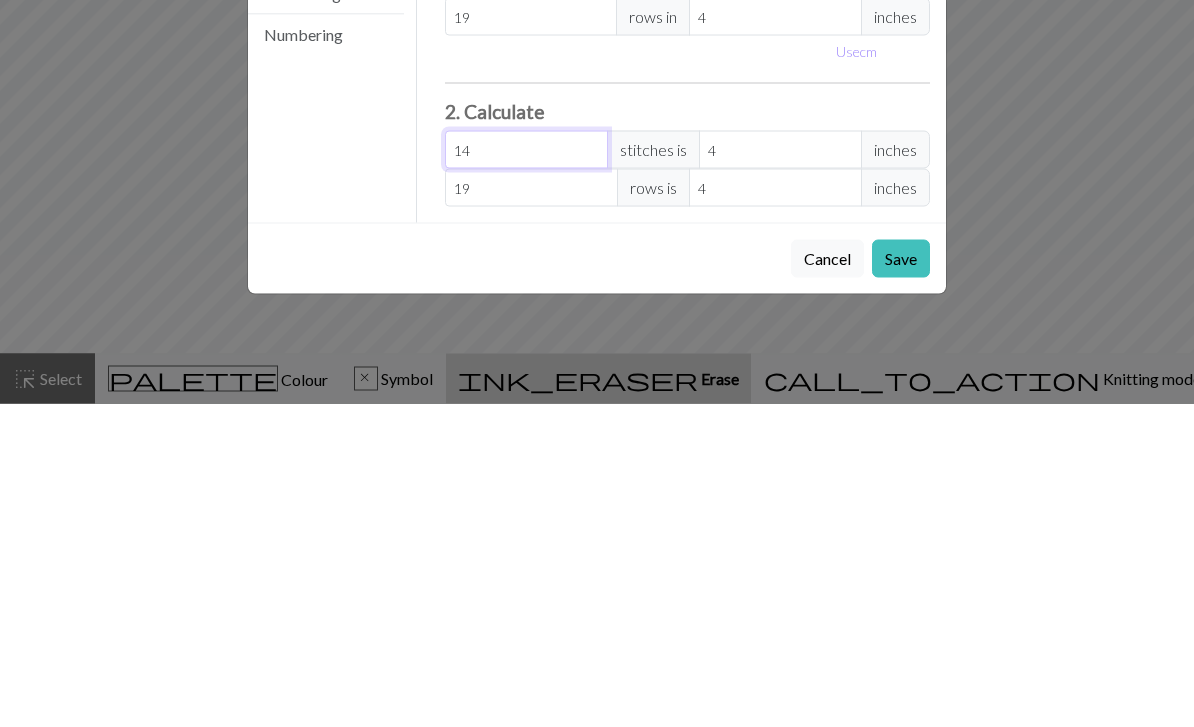 type on "1" 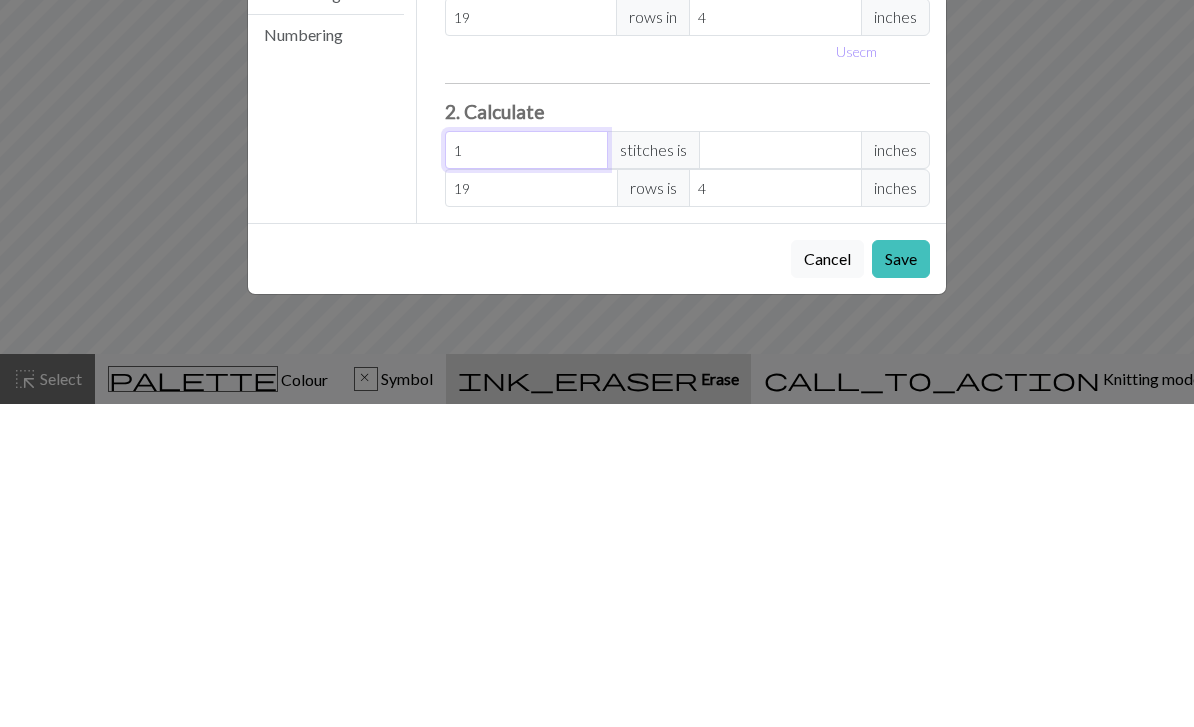 type on "18" 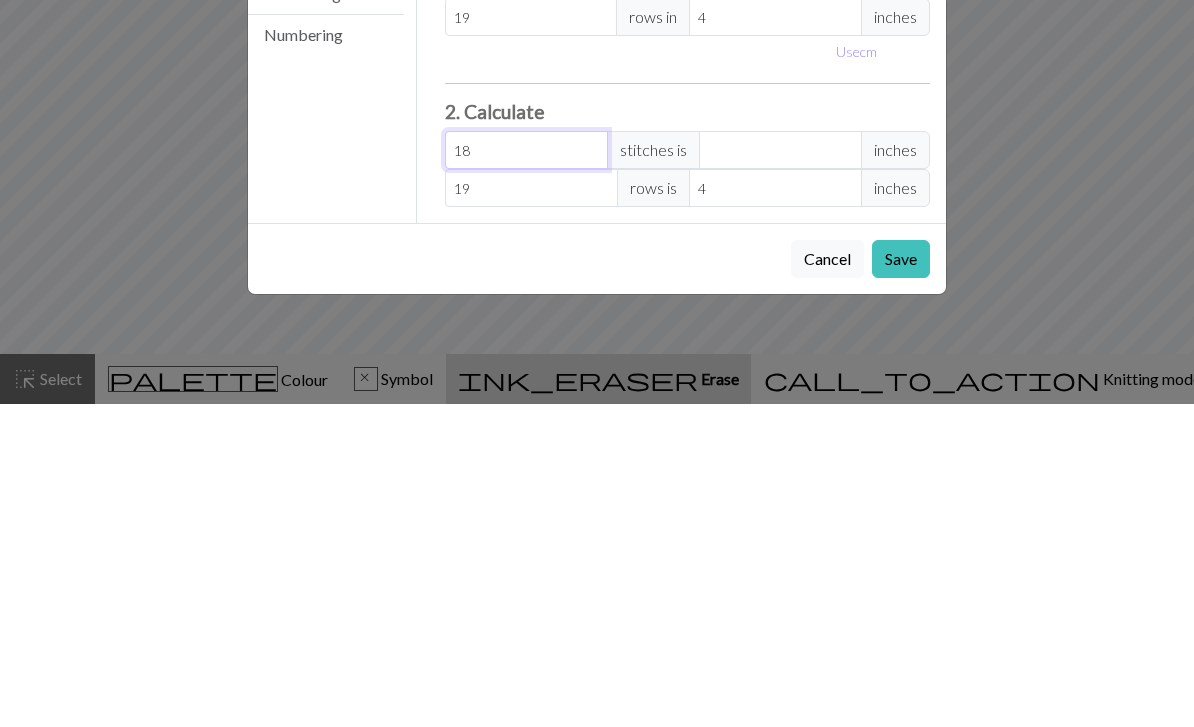 type on "[MEASUREMENT]" 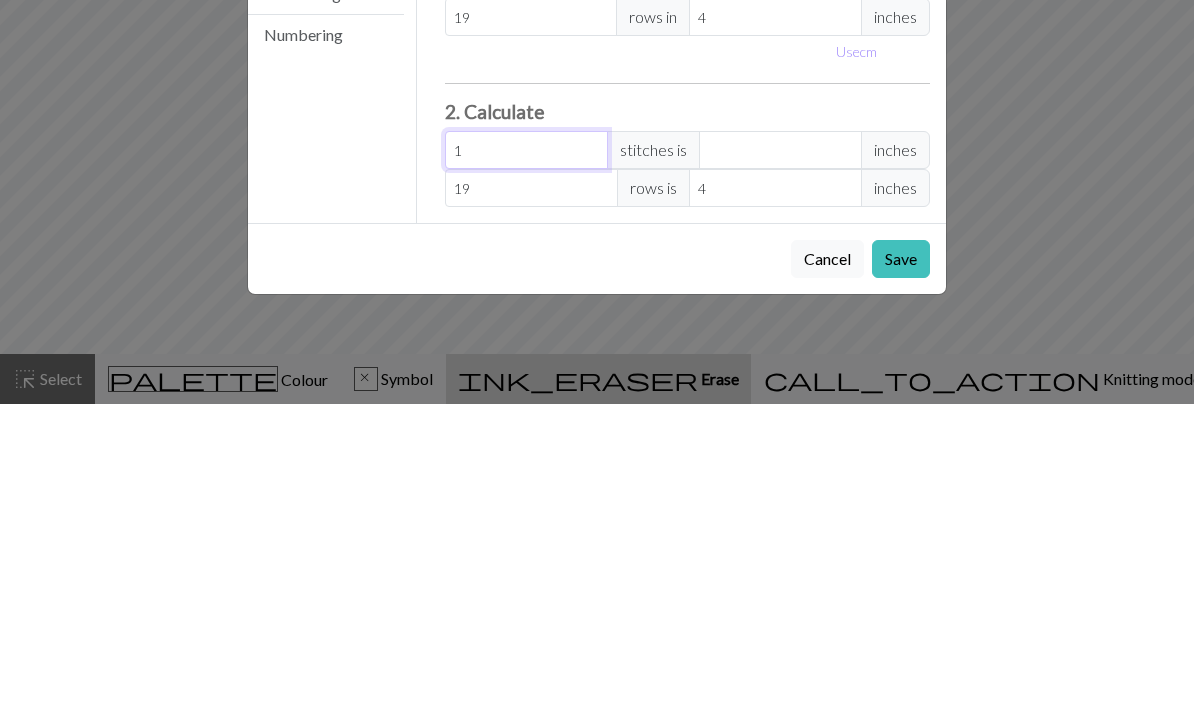 type on "[MEASUREMENT]" 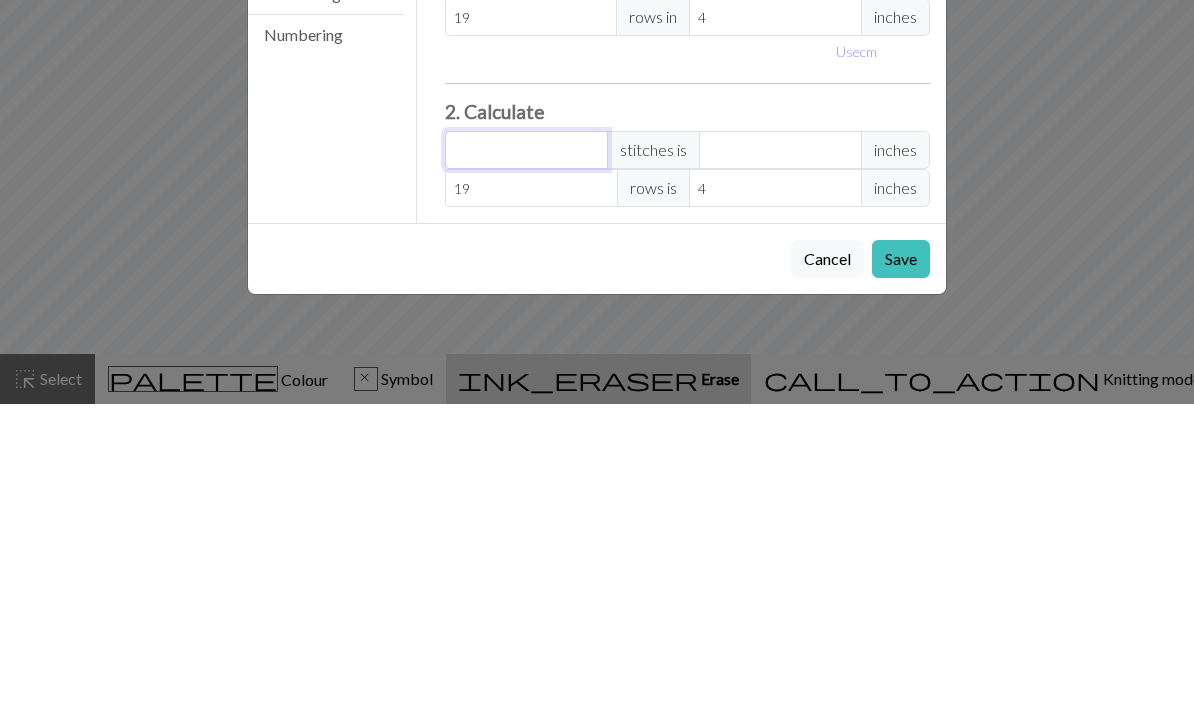 type on "0" 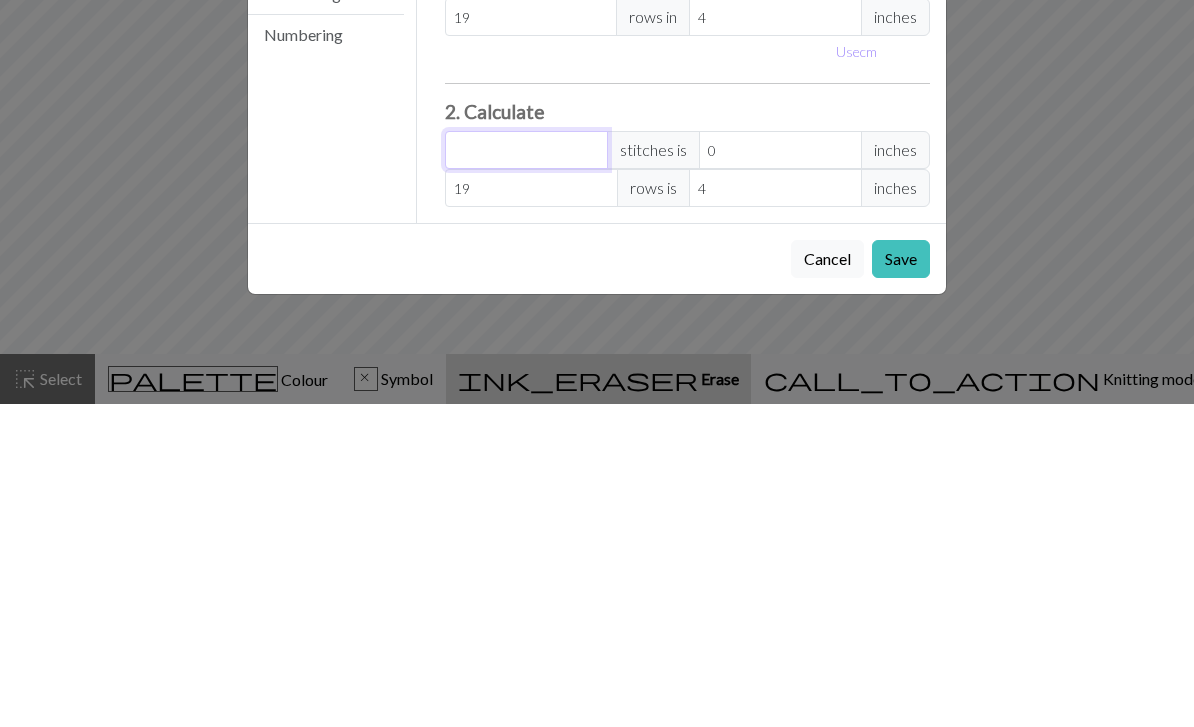 type on "2" 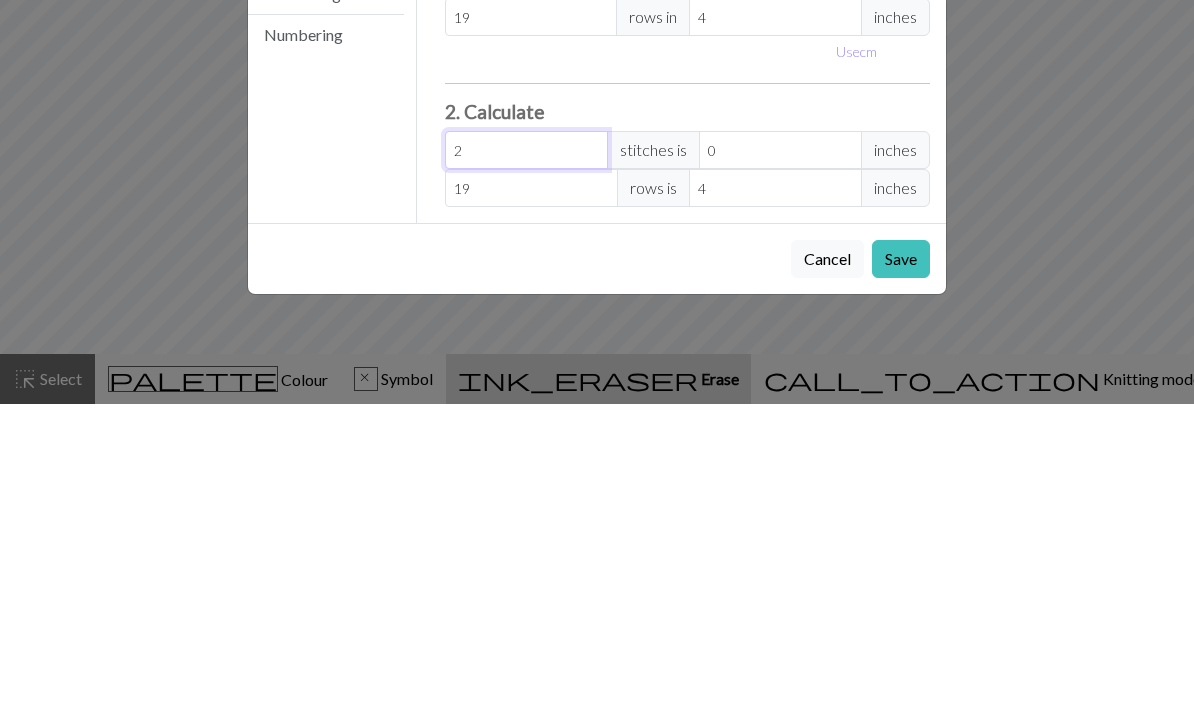 type on "0.57" 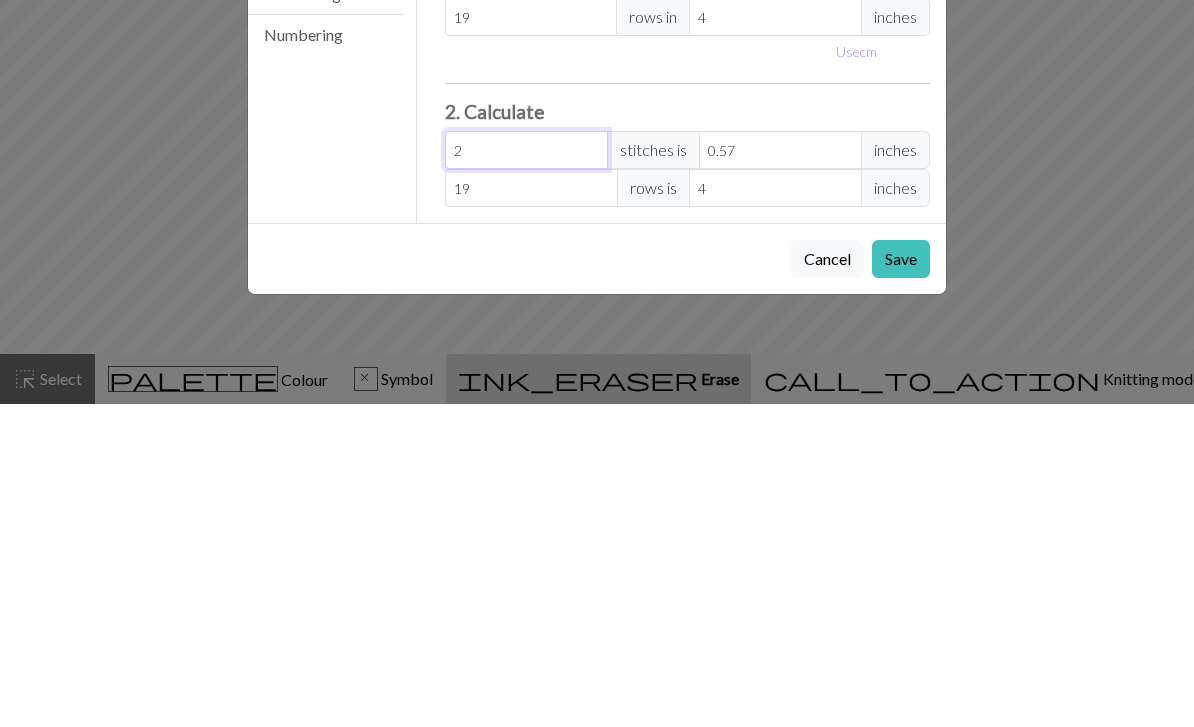 type on "20" 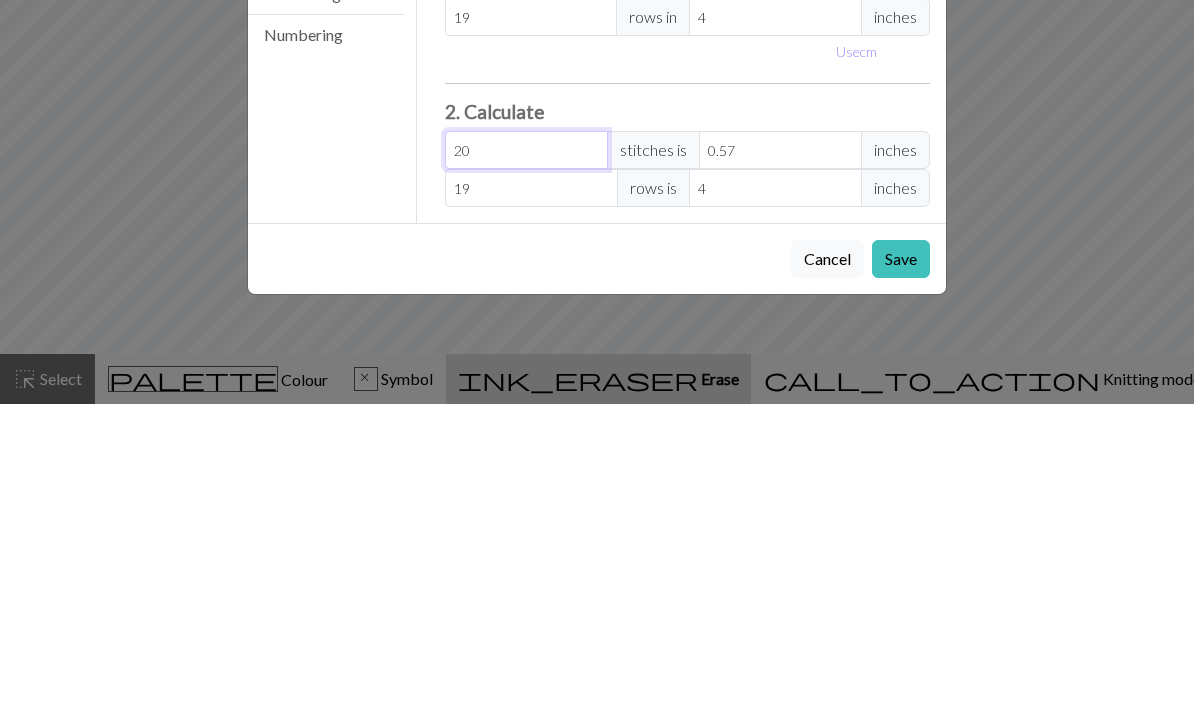 type on "[MEASUREMENT]" 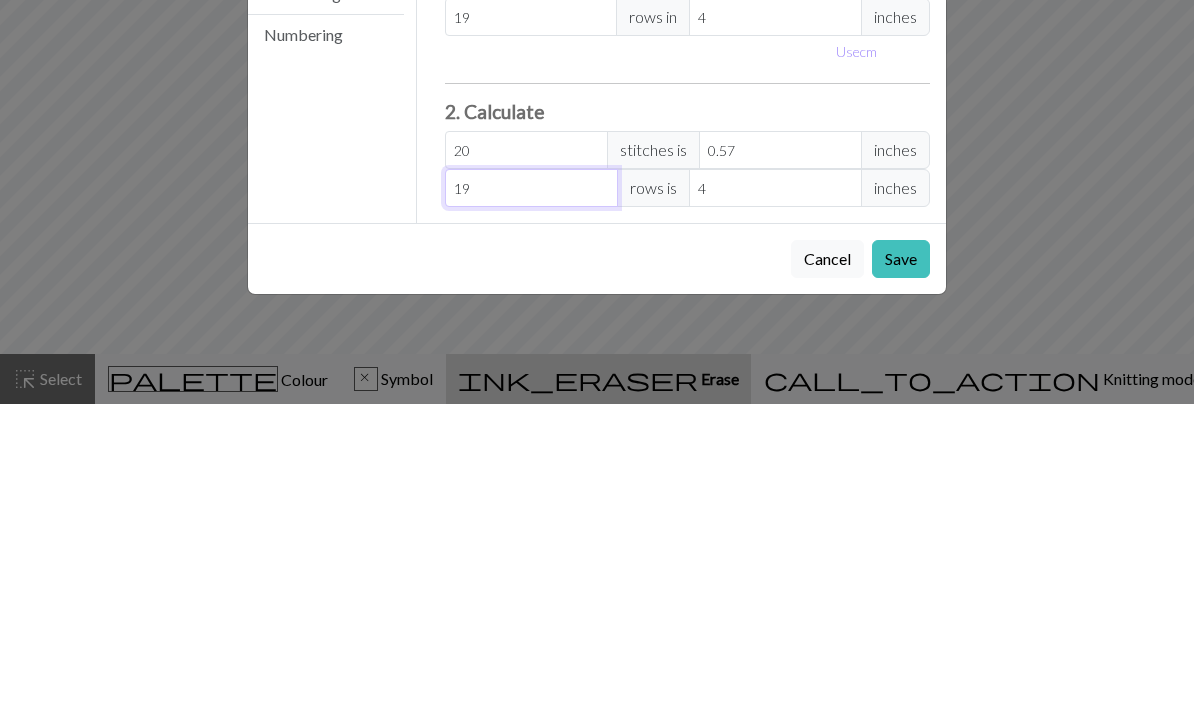 click on "19" at bounding box center (531, 511) 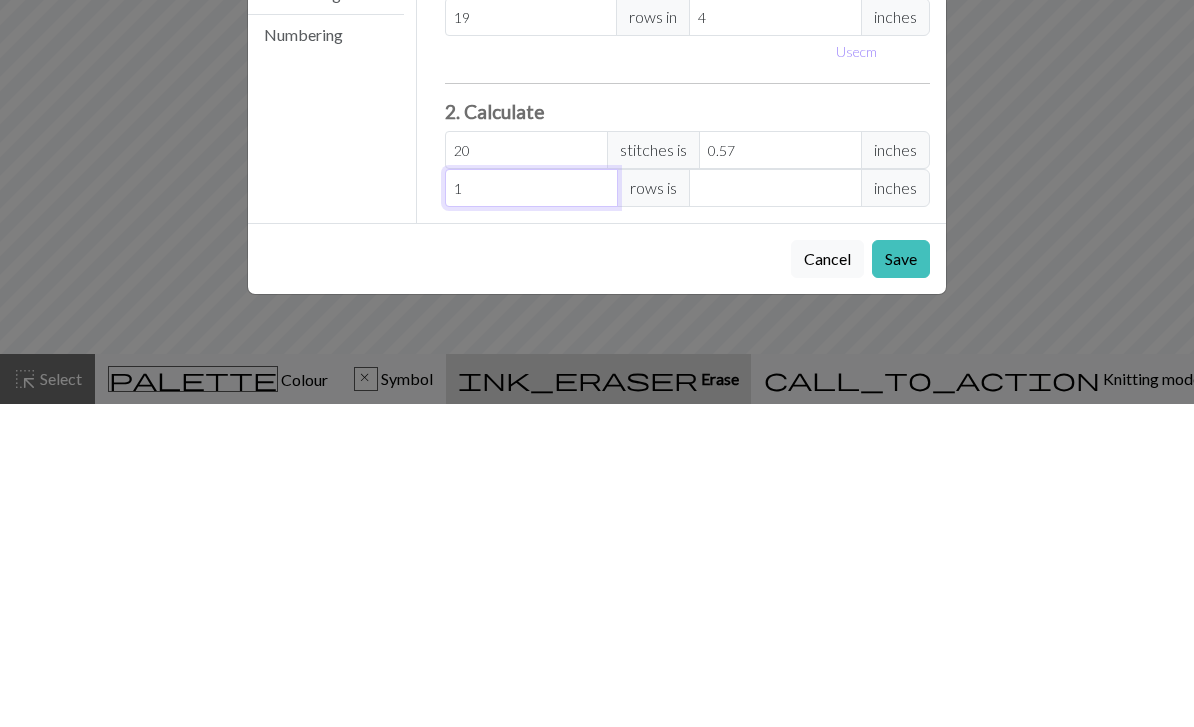 type 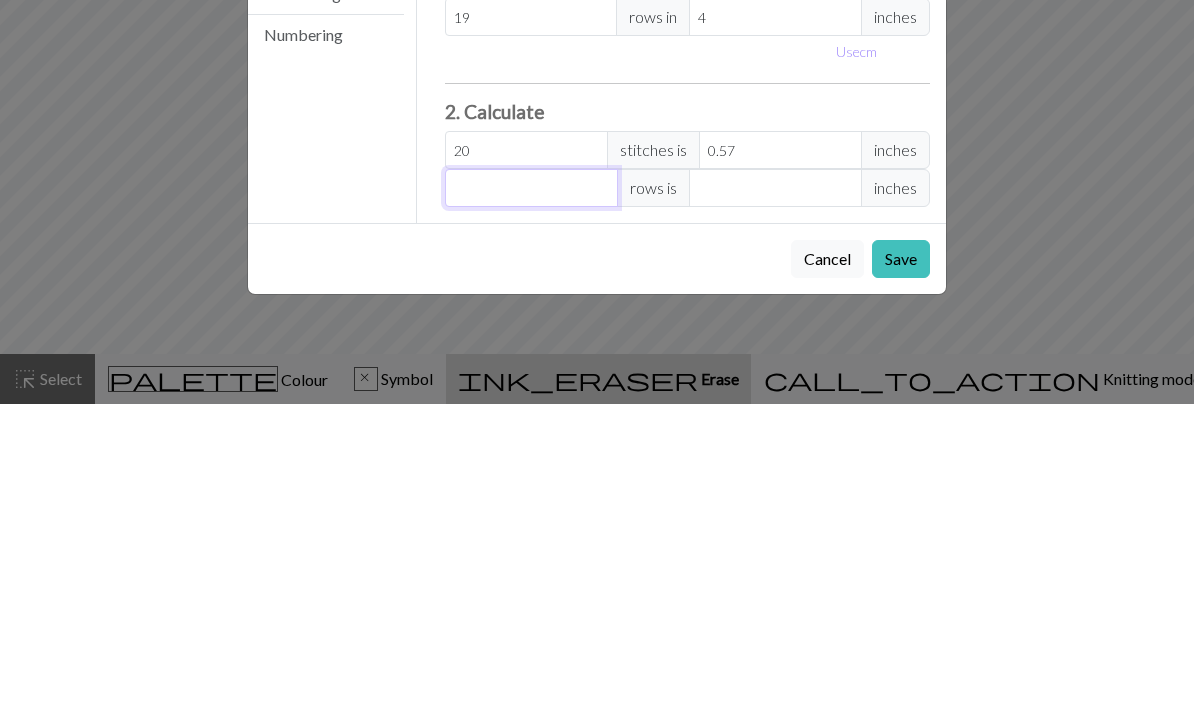 type on "0" 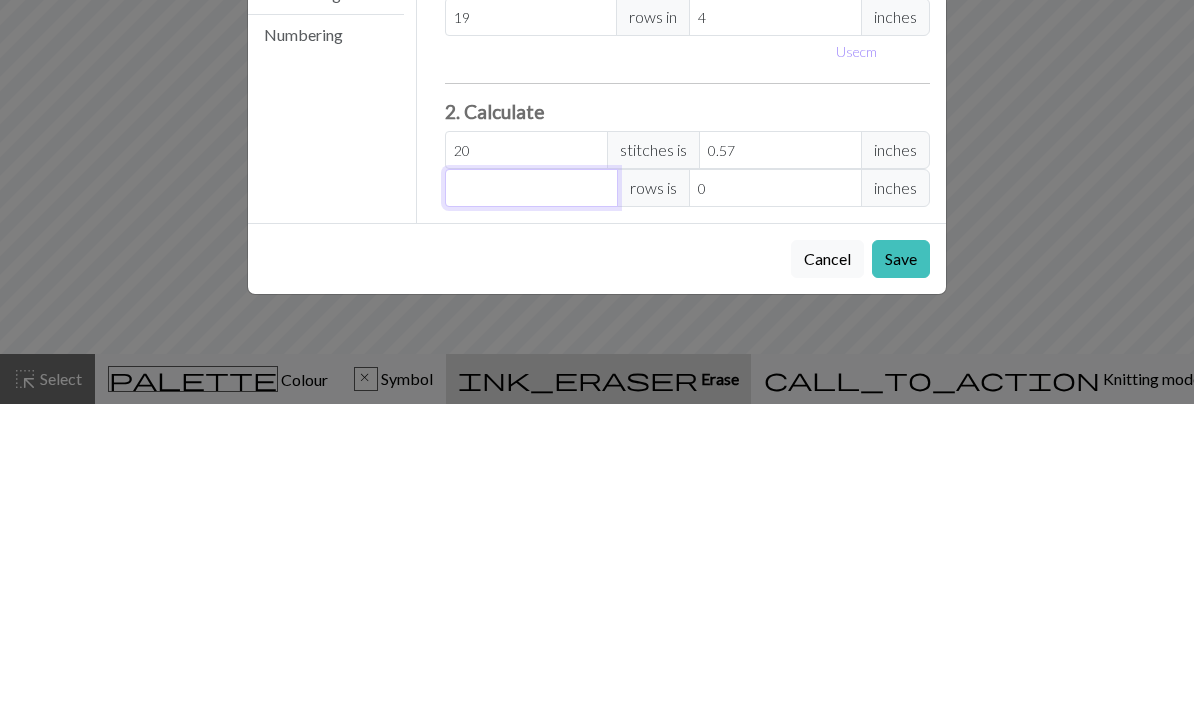 type on "3" 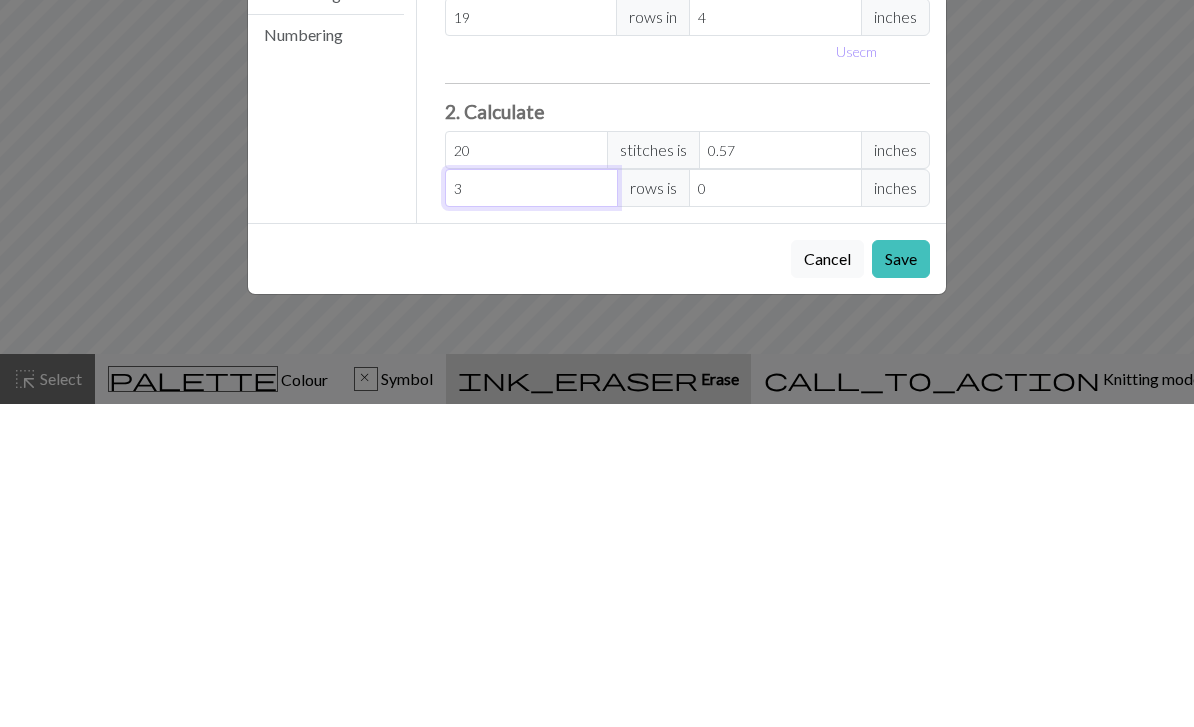 type on "[MEASUREMENT]" 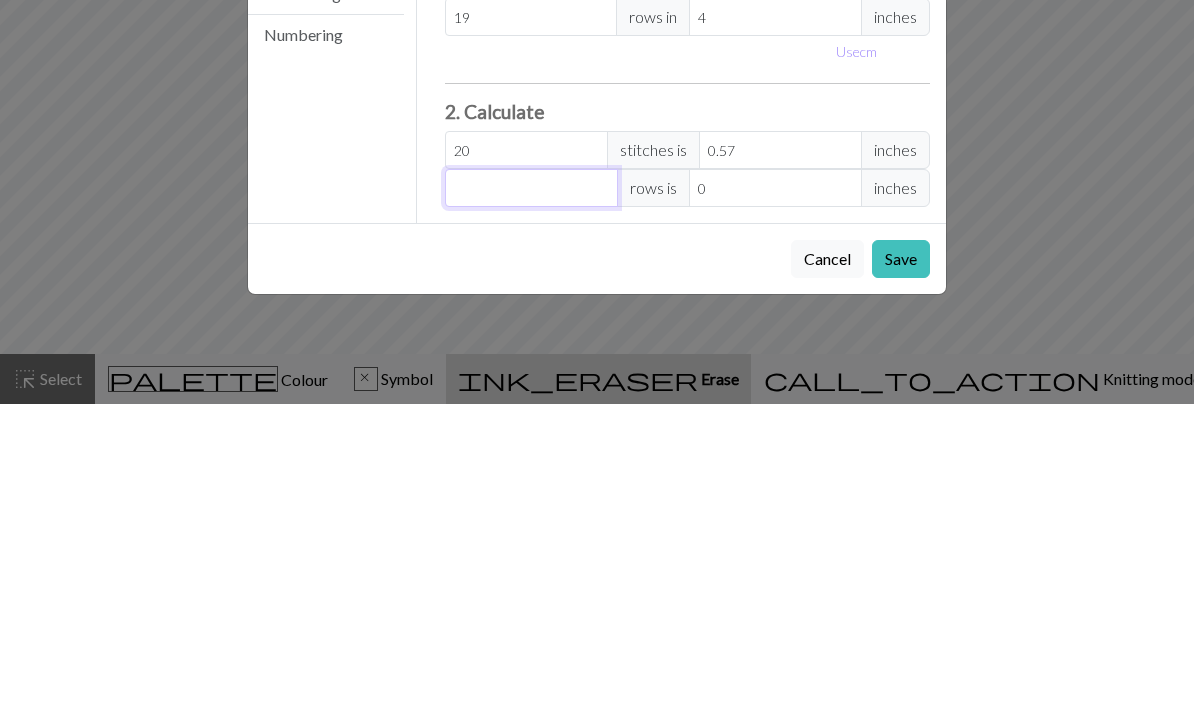 type on "0" 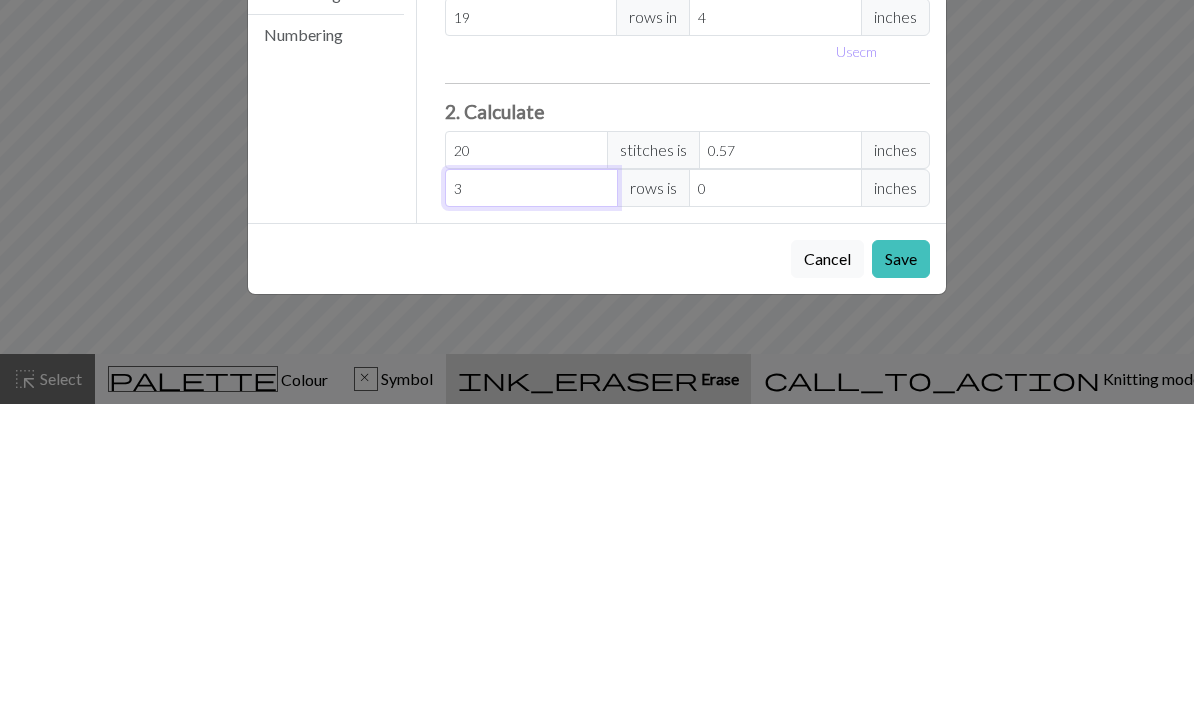 type on "38" 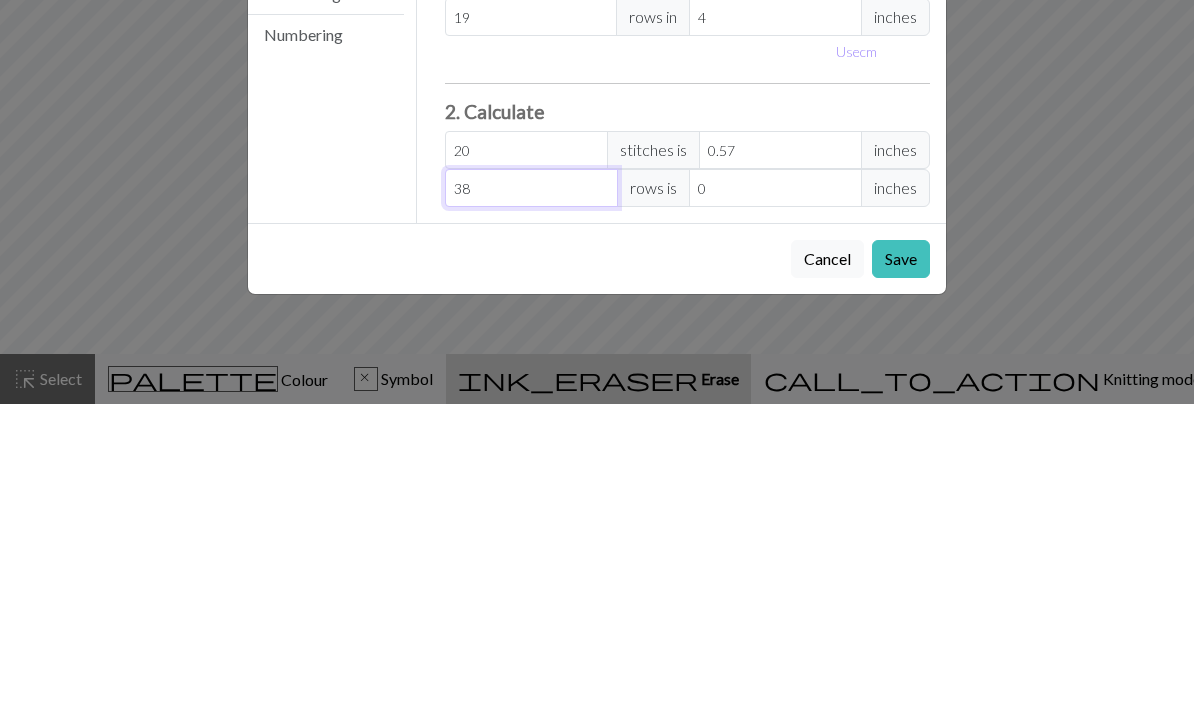 type on "8" 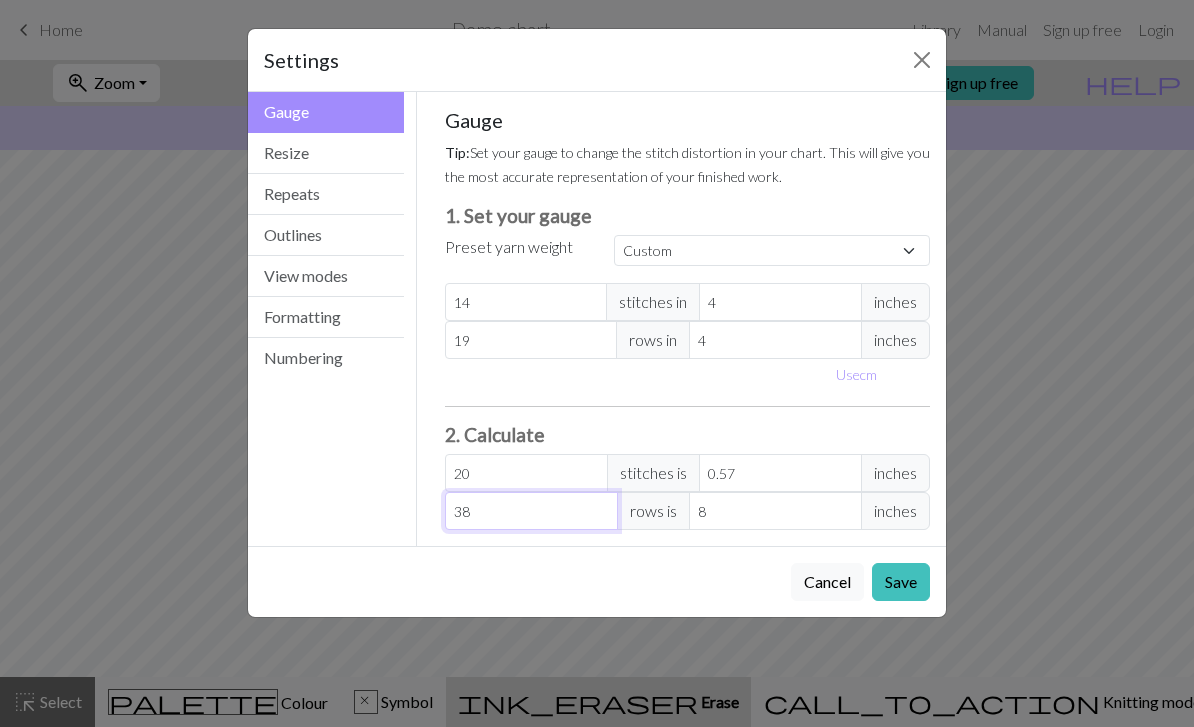type on "38" 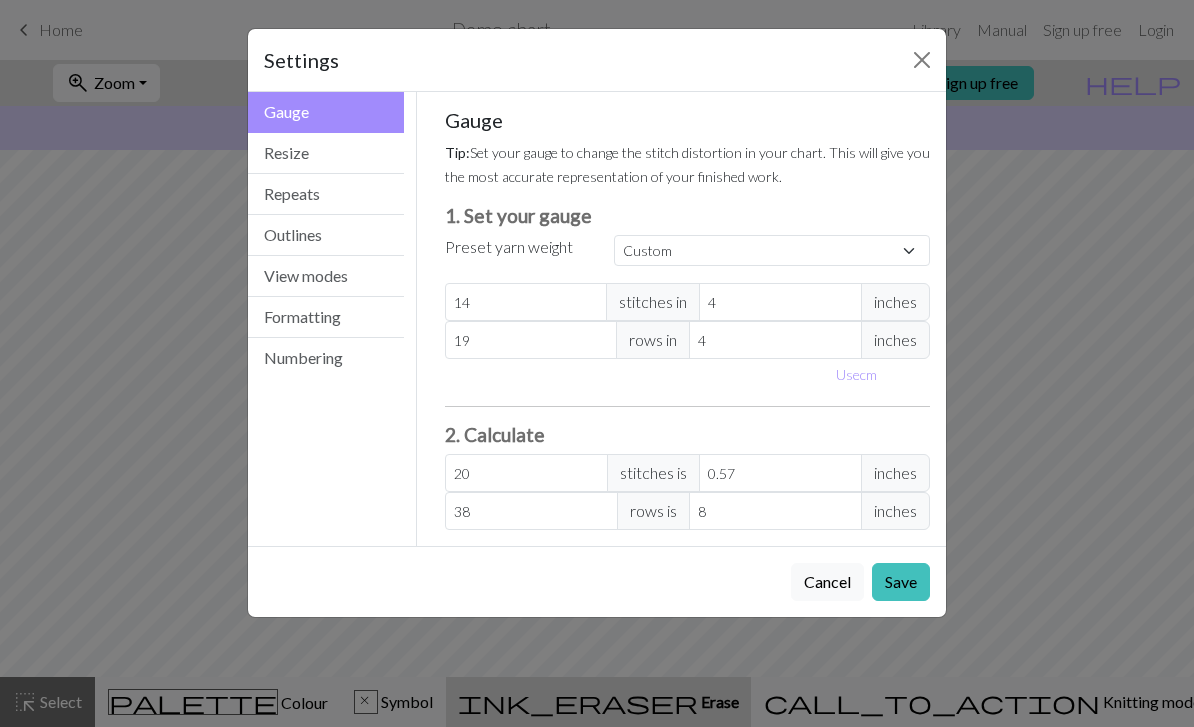 click on "Save" at bounding box center (901, 582) 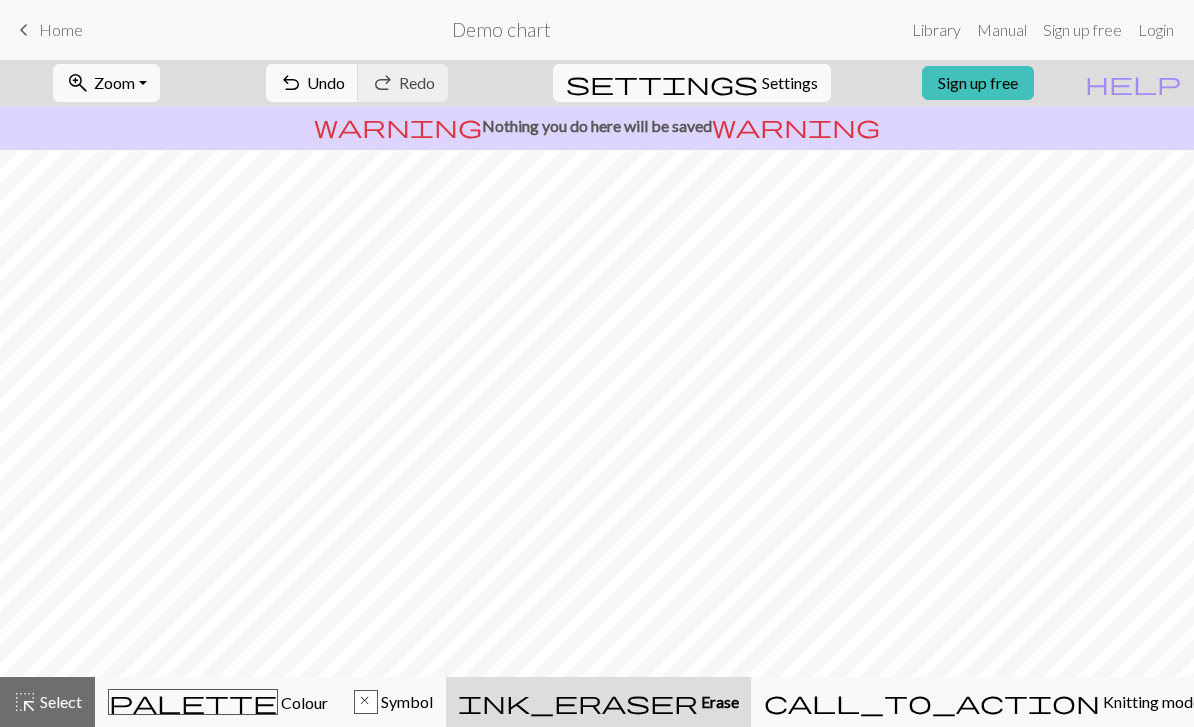 click on "palette" at bounding box center (193, 702) 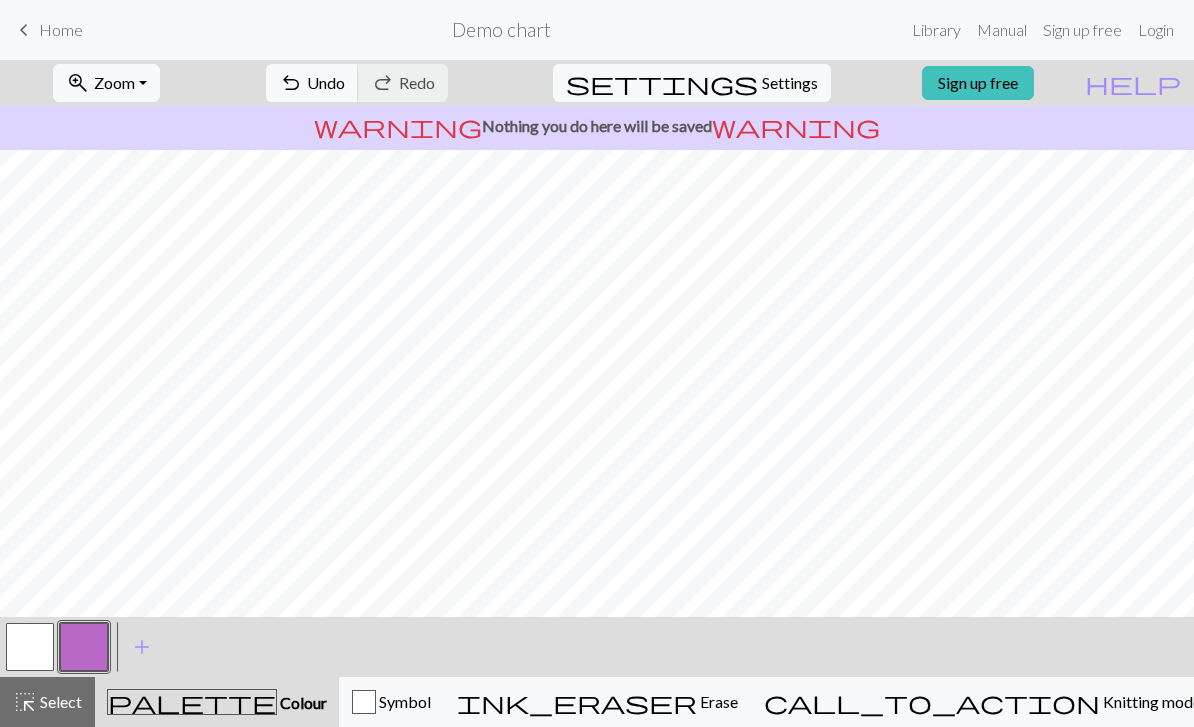 click at bounding box center (84, 647) 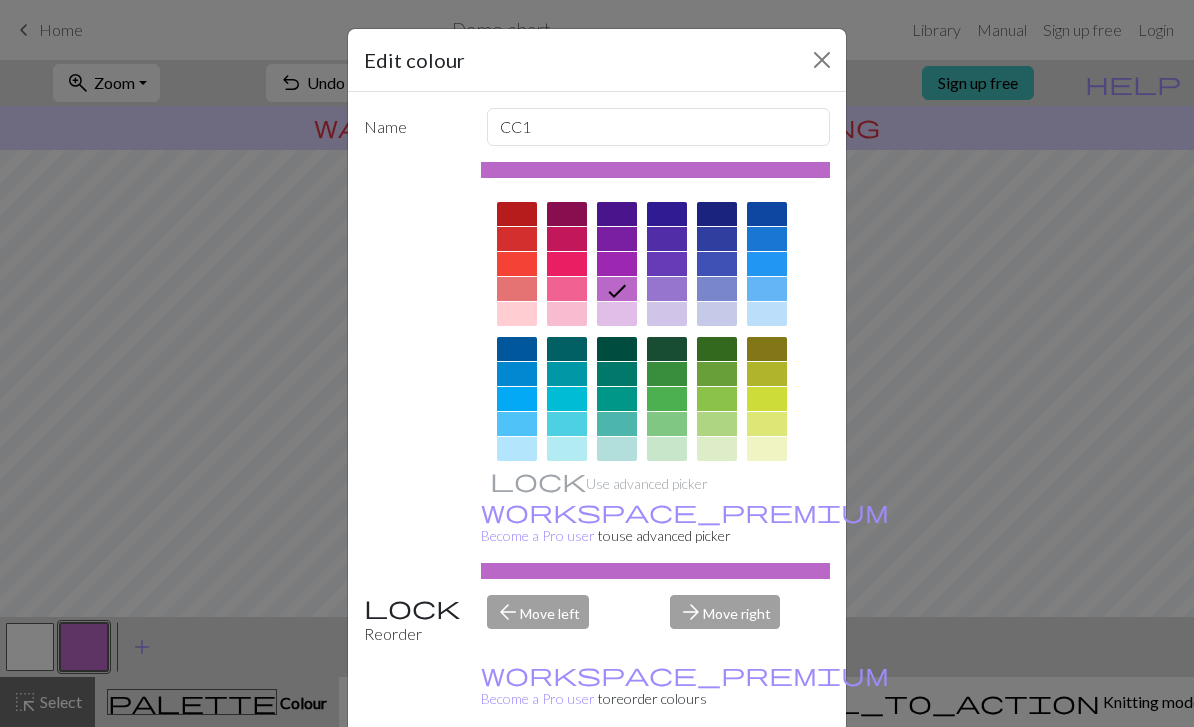 click at bounding box center [517, 449] 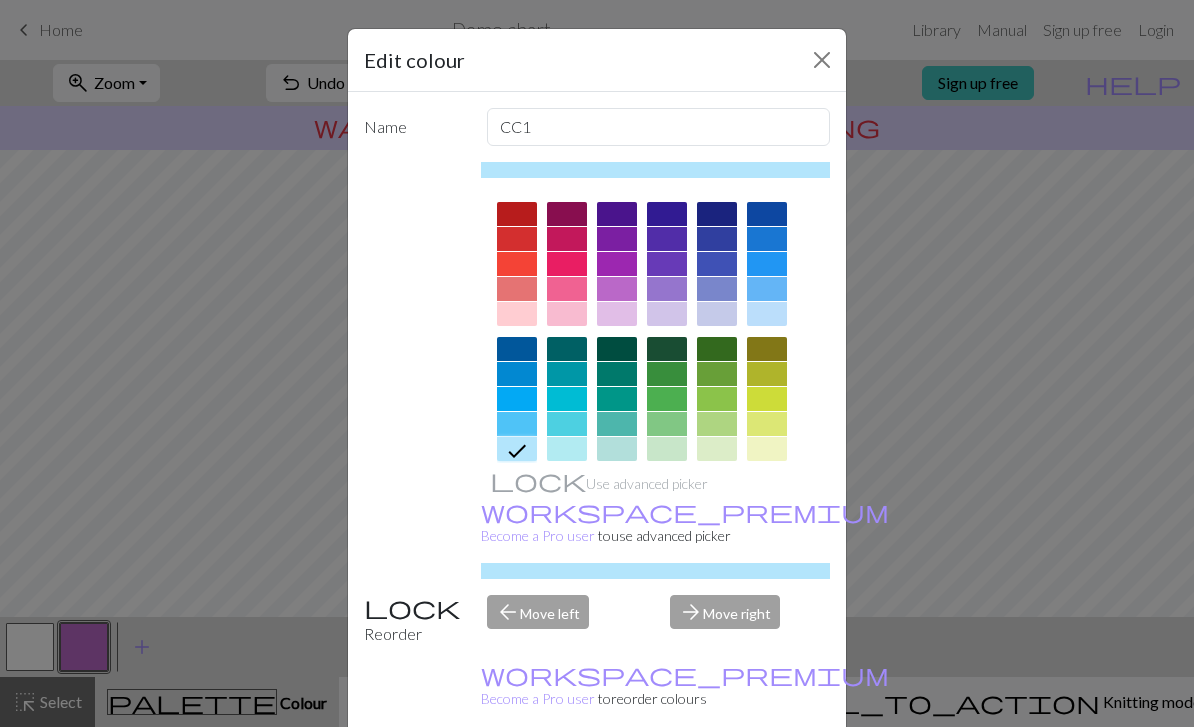 click at bounding box center [517, 424] 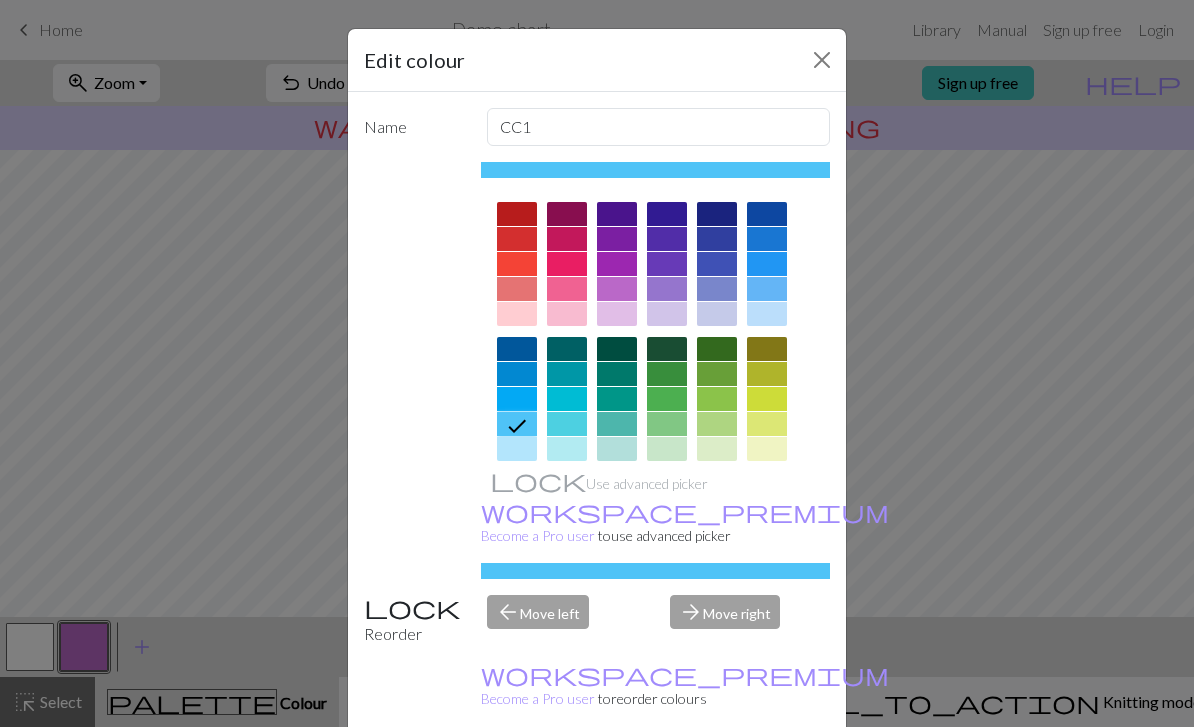 click at bounding box center (517, 449) 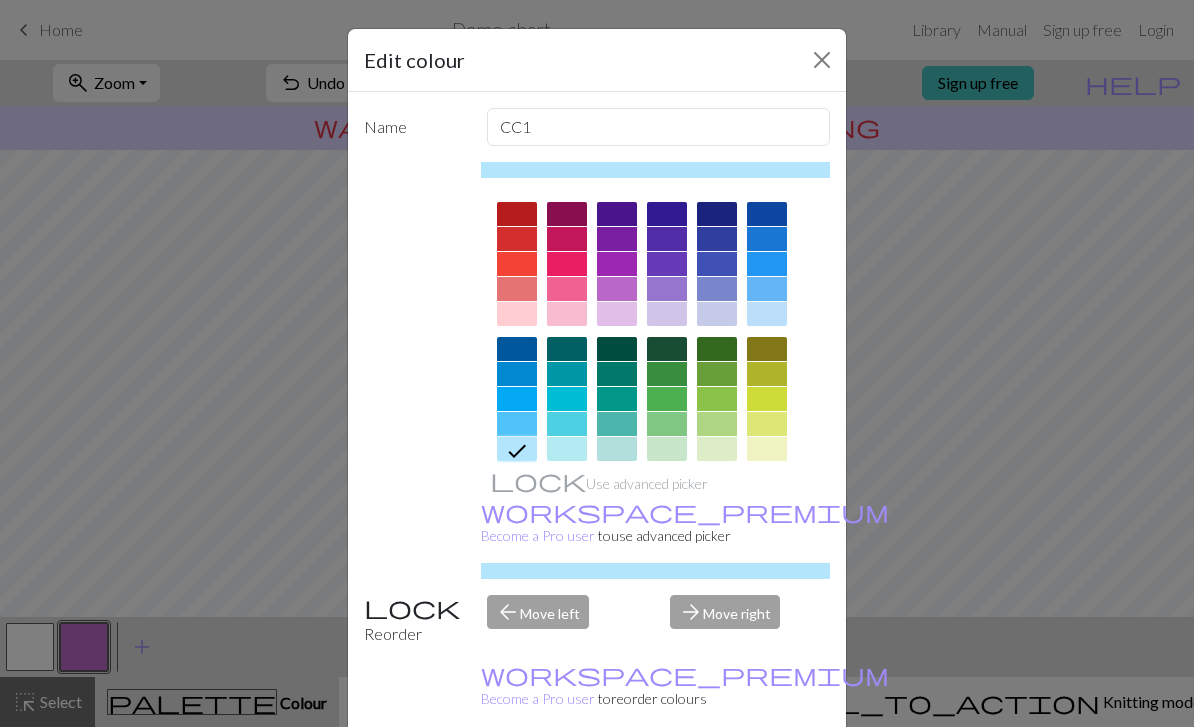 click at bounding box center (822, 60) 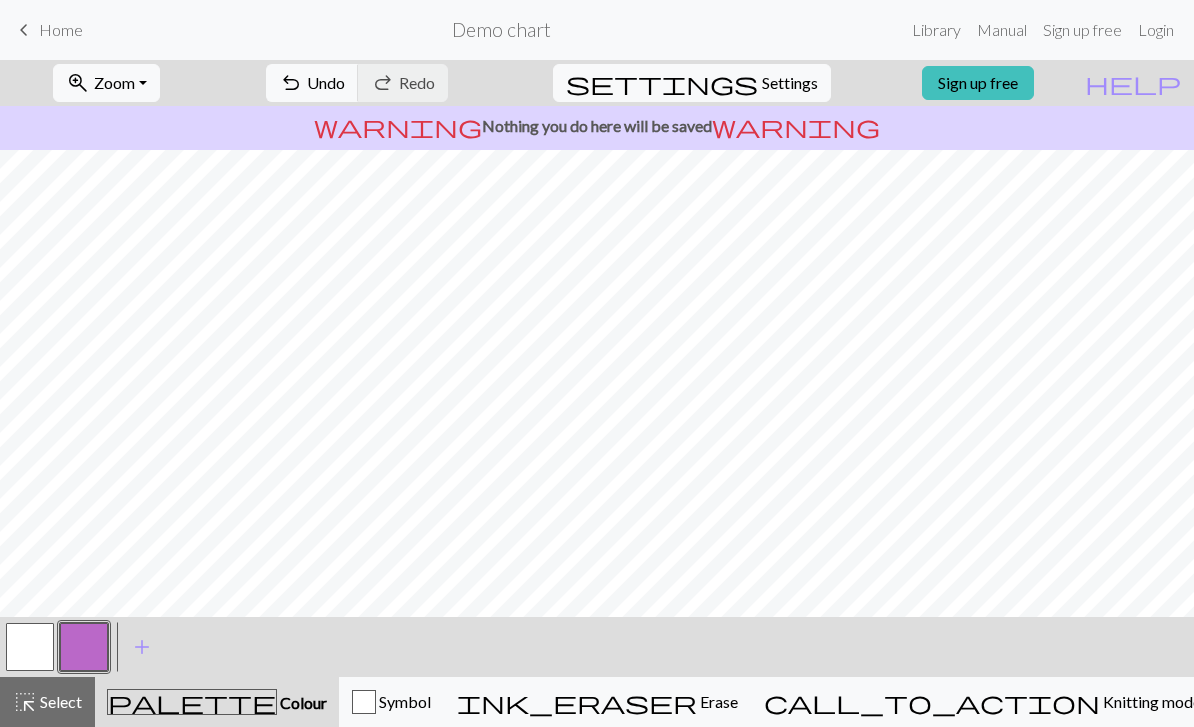 click on "add" at bounding box center (142, 647) 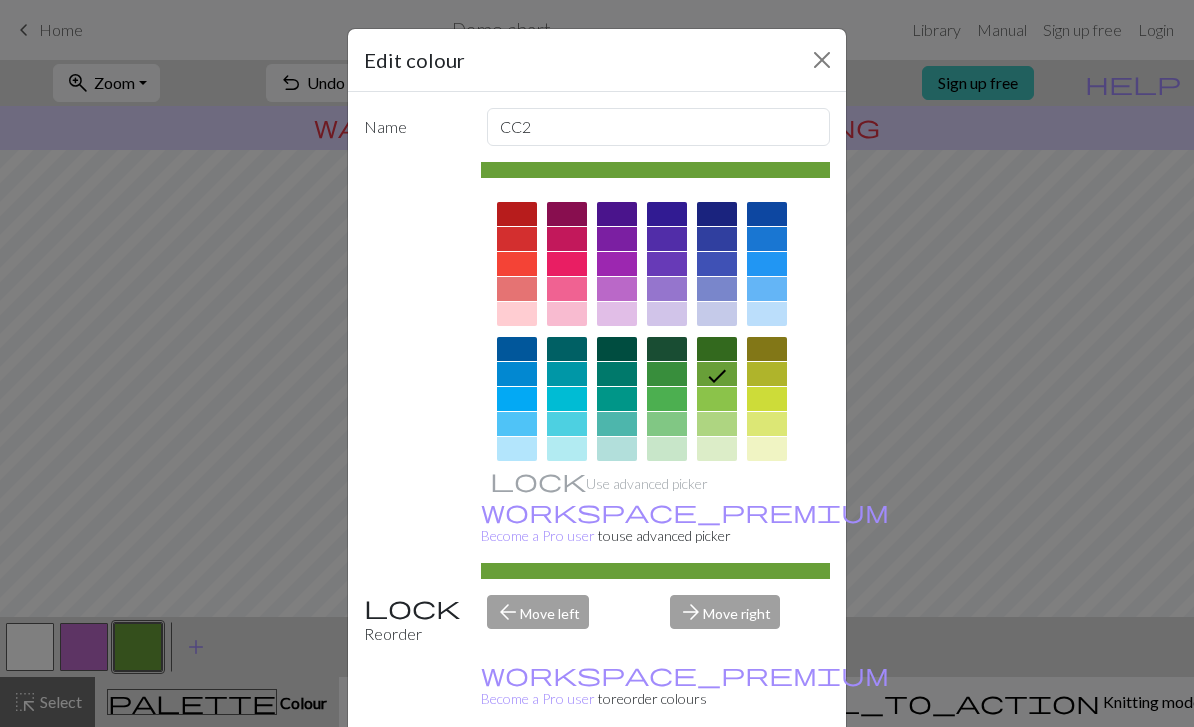 click at bounding box center [567, 424] 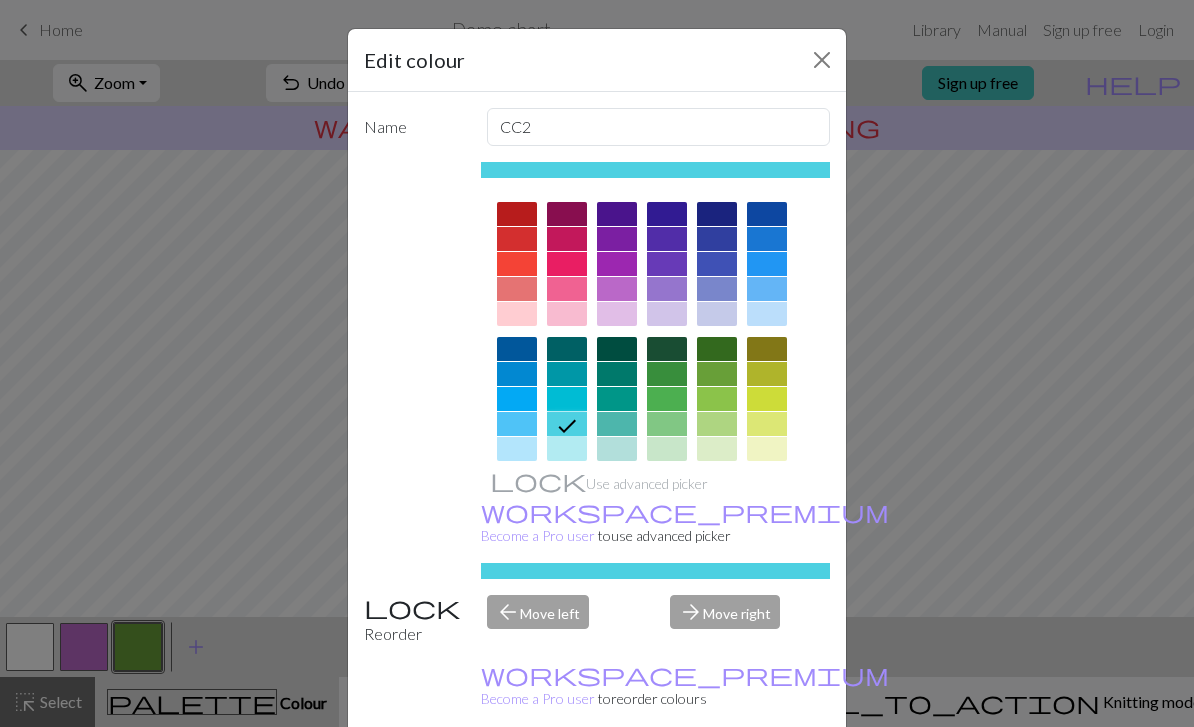 click at bounding box center [517, 424] 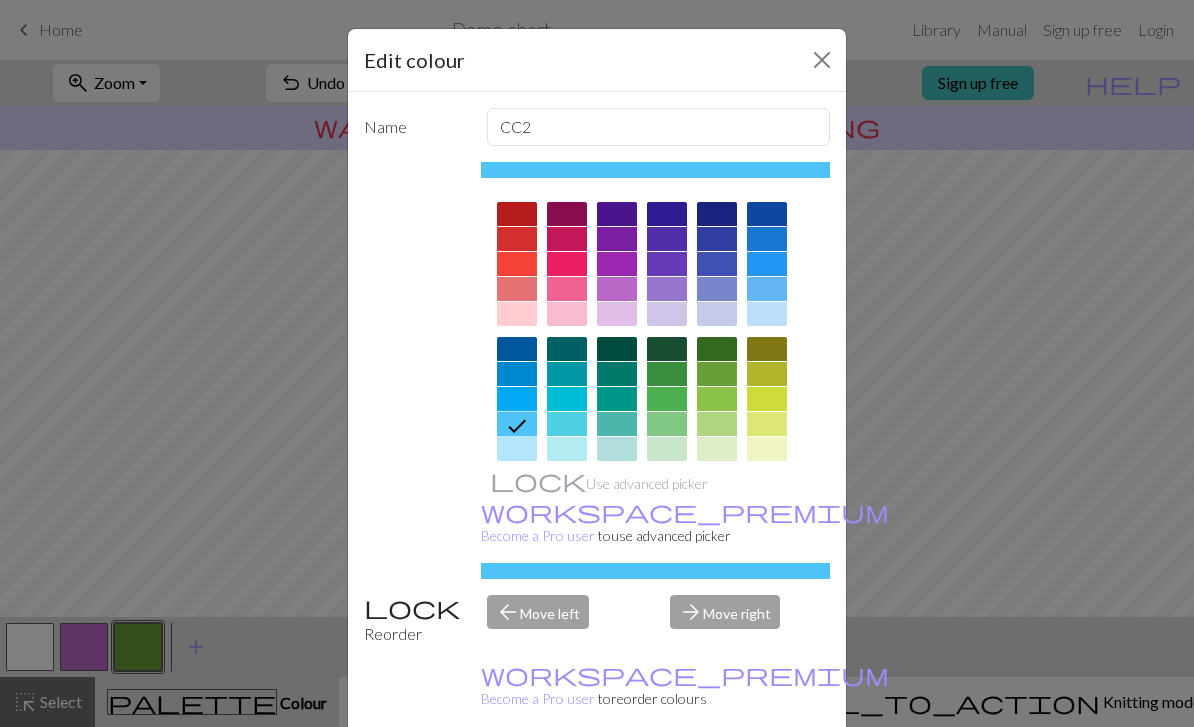 click on "arrow_forward Move right" at bounding box center [750, 620] 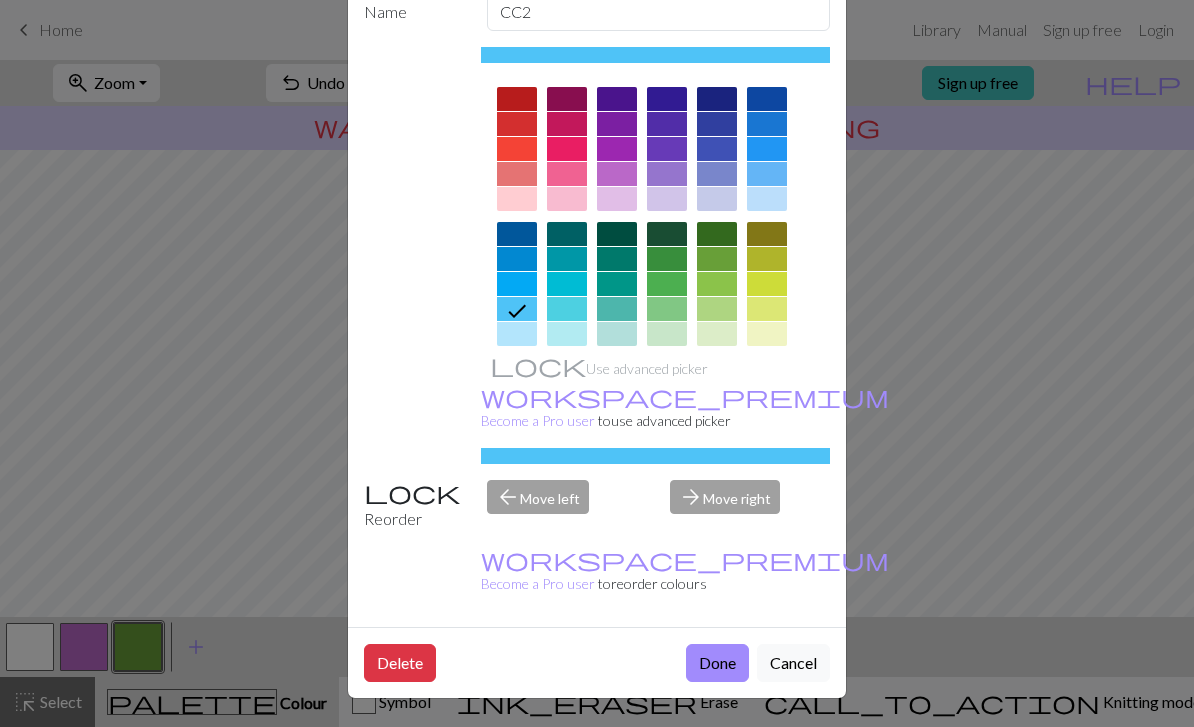 scroll, scrollTop: 114, scrollLeft: 0, axis: vertical 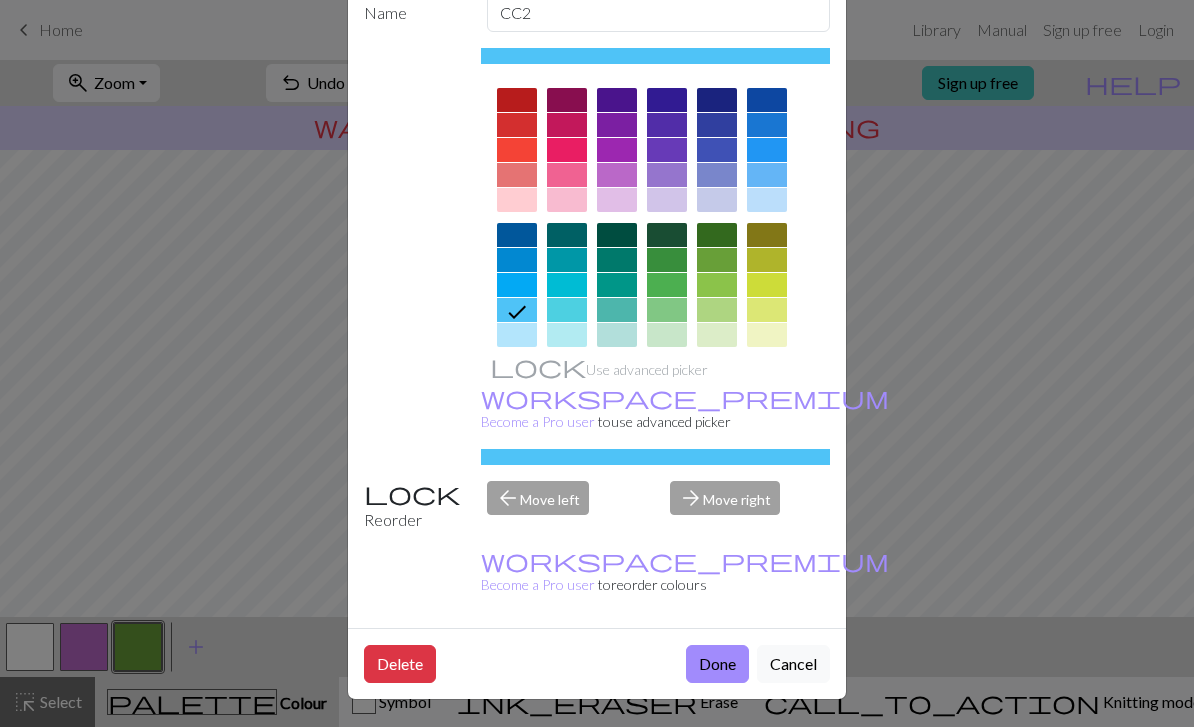 click on "Done" at bounding box center [717, 664] 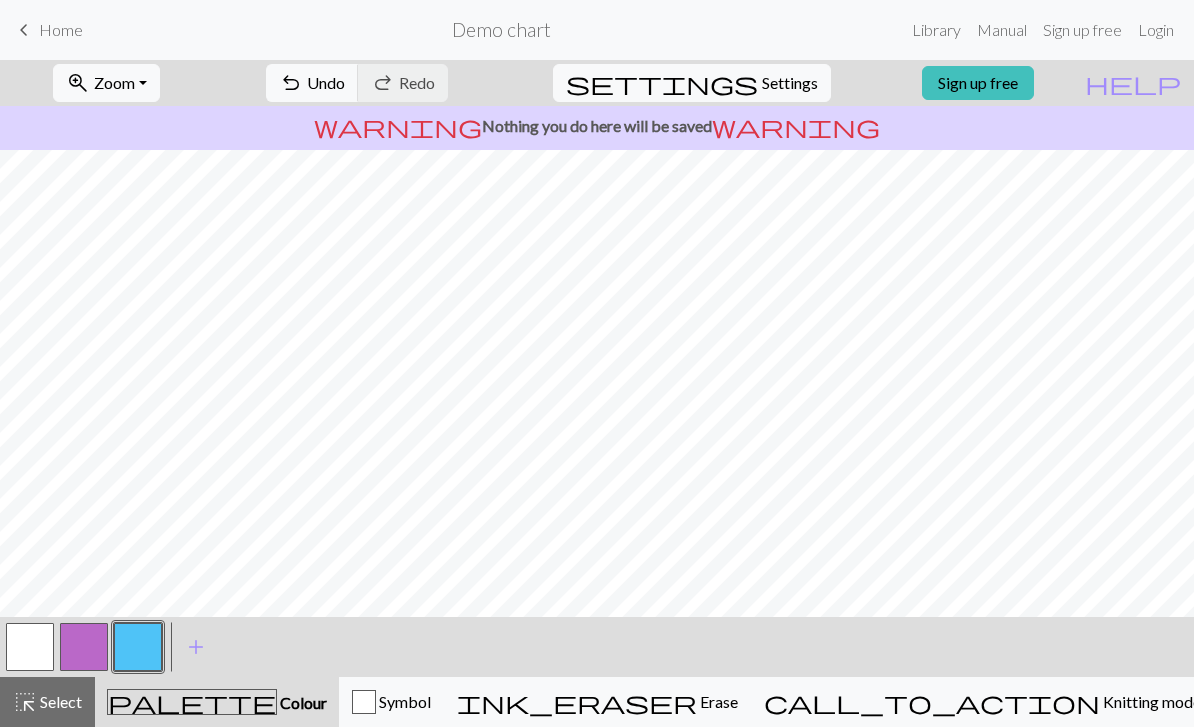 click at bounding box center (84, 647) 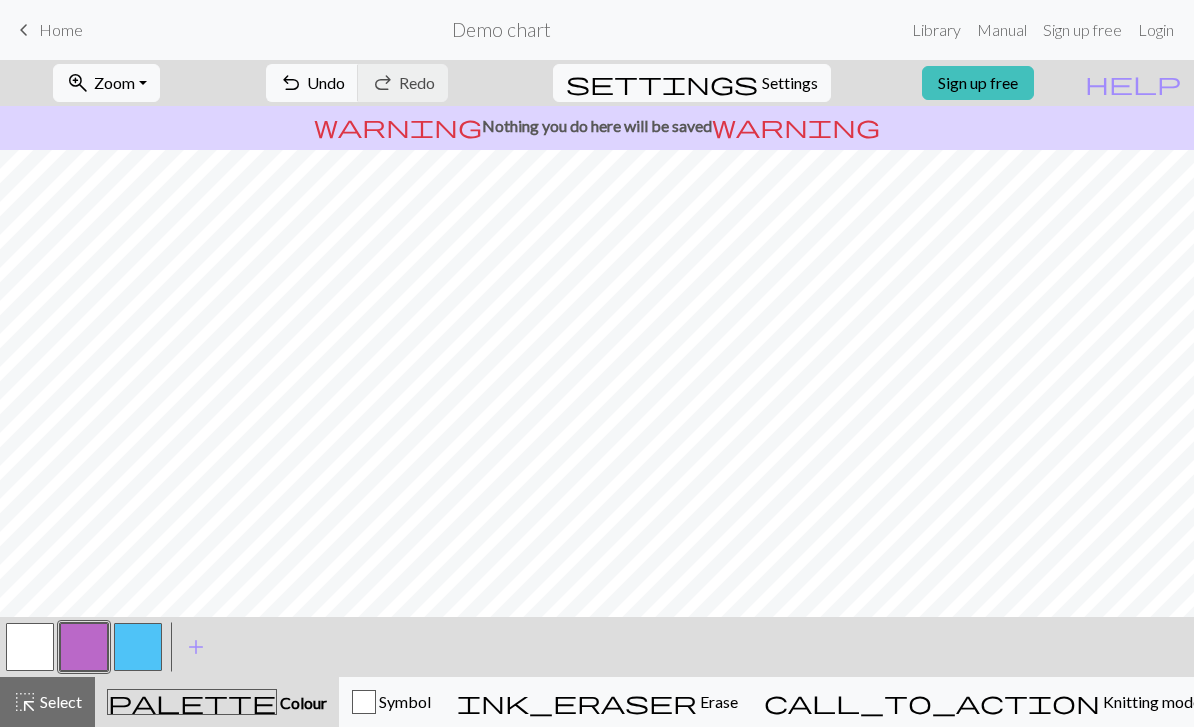 click at bounding box center [84, 647] 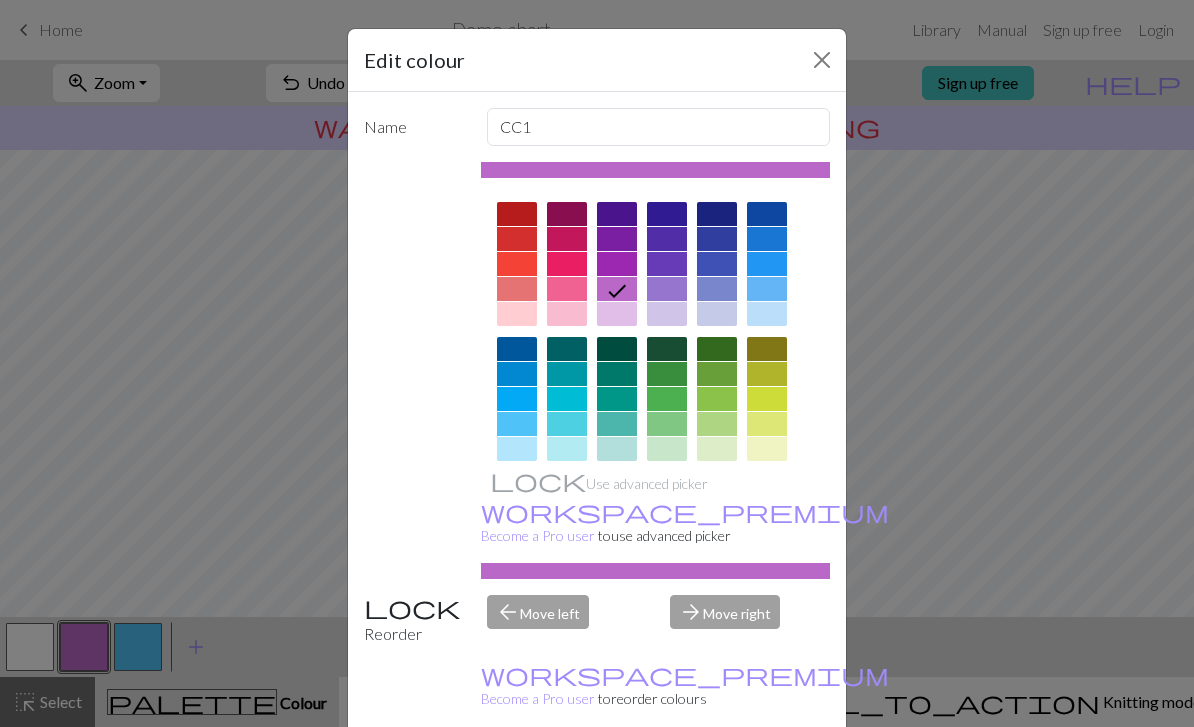 click at bounding box center [517, 449] 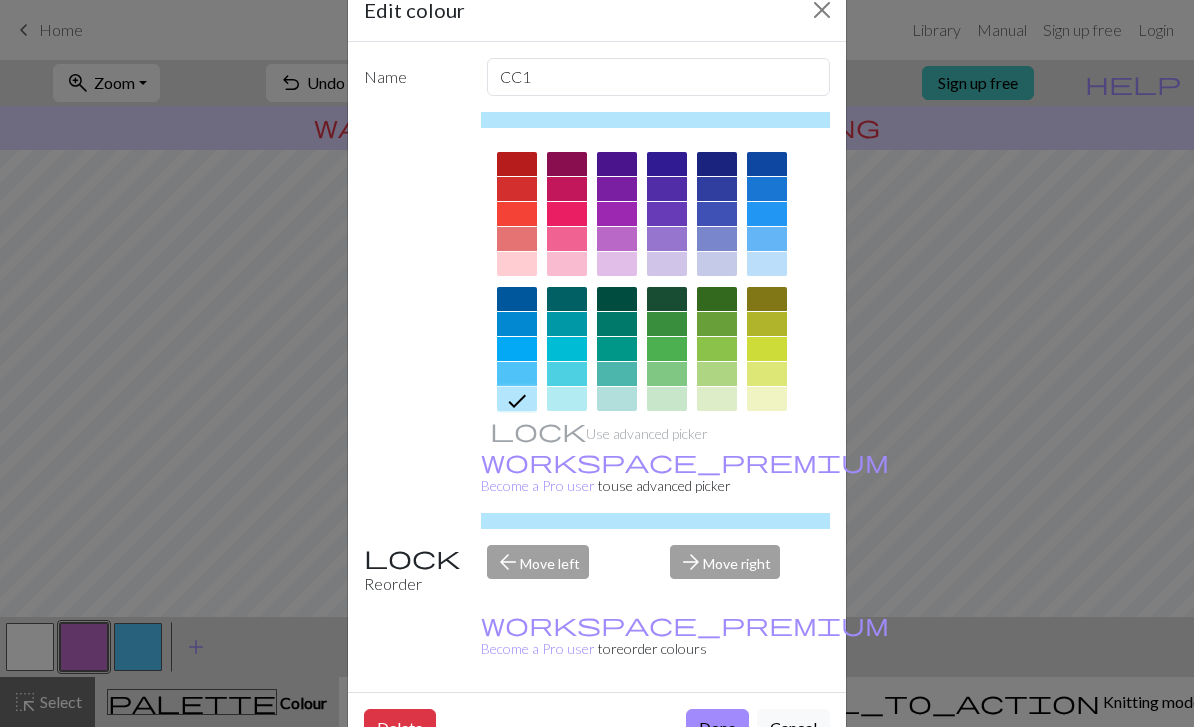 scroll, scrollTop: 87, scrollLeft: 0, axis: vertical 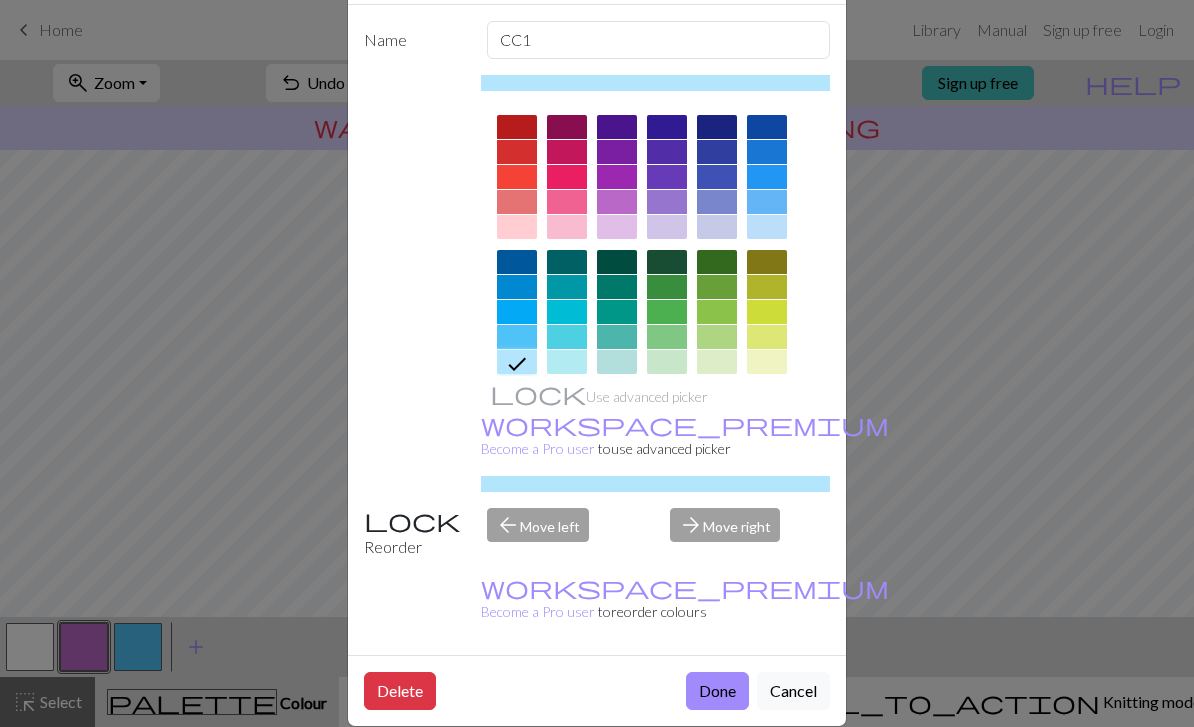 click on "Done" at bounding box center [717, 691] 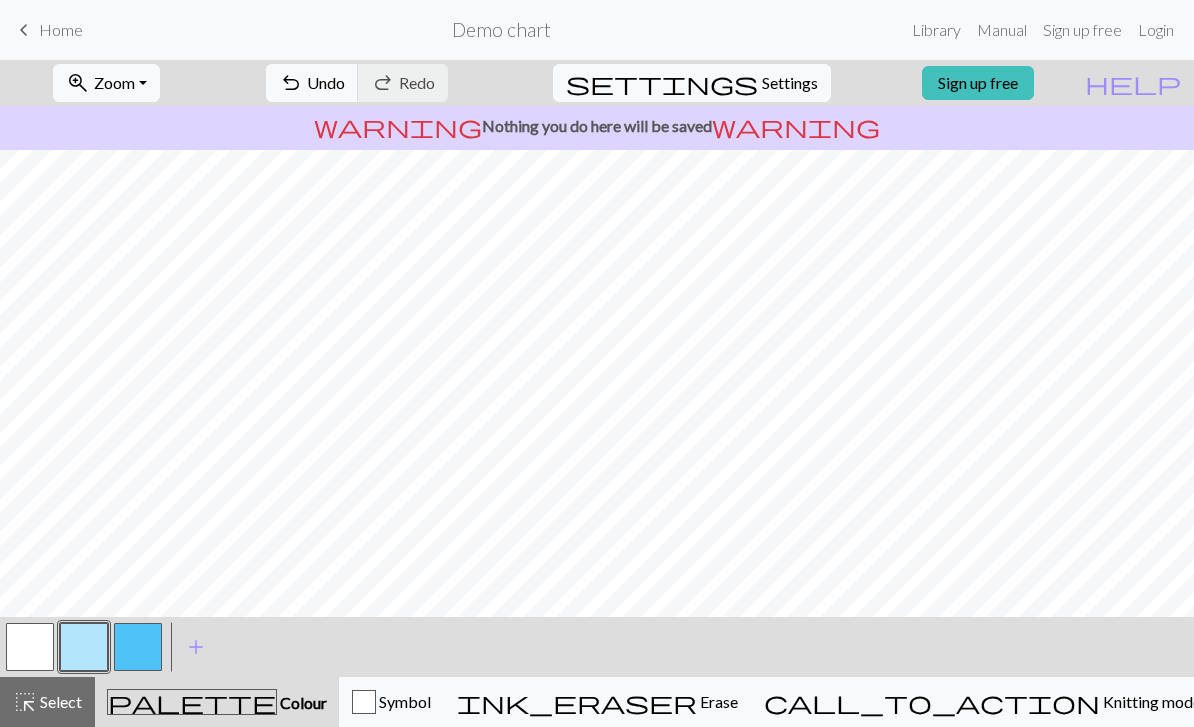 click at bounding box center [30, 647] 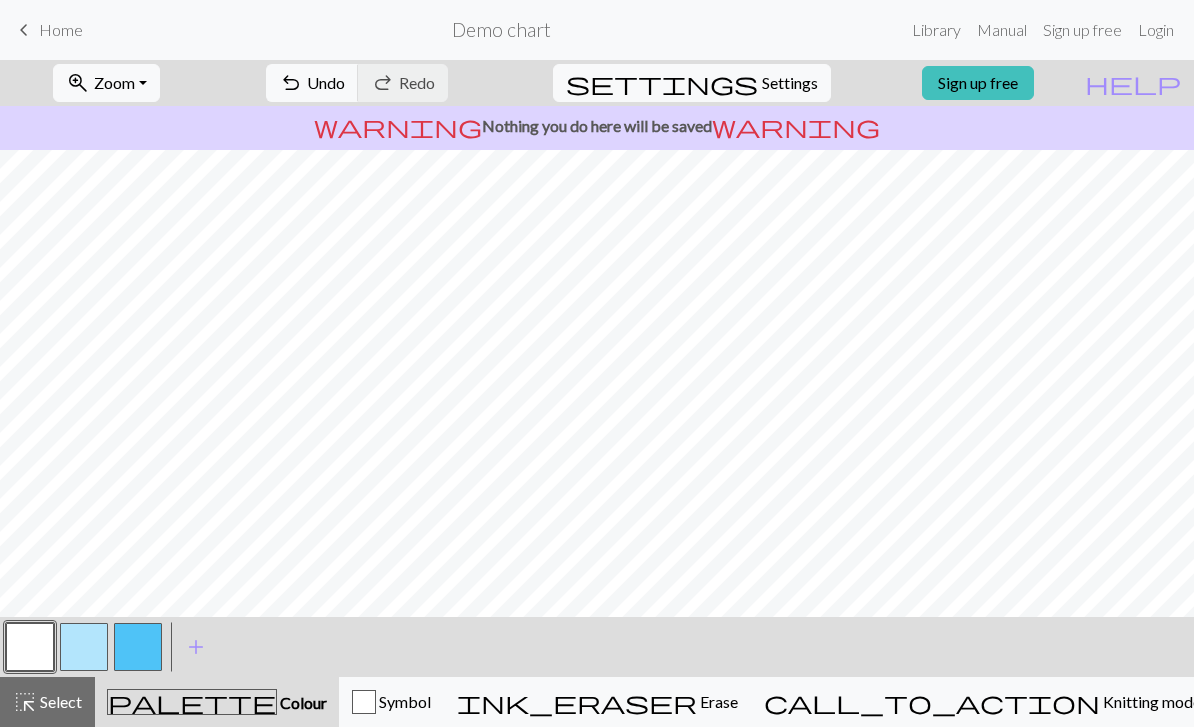 click at bounding box center (30, 647) 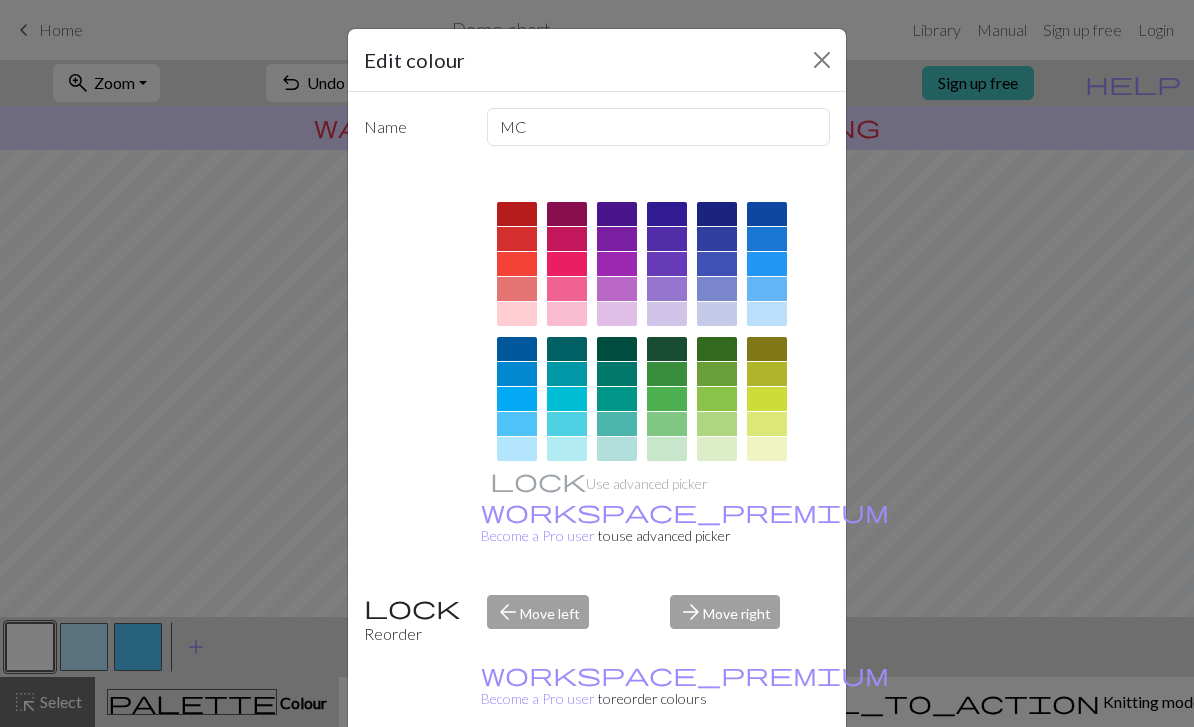 click at bounding box center [517, 399] 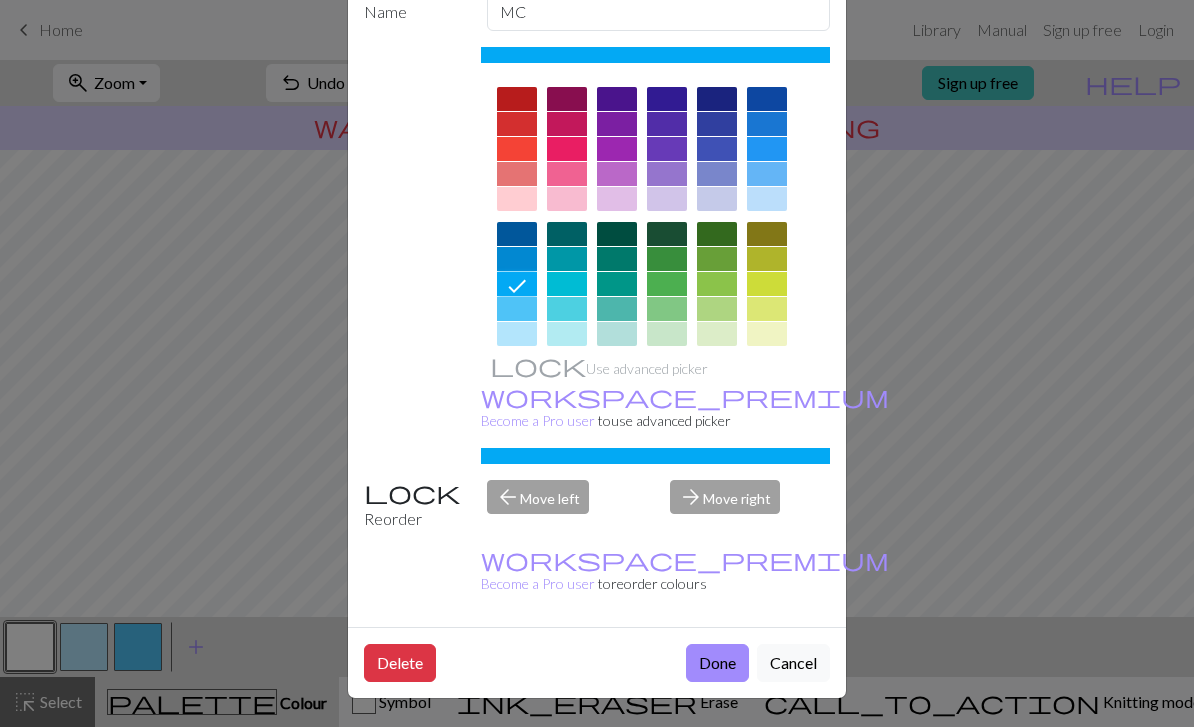 scroll, scrollTop: 114, scrollLeft: 0, axis: vertical 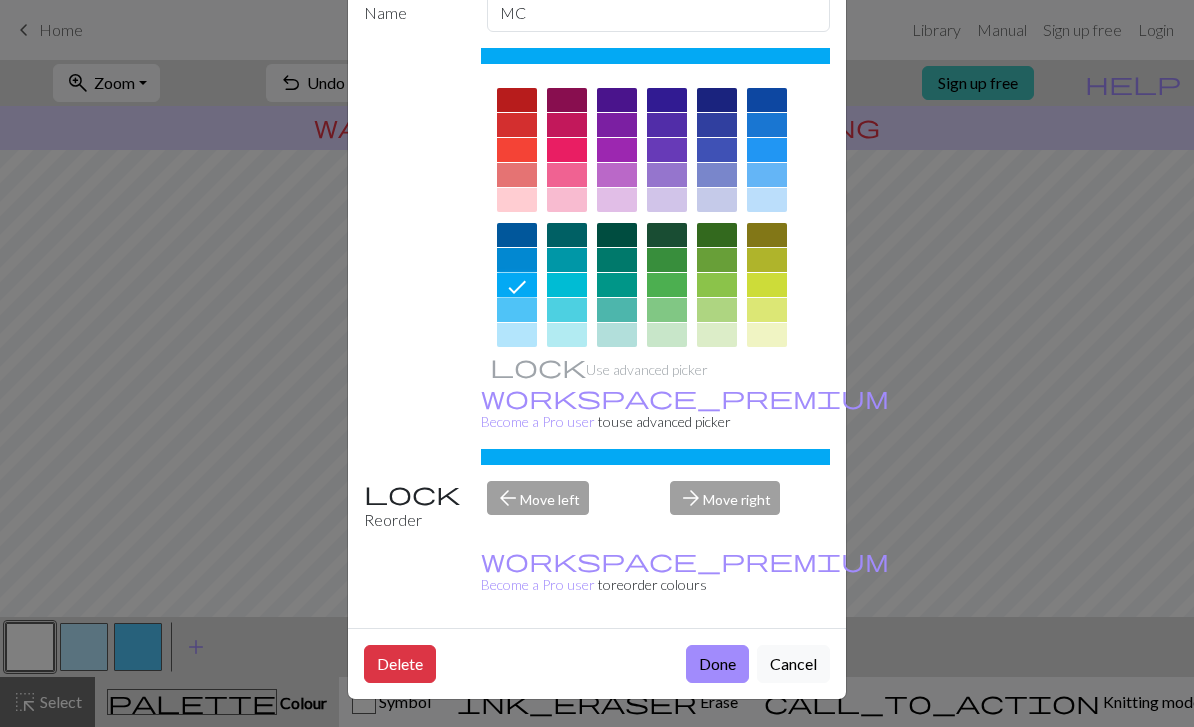 click on "Done" at bounding box center (717, 664) 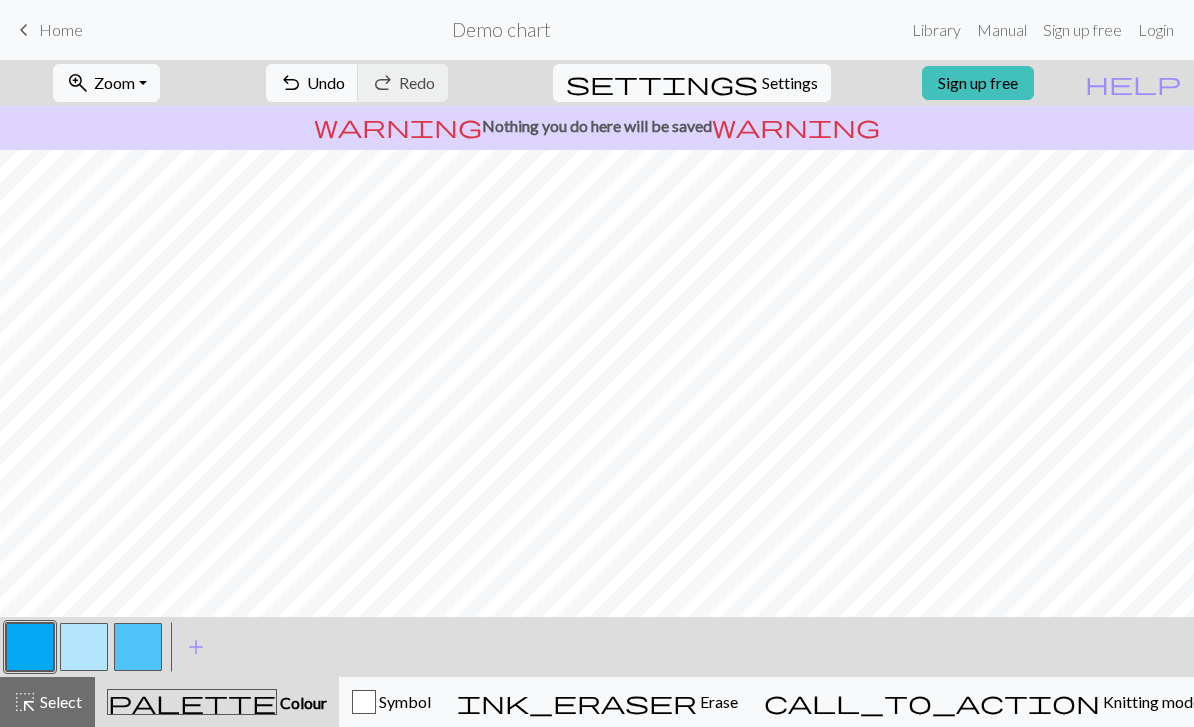 click on "add" at bounding box center (196, 647) 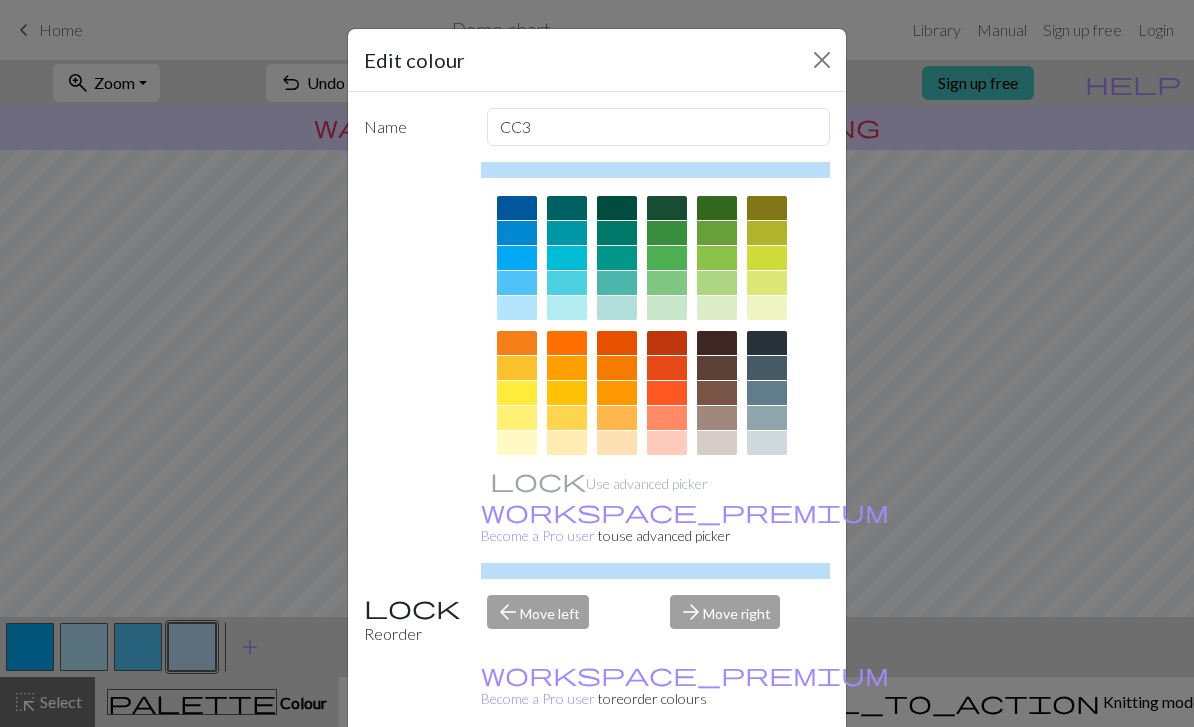 scroll, scrollTop: 145, scrollLeft: 0, axis: vertical 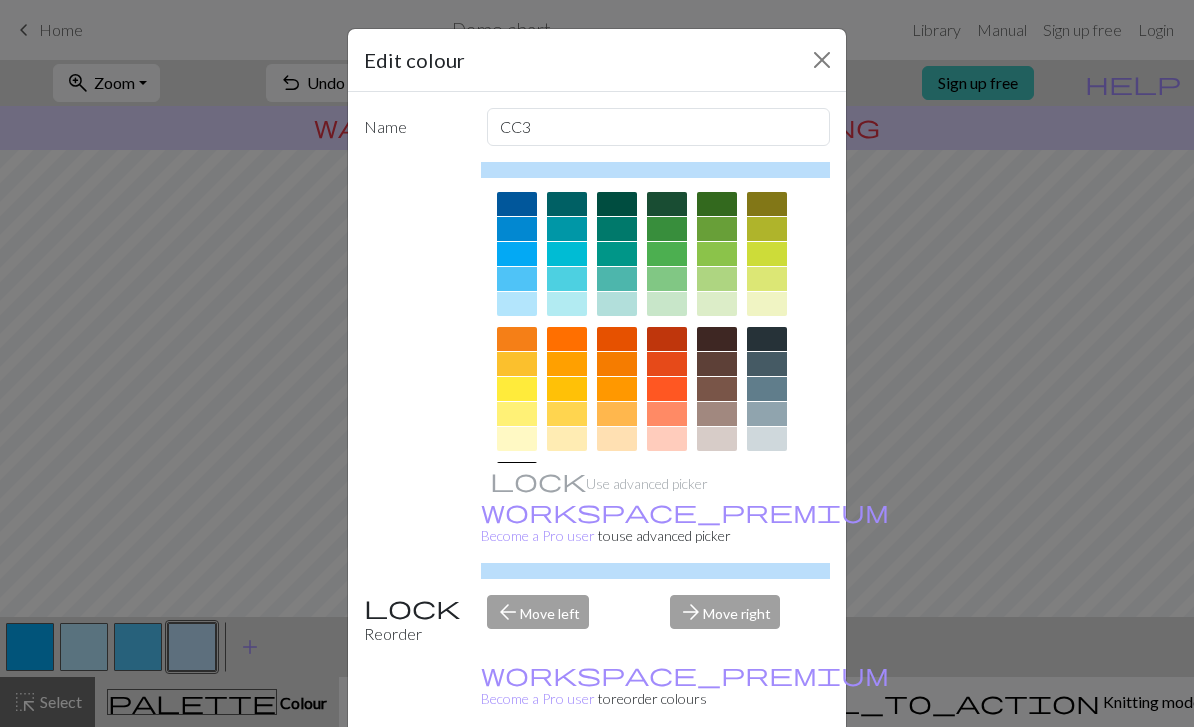 click at bounding box center (767, 439) 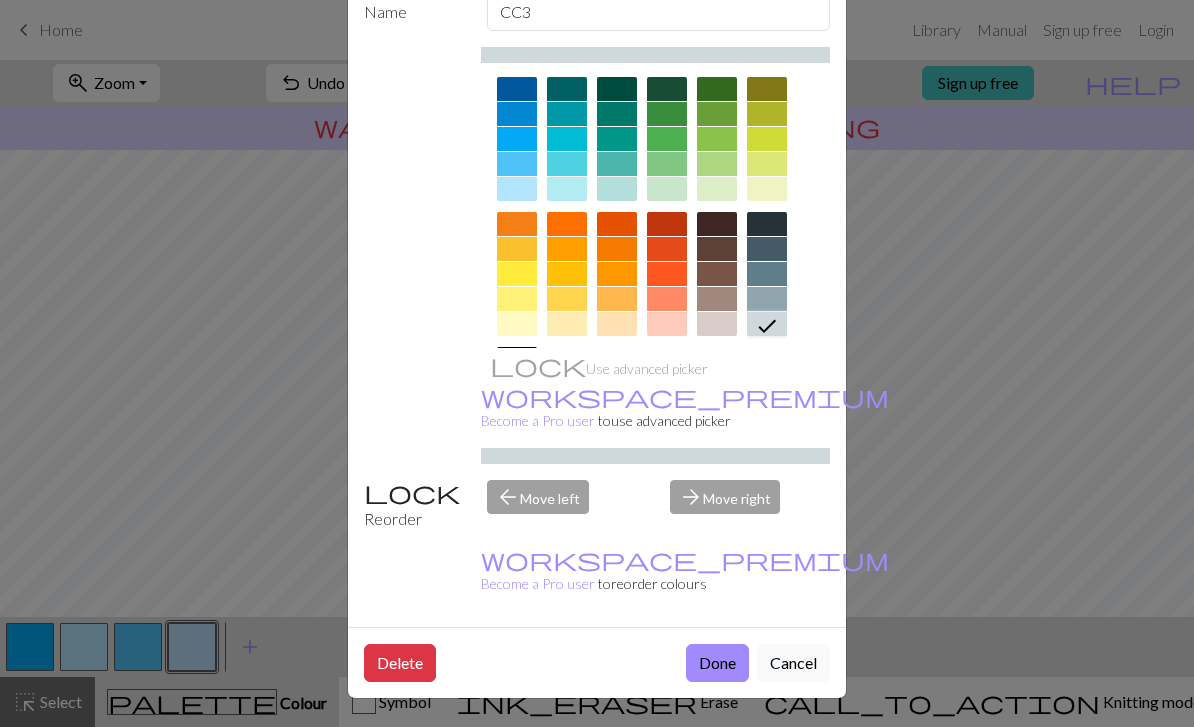 scroll, scrollTop: 114, scrollLeft: 0, axis: vertical 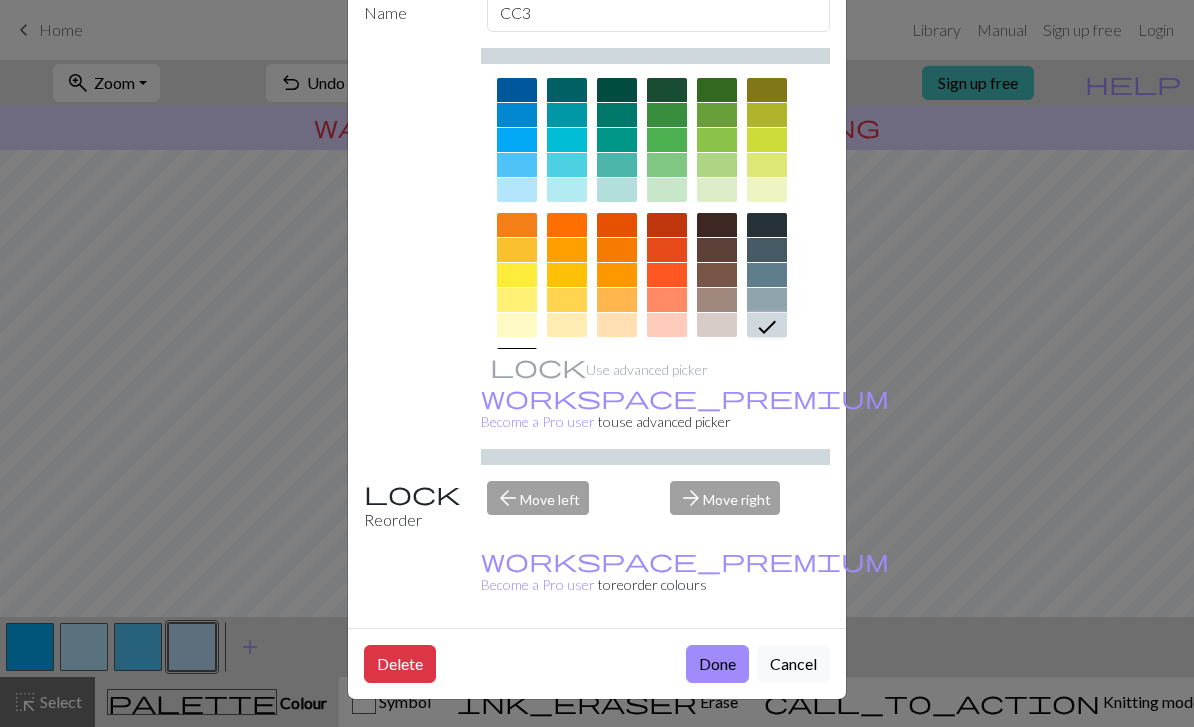 click on "Done" at bounding box center (717, 664) 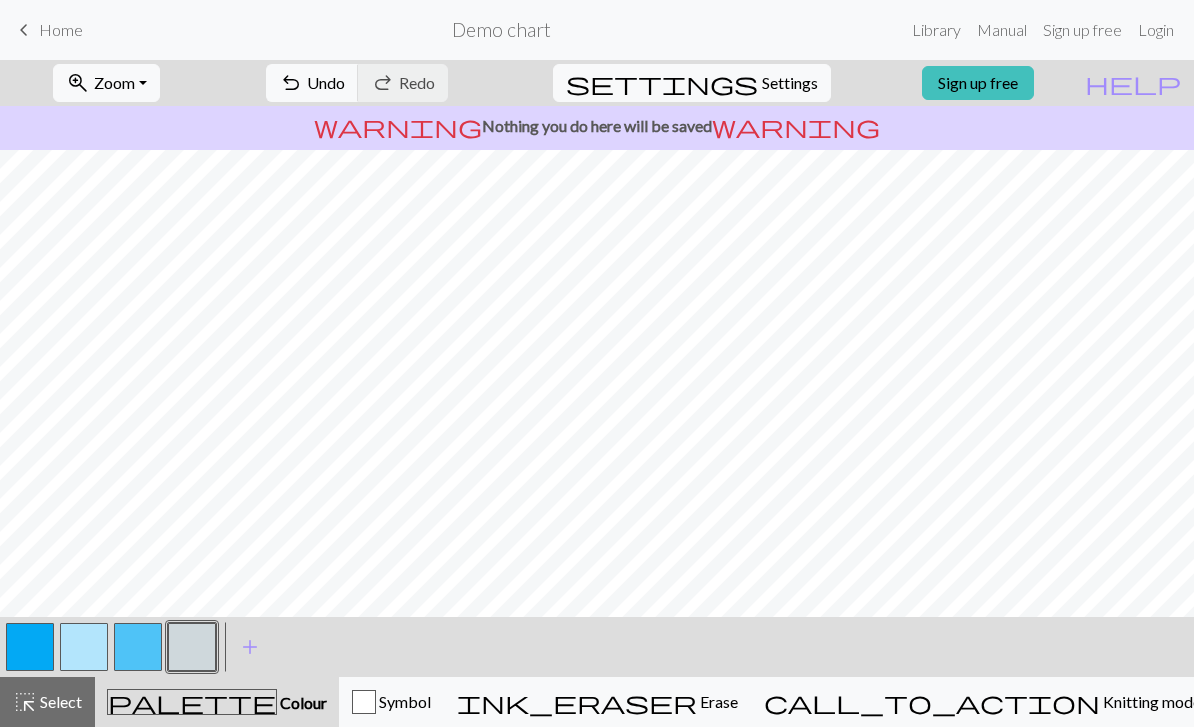 click on "ink_eraser   Erase   Erase" at bounding box center [597, 702] 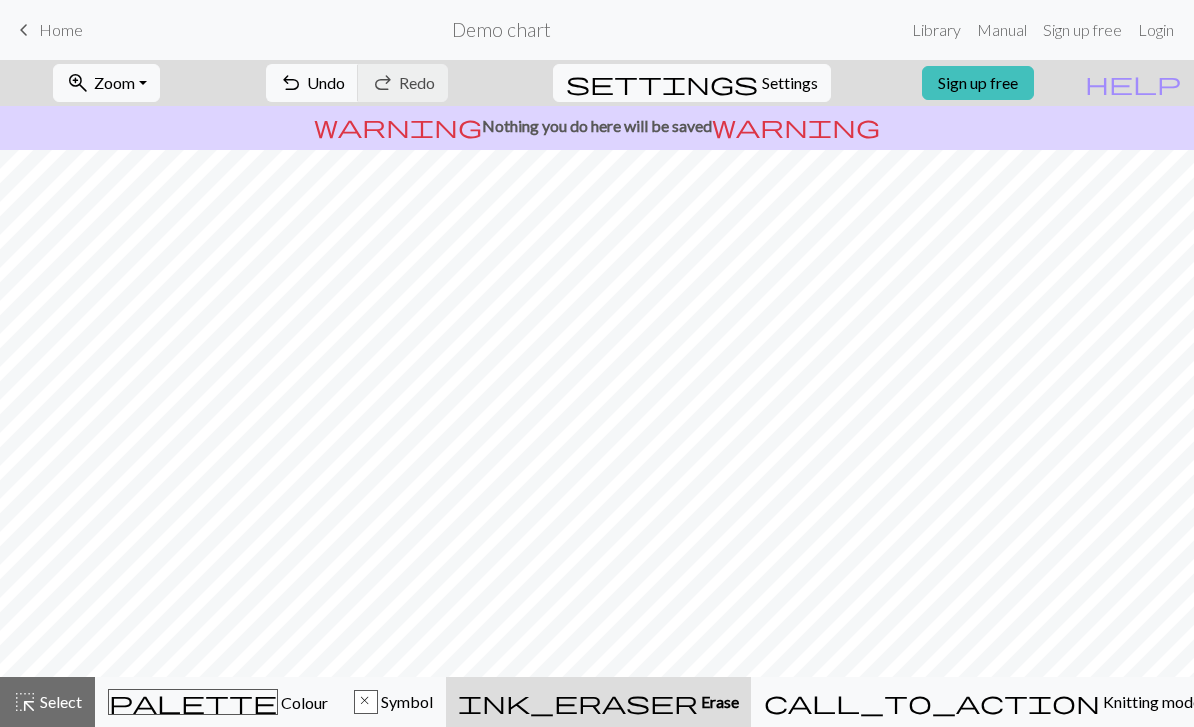 click on "palette" at bounding box center [193, 702] 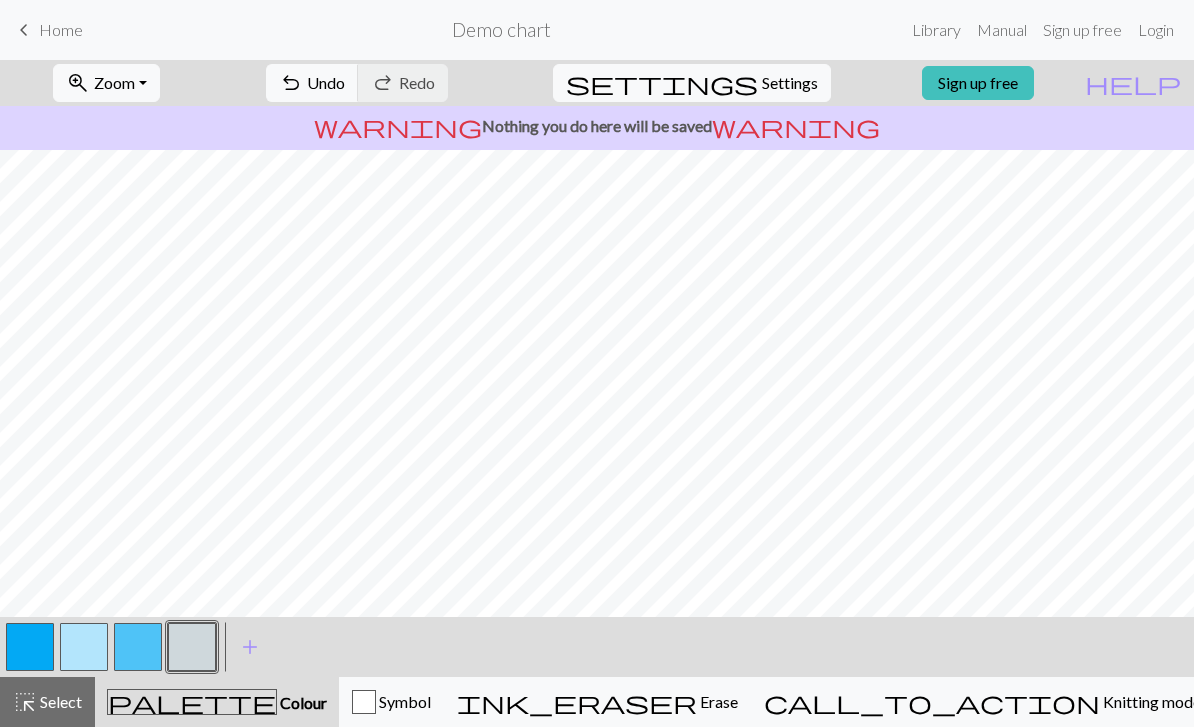 click at bounding box center [30, 647] 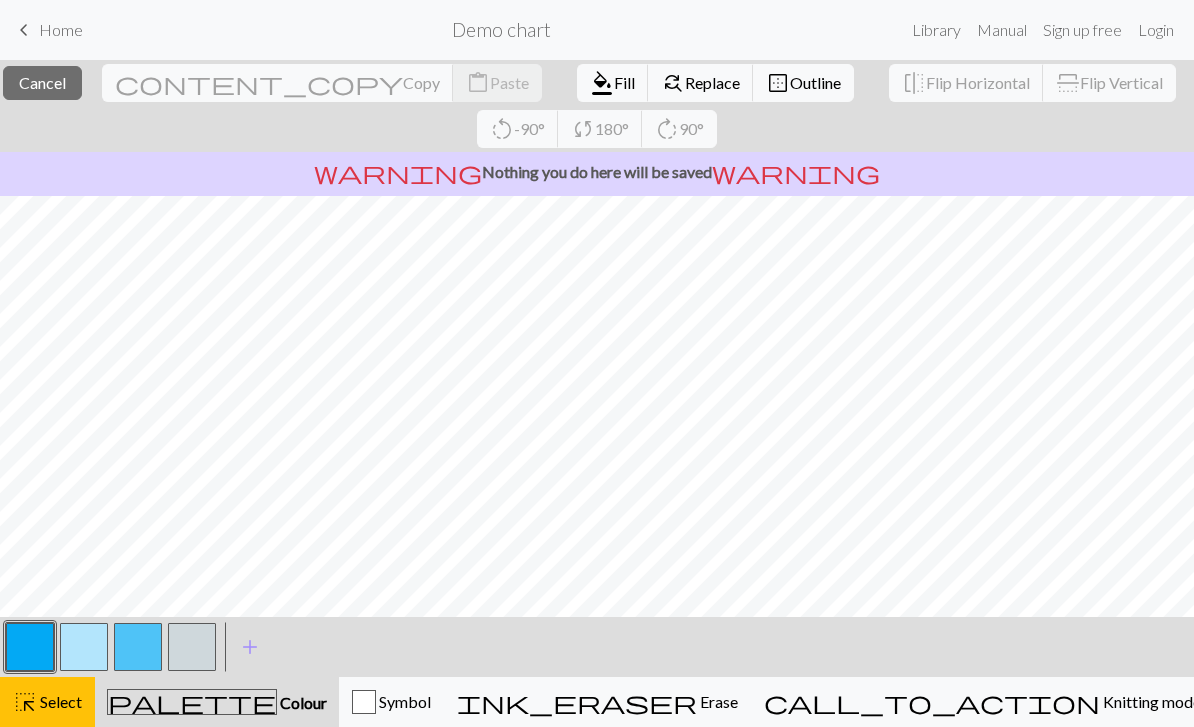 click at bounding box center [30, 647] 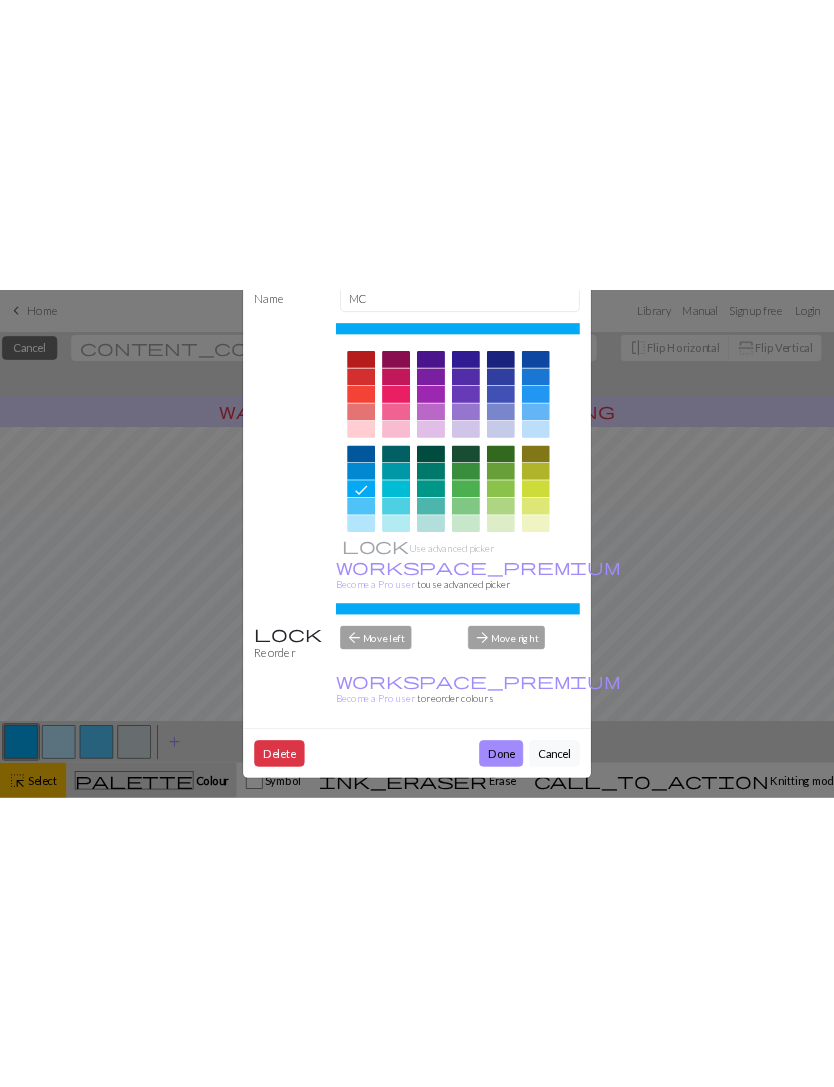 scroll, scrollTop: 114, scrollLeft: 0, axis: vertical 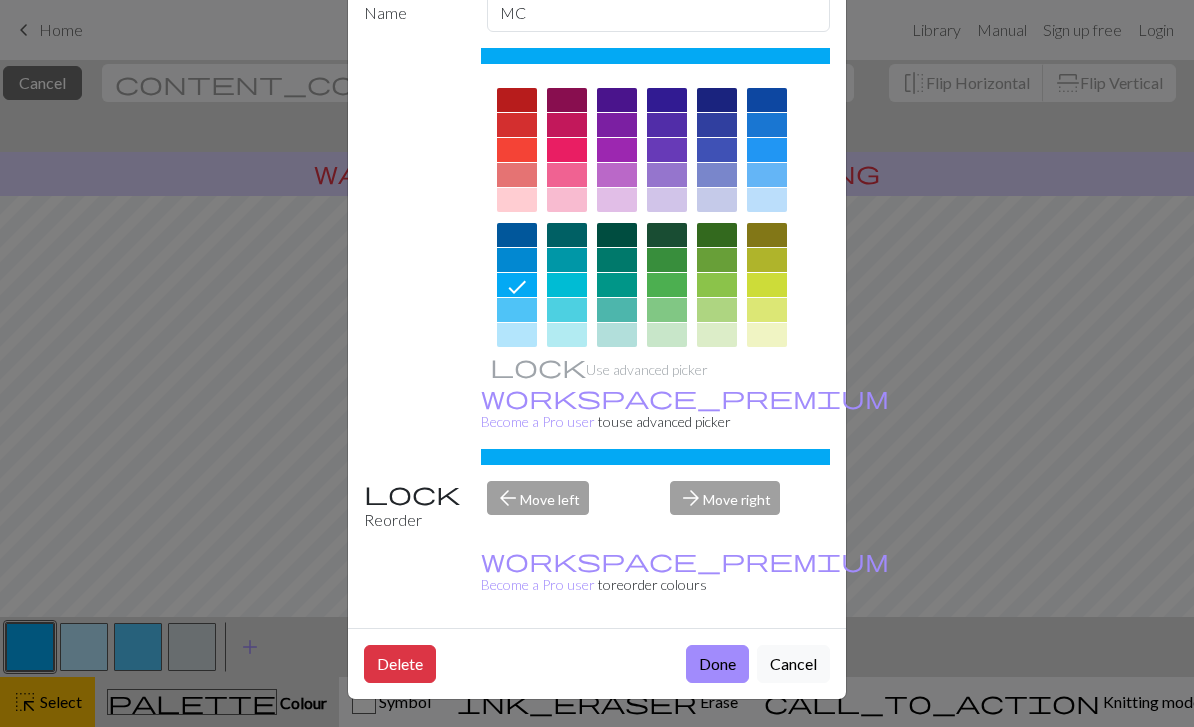 click on "Done" at bounding box center (717, 664) 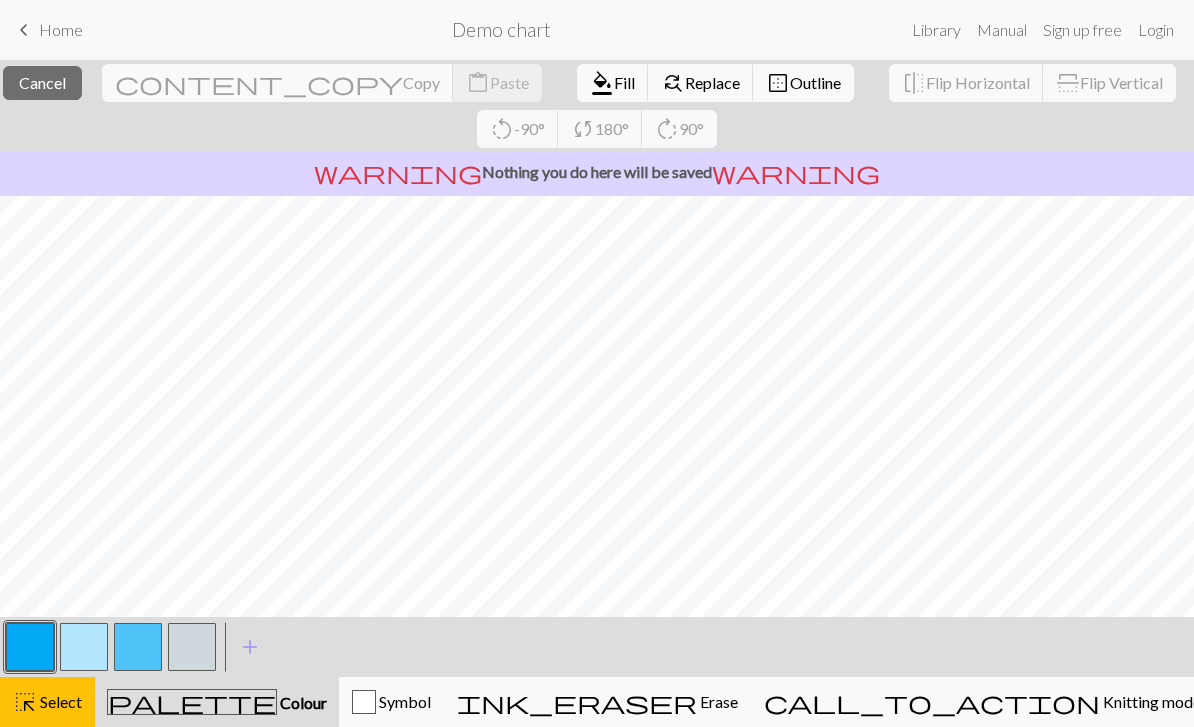 click on "Select" at bounding box center [59, 701] 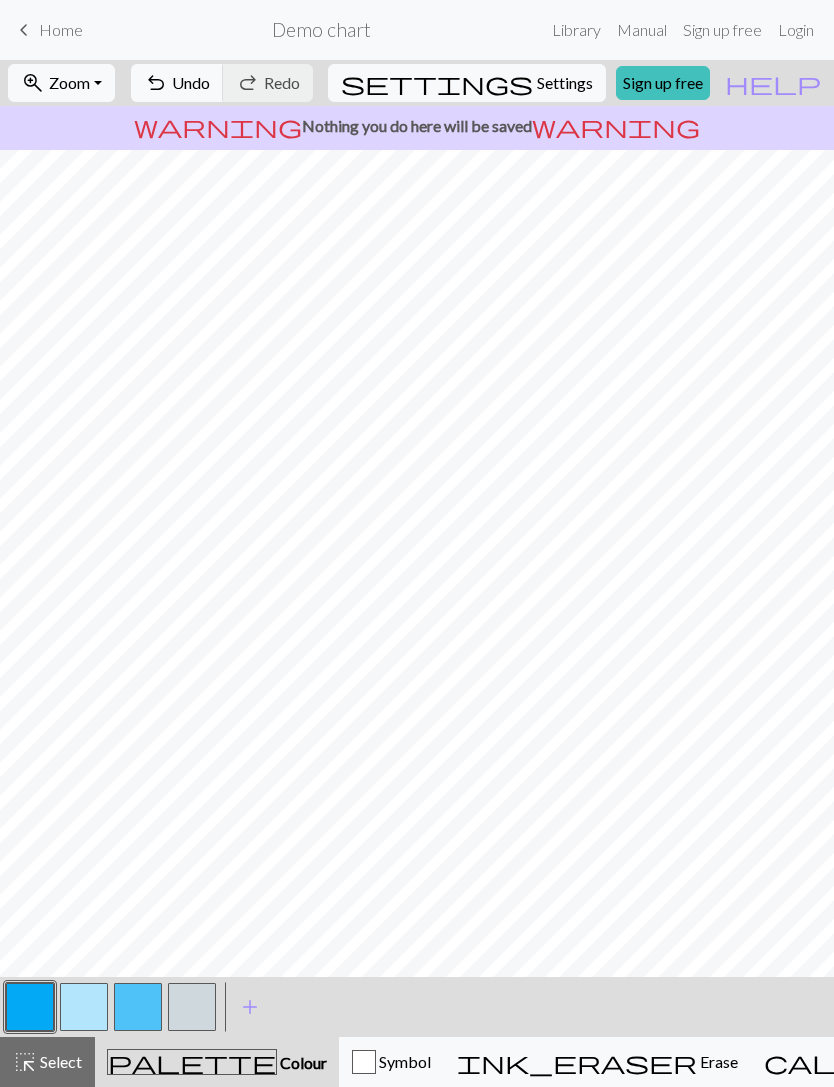 click at bounding box center (84, 1007) 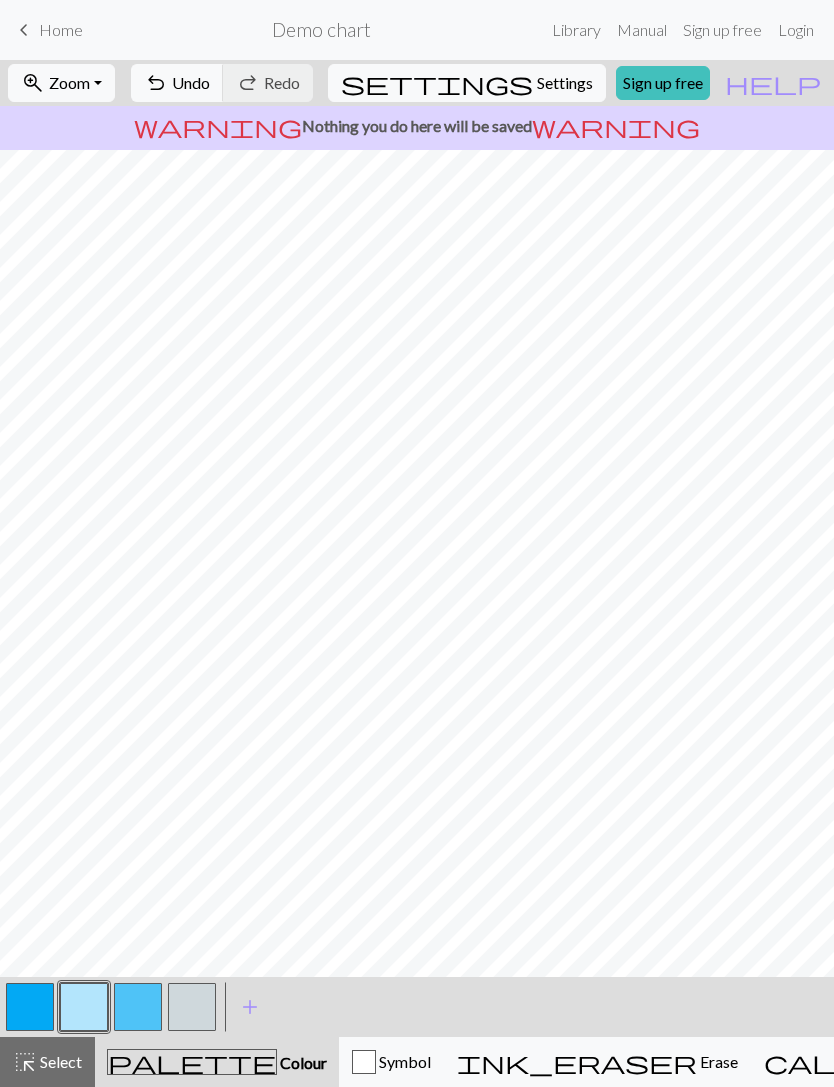 click at bounding box center [138, 1007] 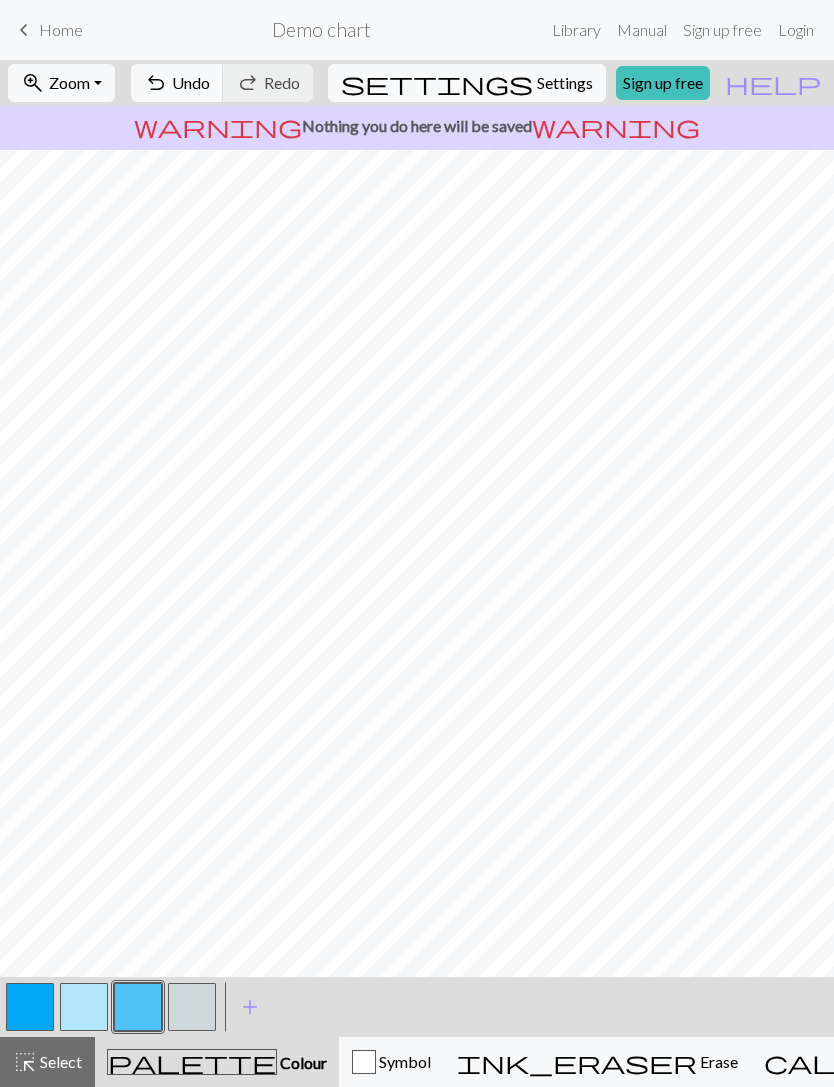 click at bounding box center (30, 1007) 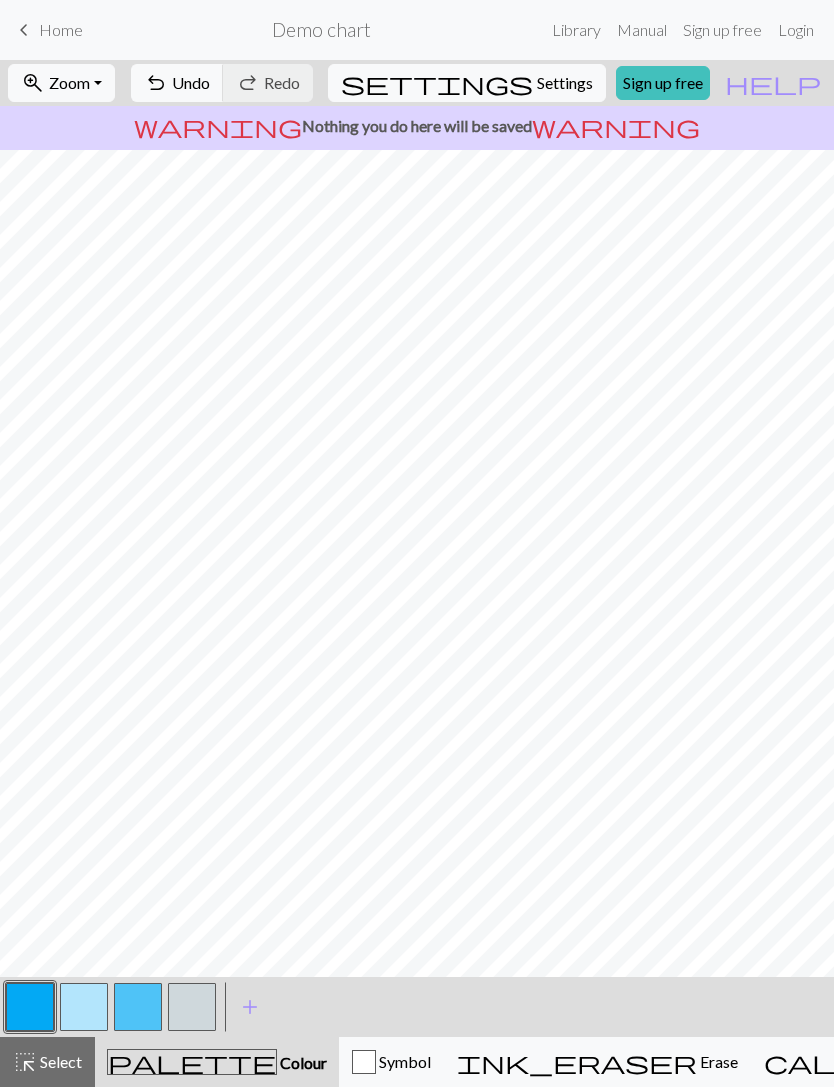 click at bounding box center [84, 1007] 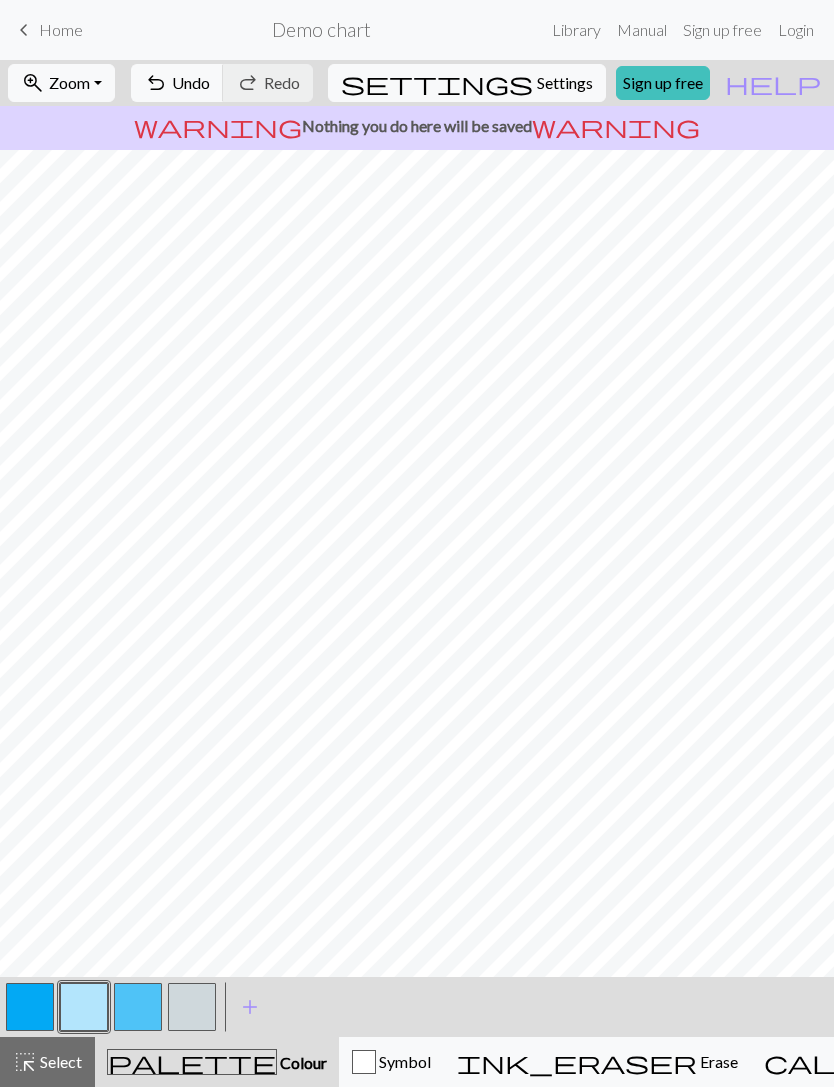 click at bounding box center [30, 1007] 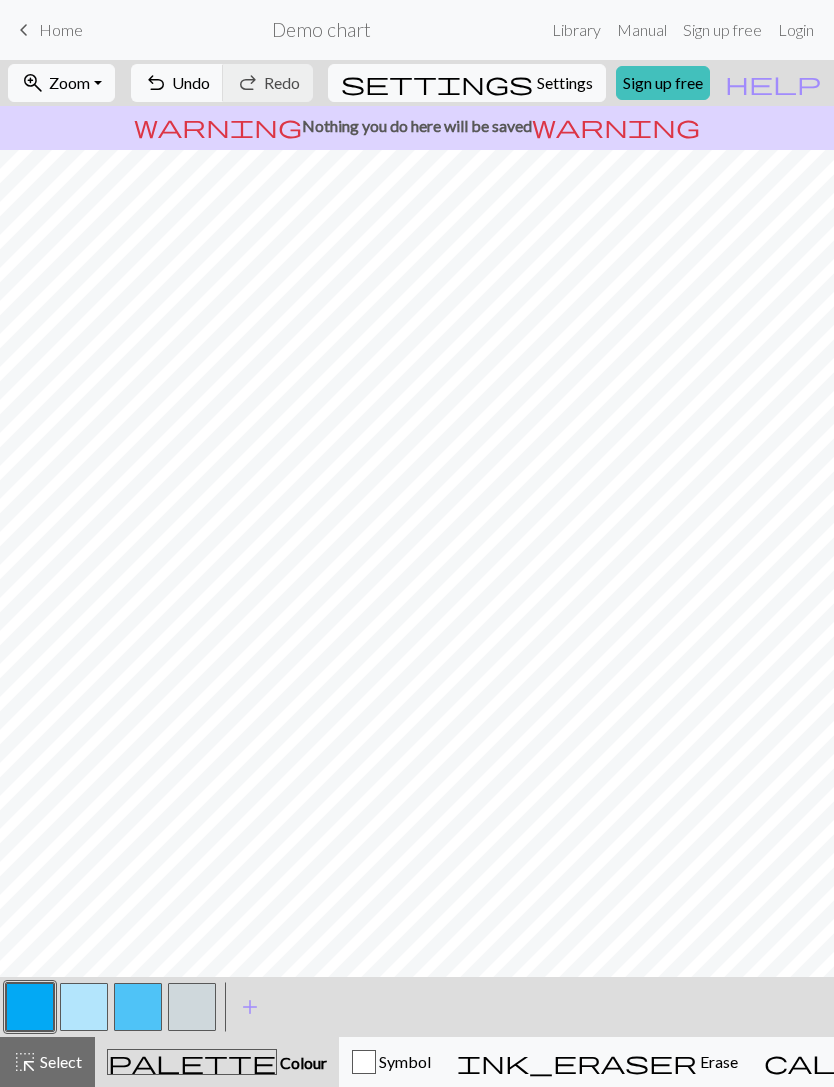 click at bounding box center (84, 1007) 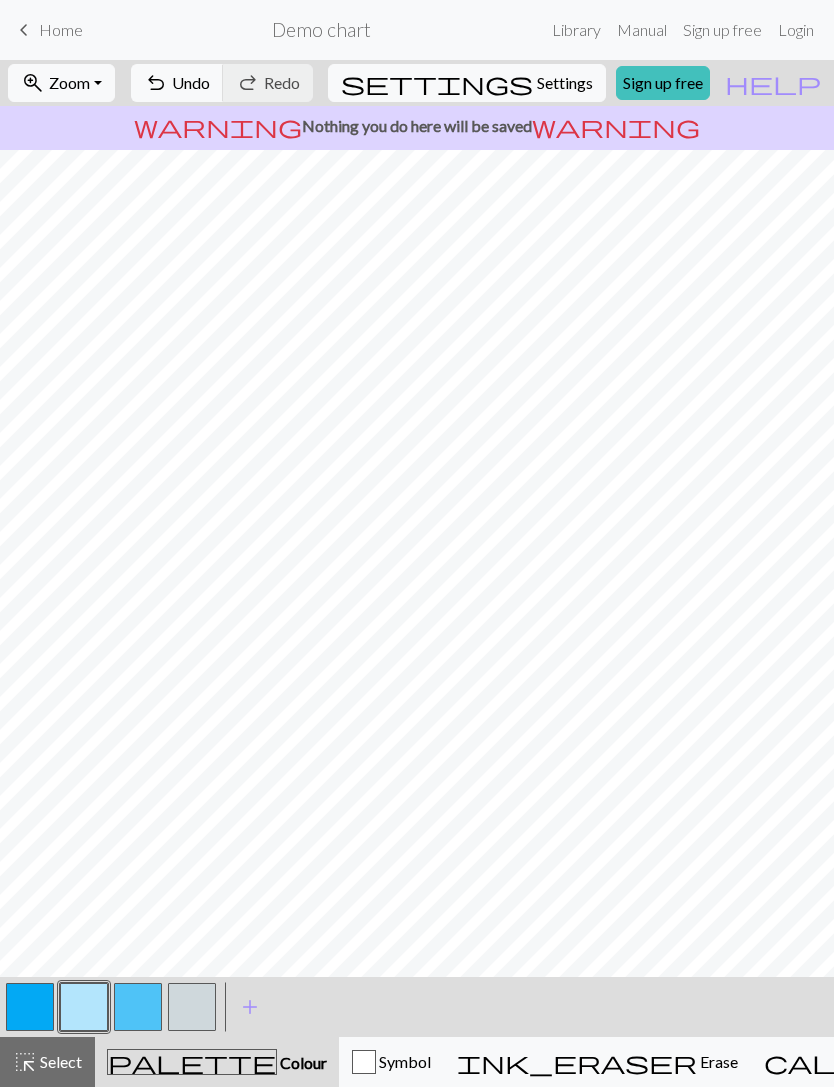 click at bounding box center (30, 1007) 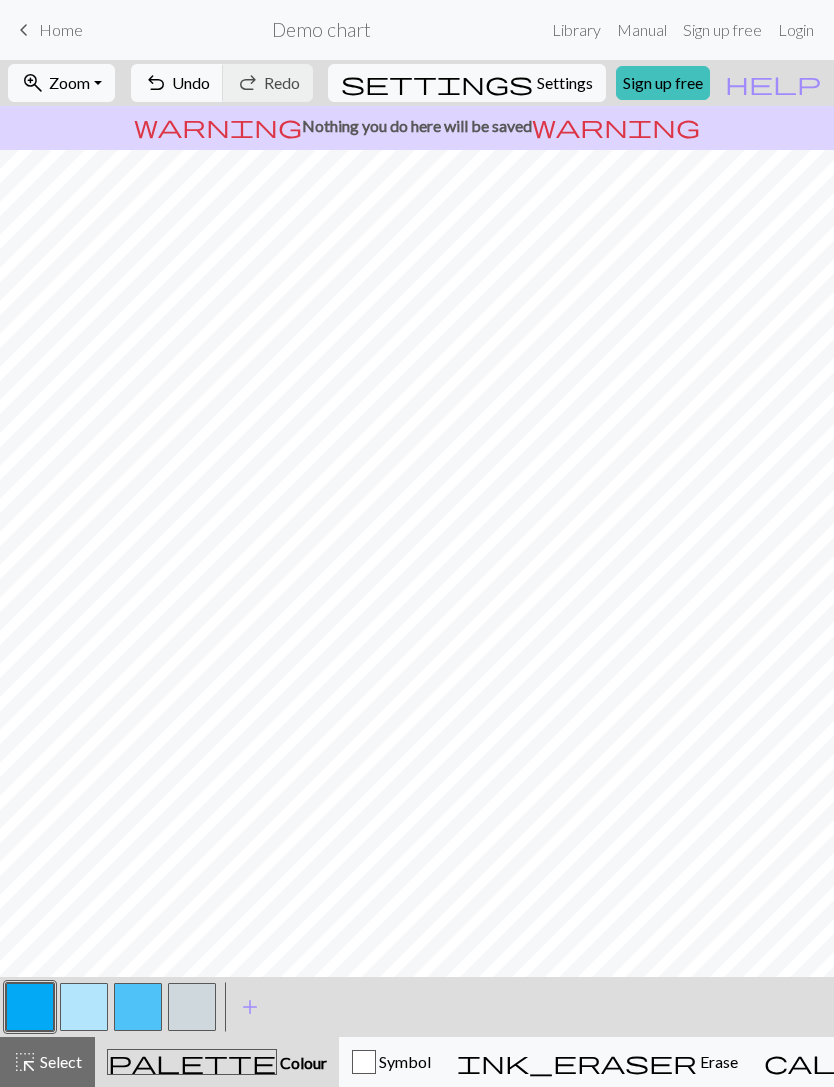 click at bounding box center (84, 1007) 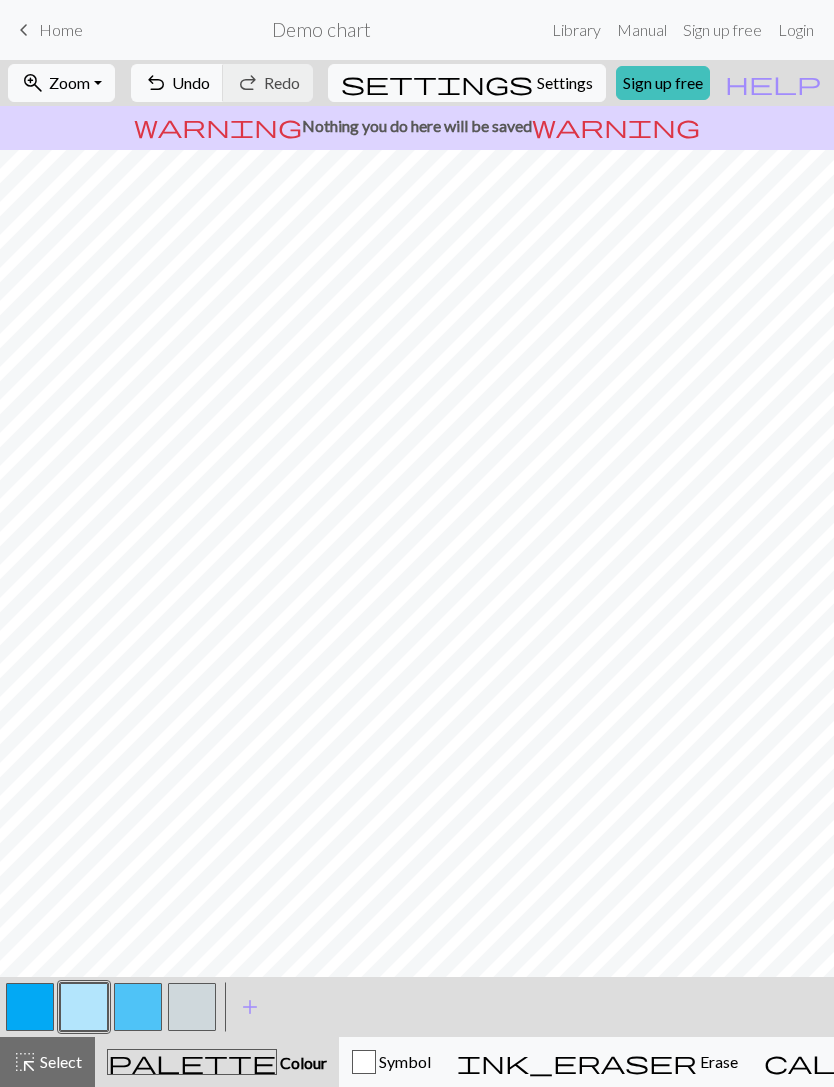 click at bounding box center (138, 1007) 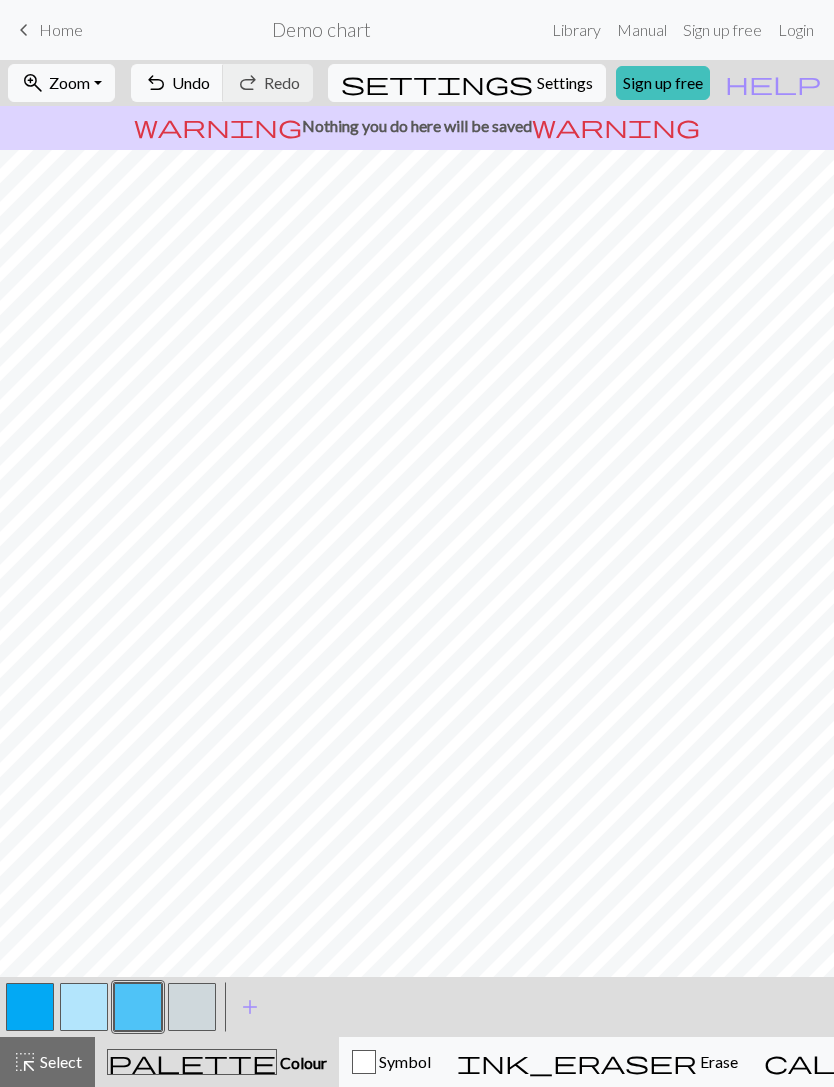 click at bounding box center (84, 1007) 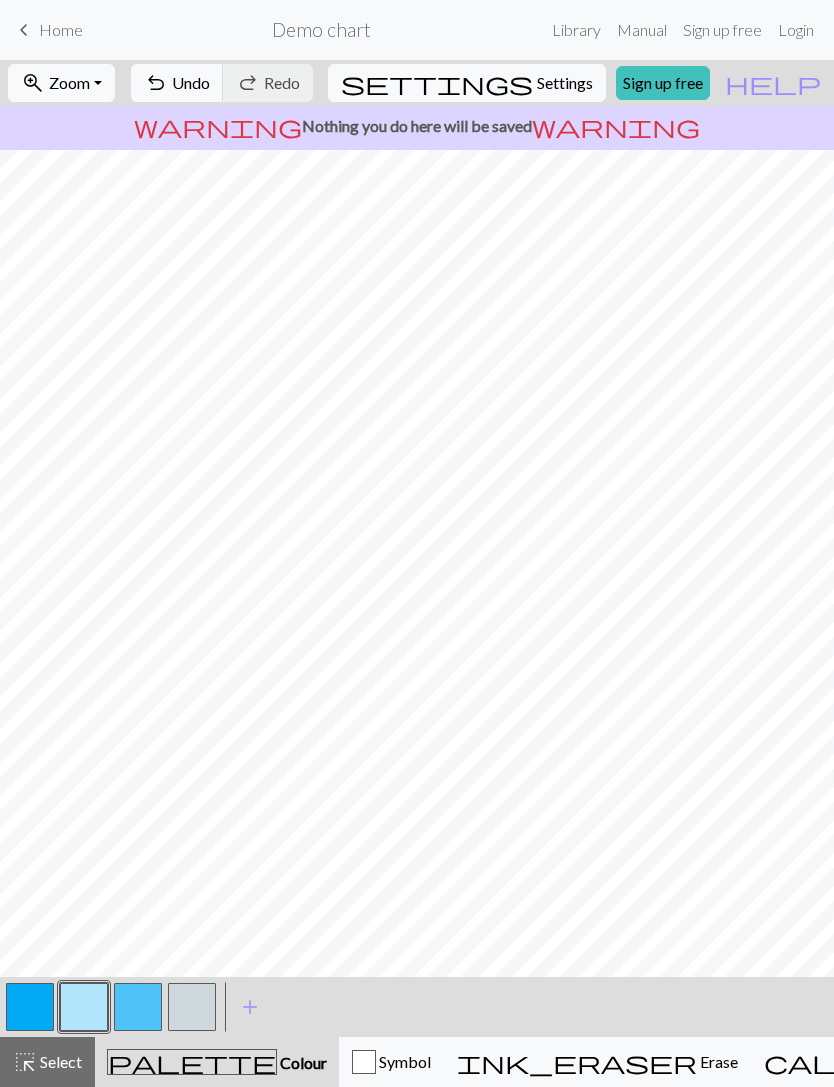 click at bounding box center [138, 1007] 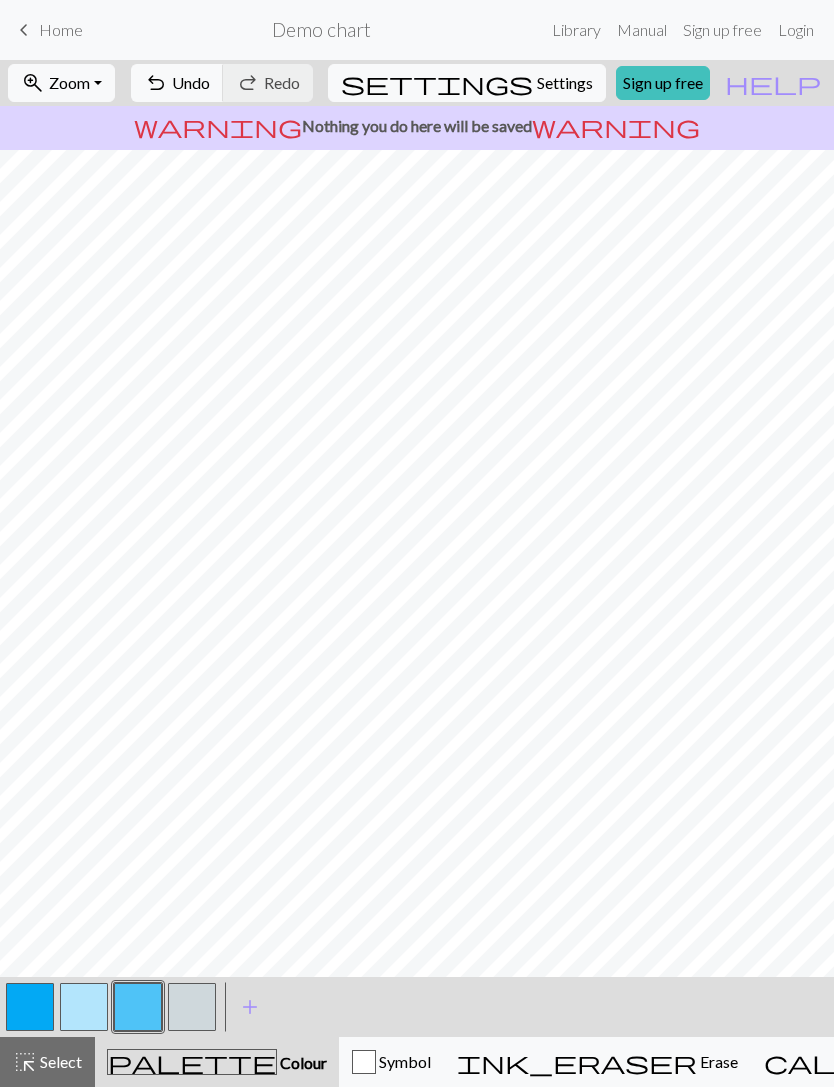 click at bounding box center (84, 1007) 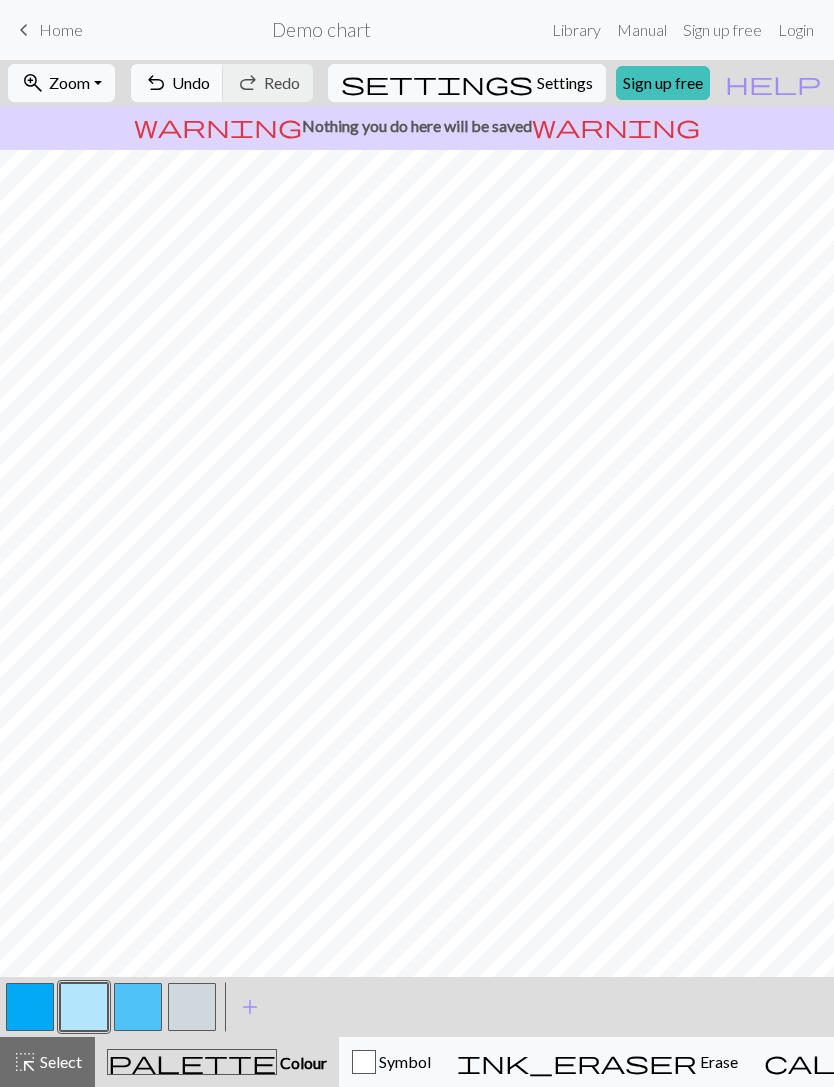 click at bounding box center (30, 1007) 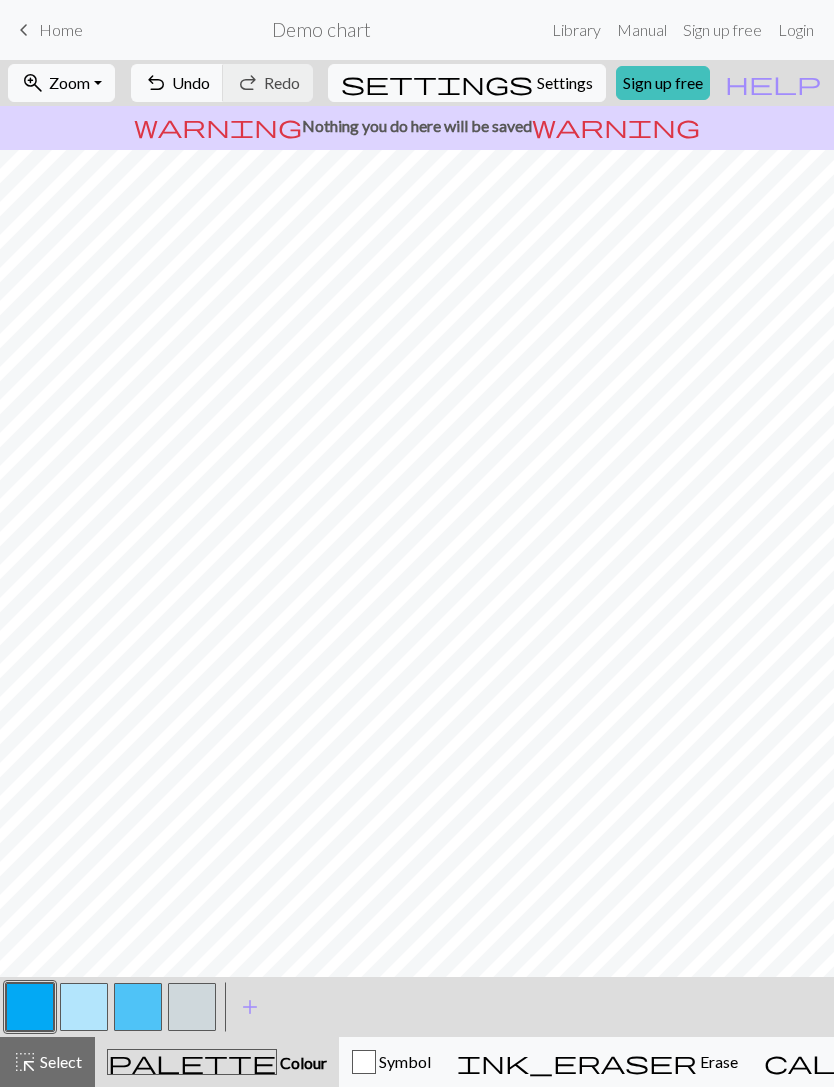 click at bounding box center [138, 1007] 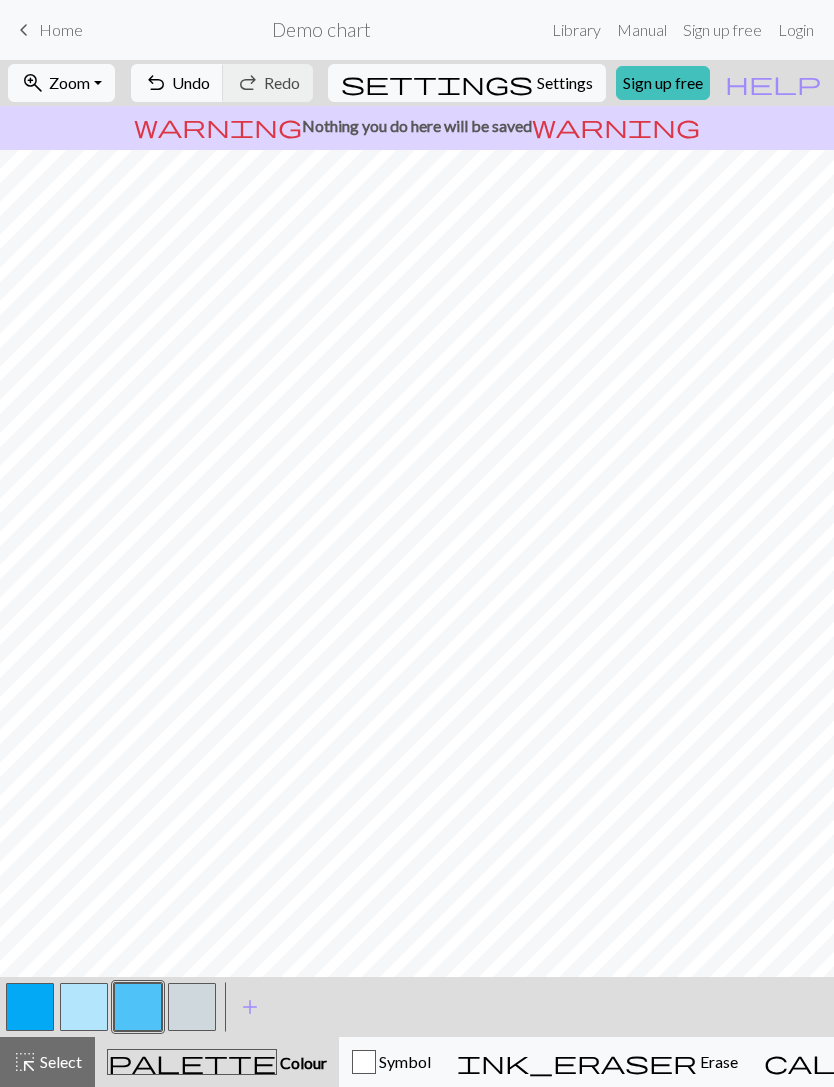 click at bounding box center (84, 1007) 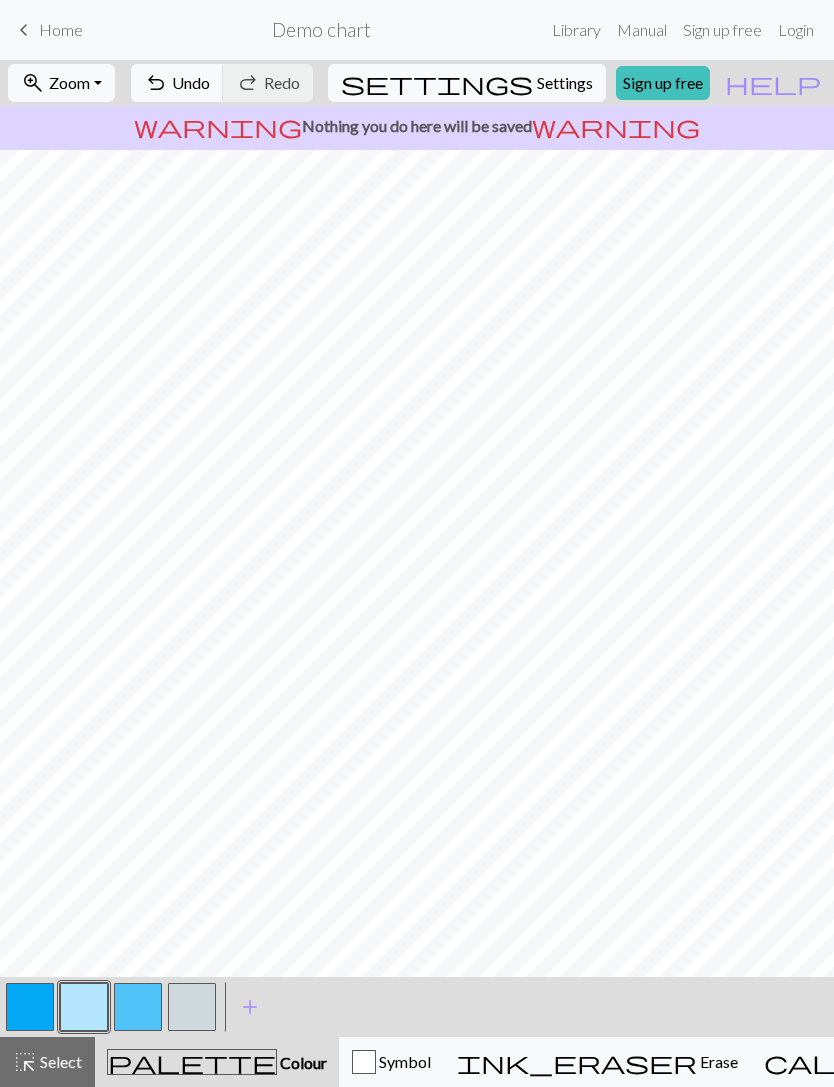 click at bounding box center (138, 1007) 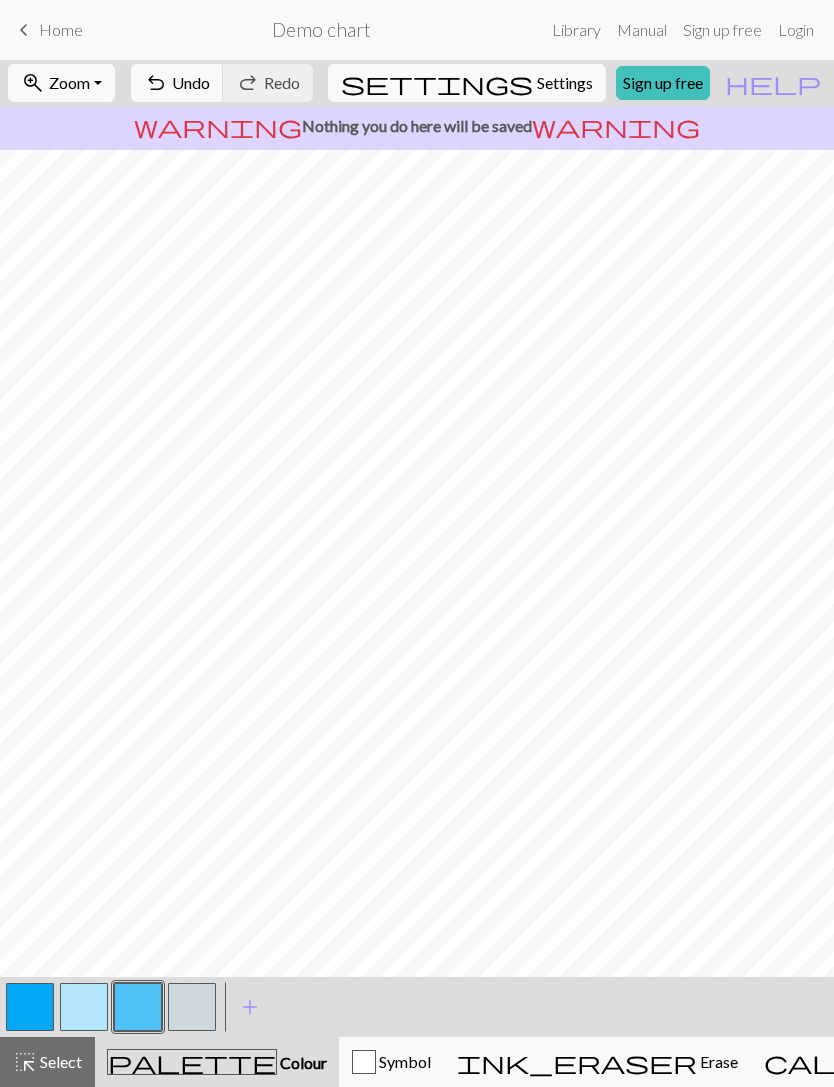 click at bounding box center (84, 1007) 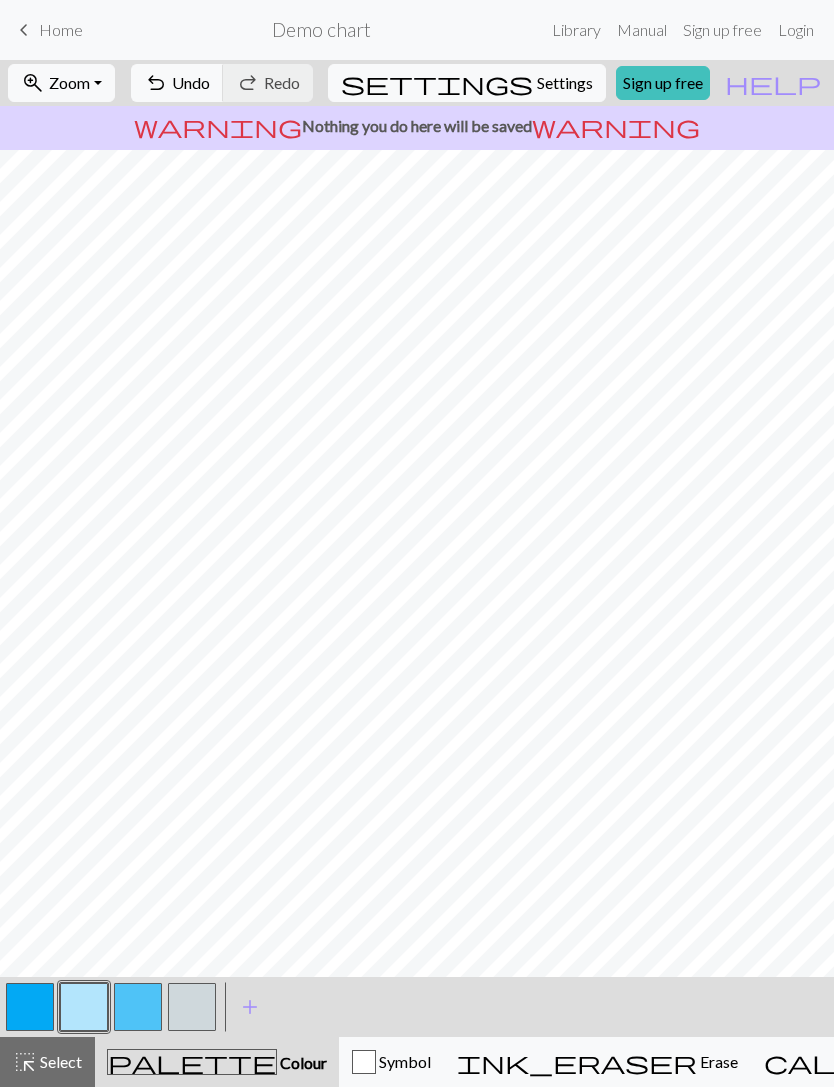 click at bounding box center [138, 1007] 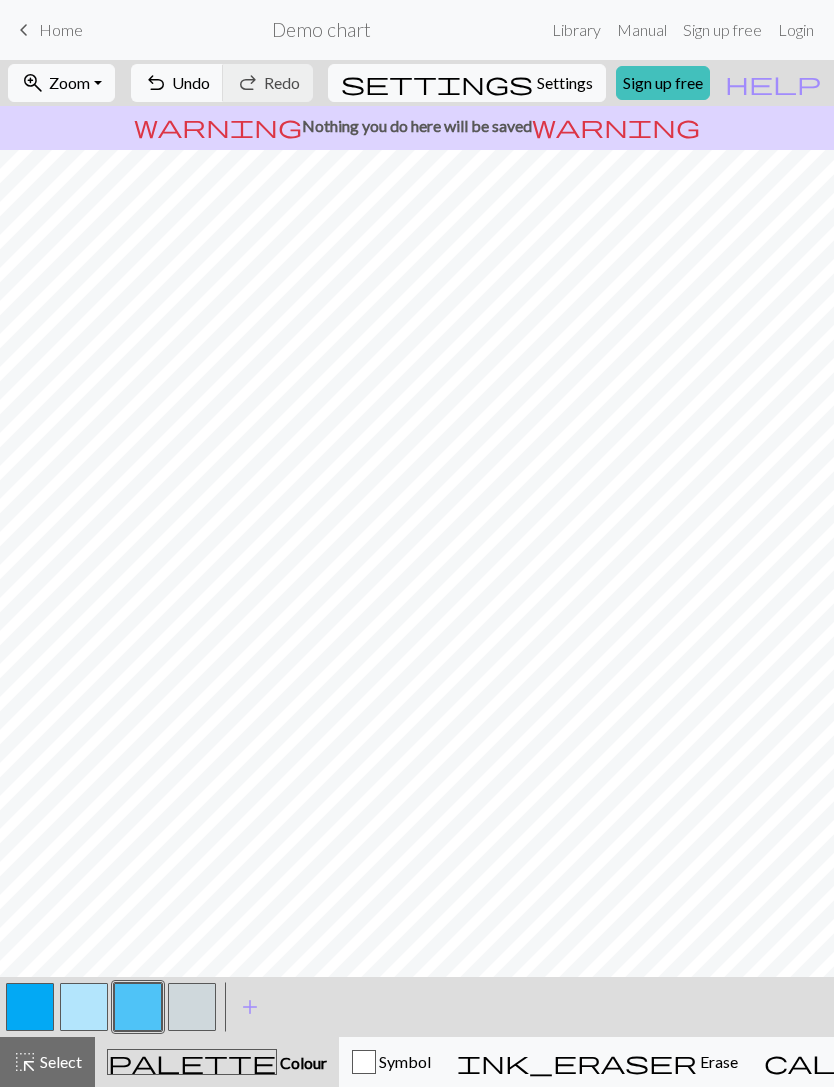 click at bounding box center [84, 1007] 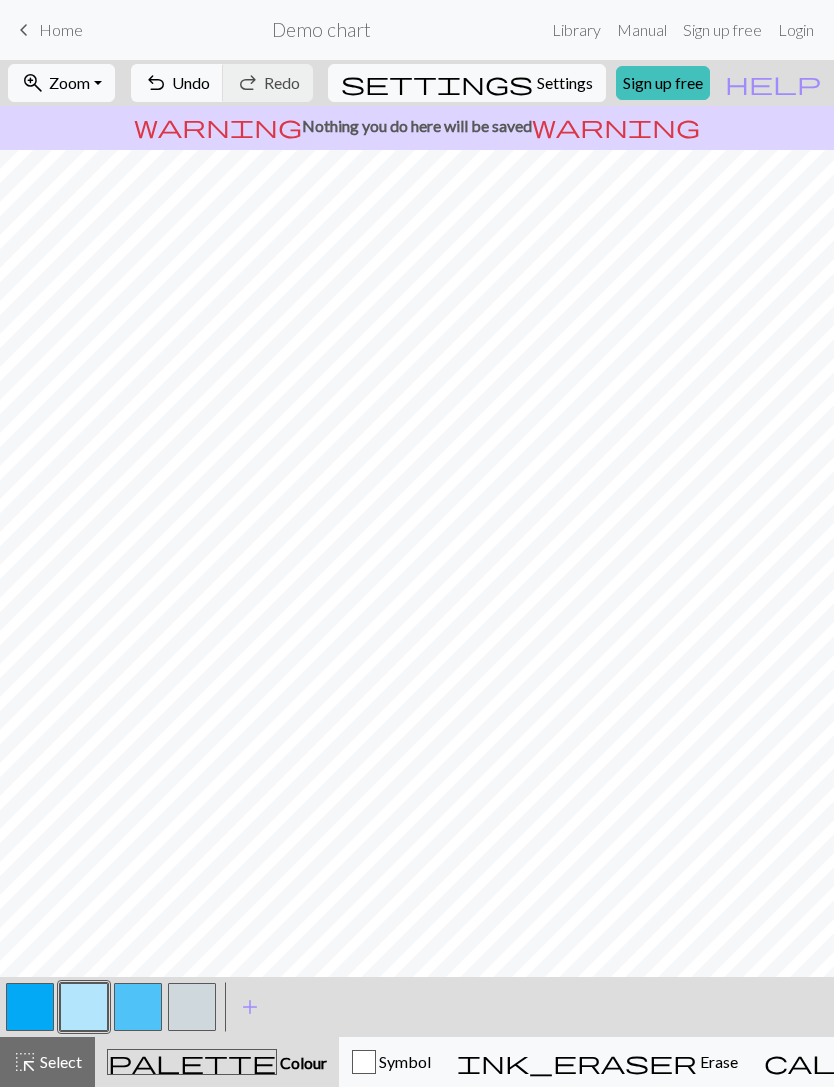 click at bounding box center (138, 1007) 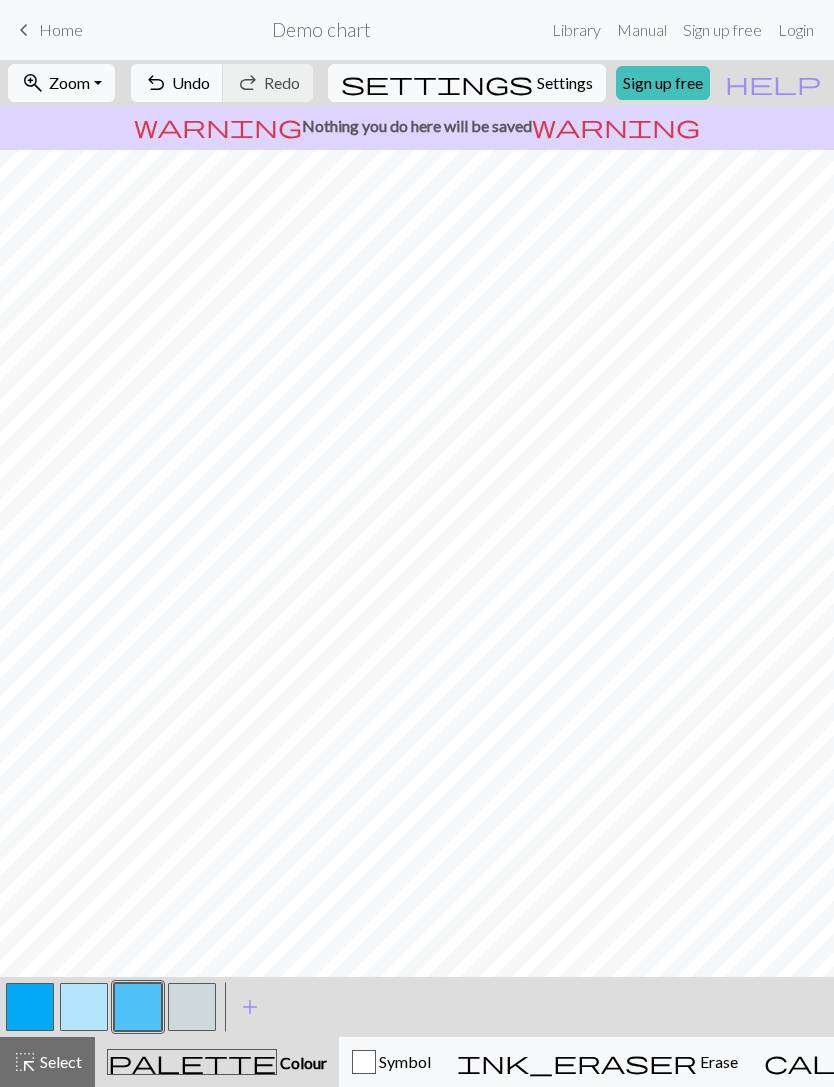 click at bounding box center (84, 1007) 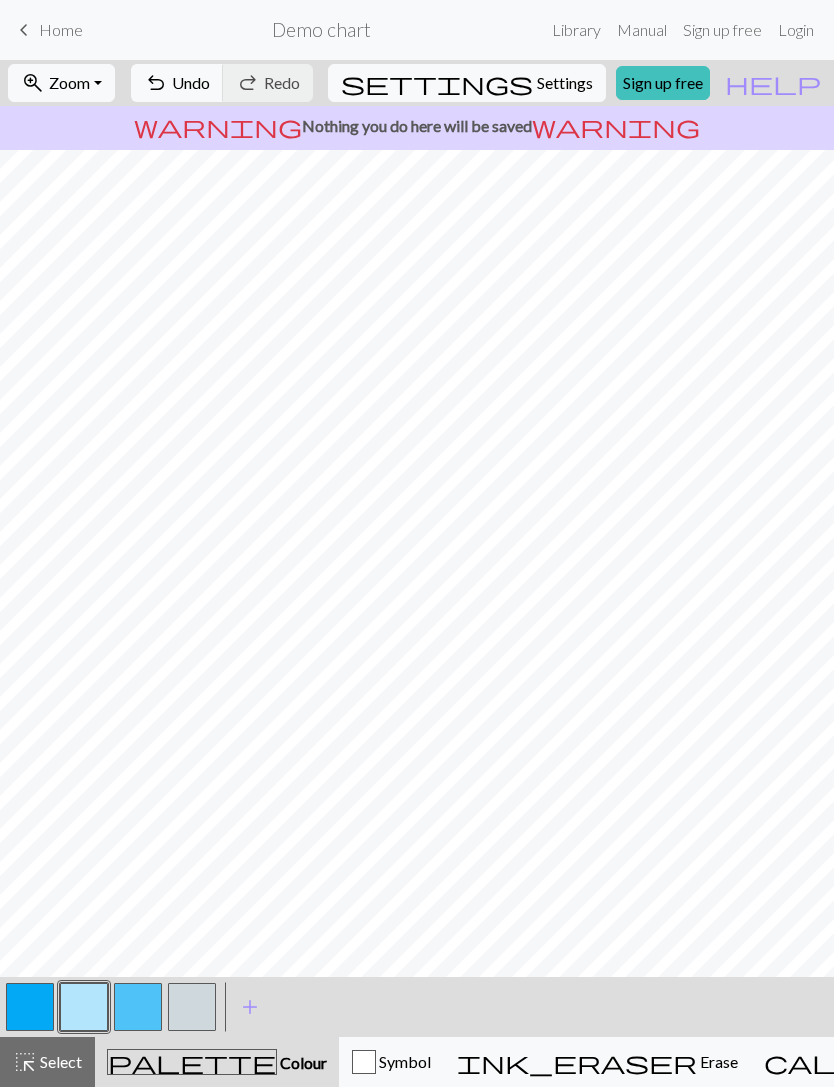 click at bounding box center (138, 1007) 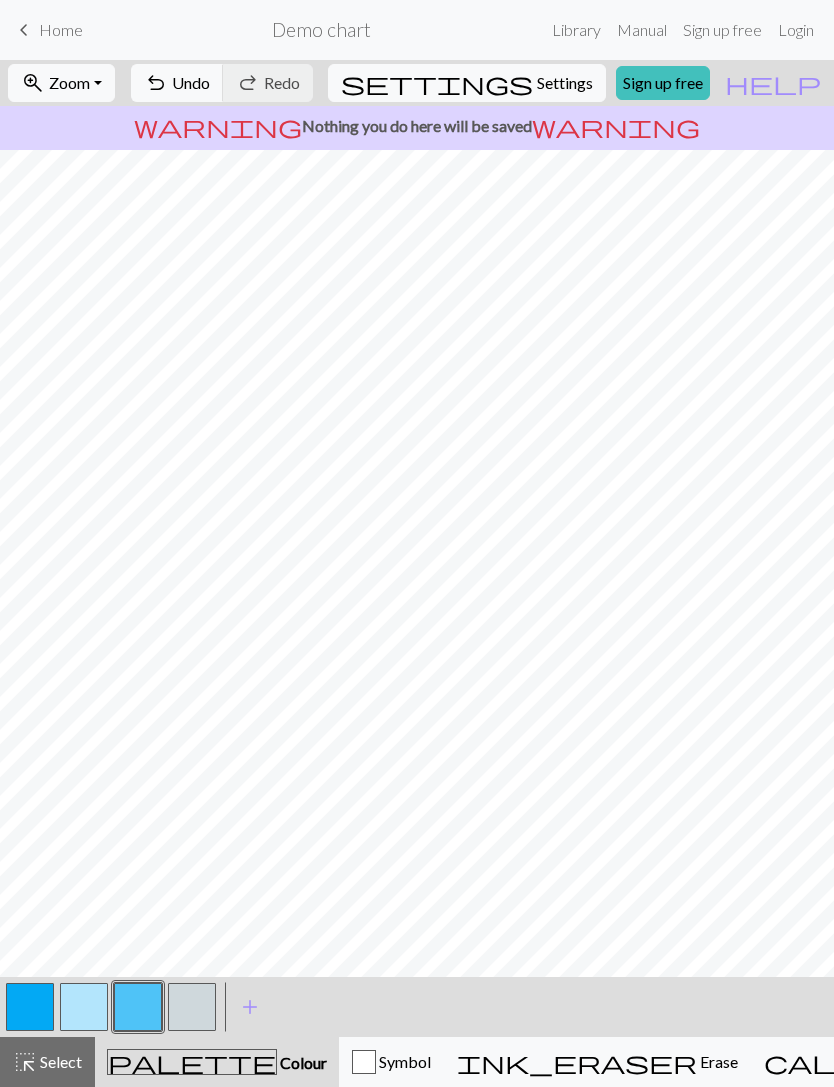 click at bounding box center [84, 1007] 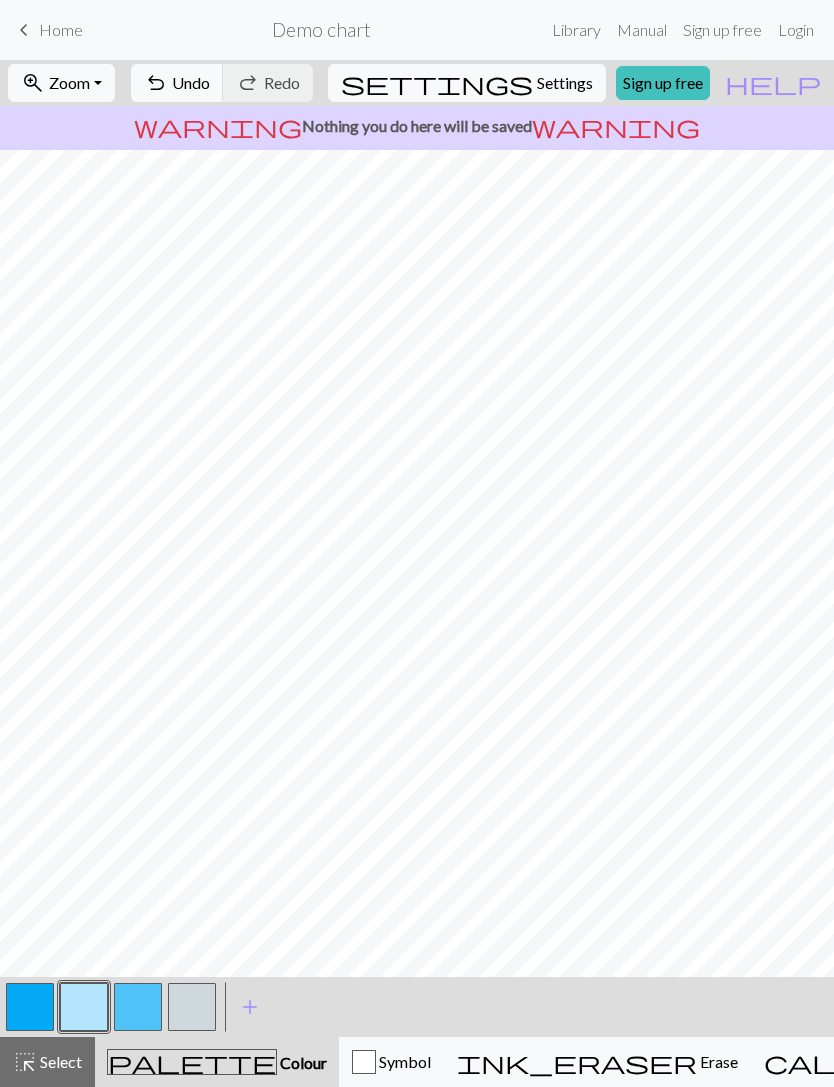 click at bounding box center (138, 1007) 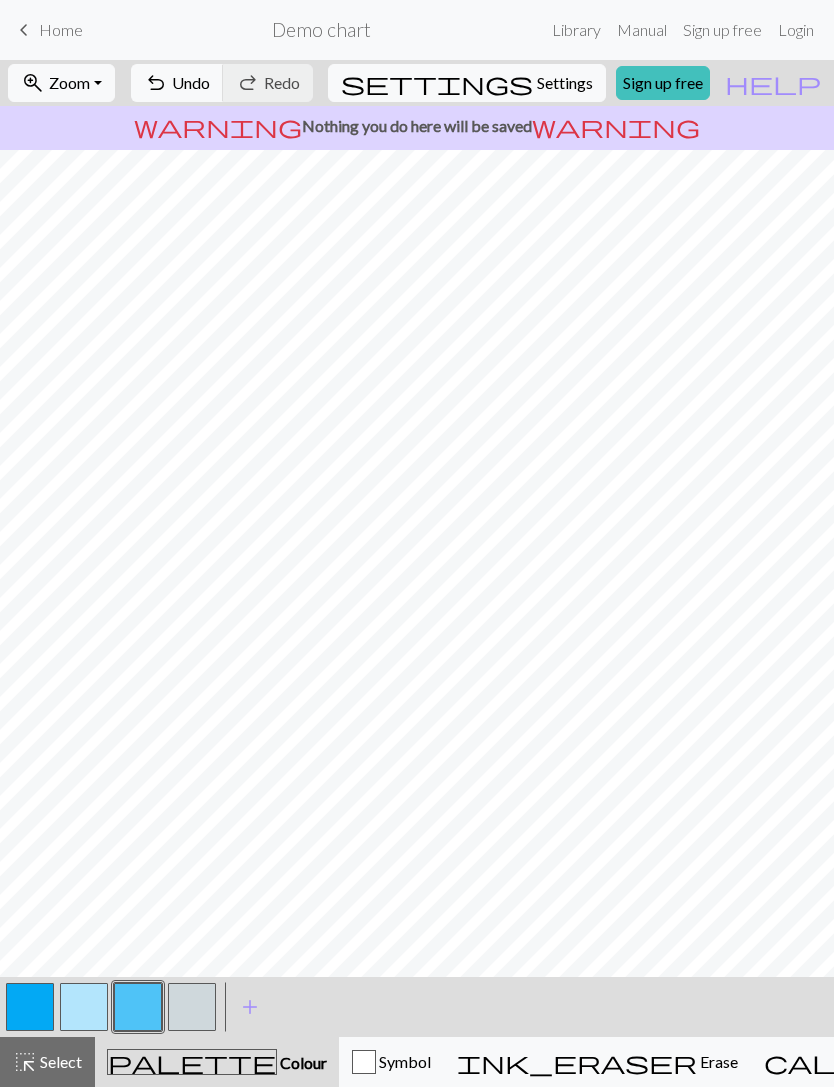 click at bounding box center (84, 1007) 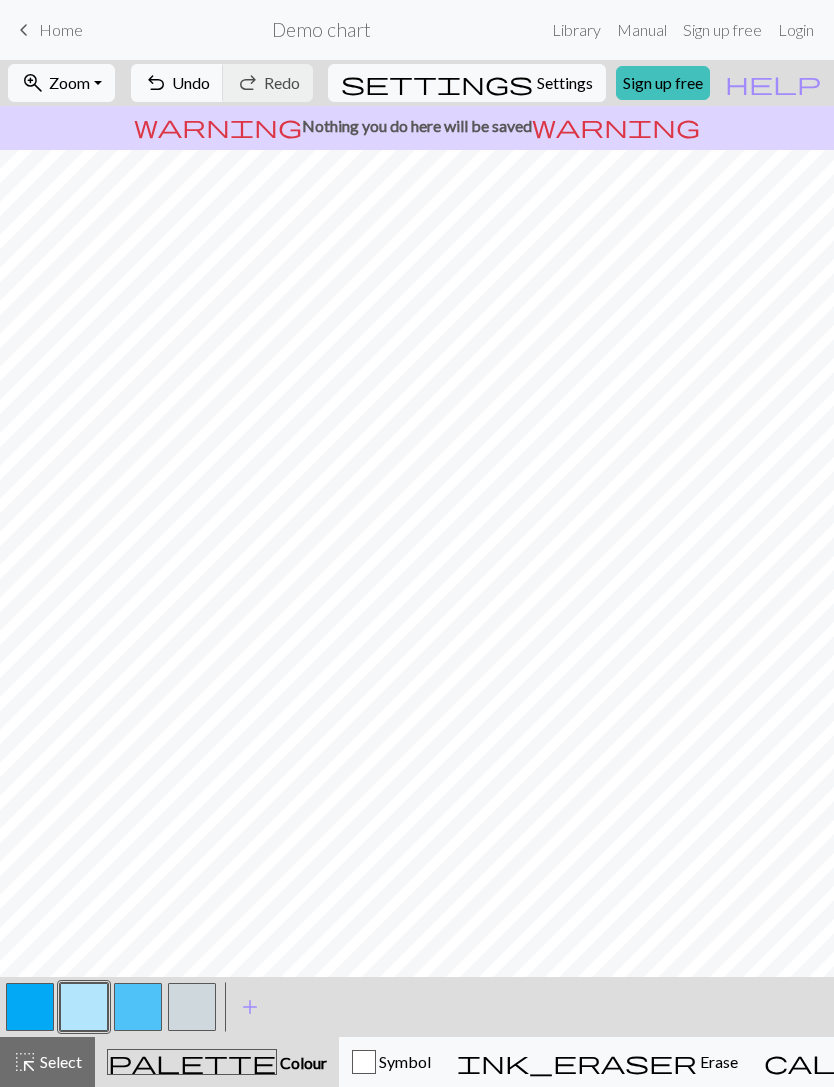 click at bounding box center [138, 1007] 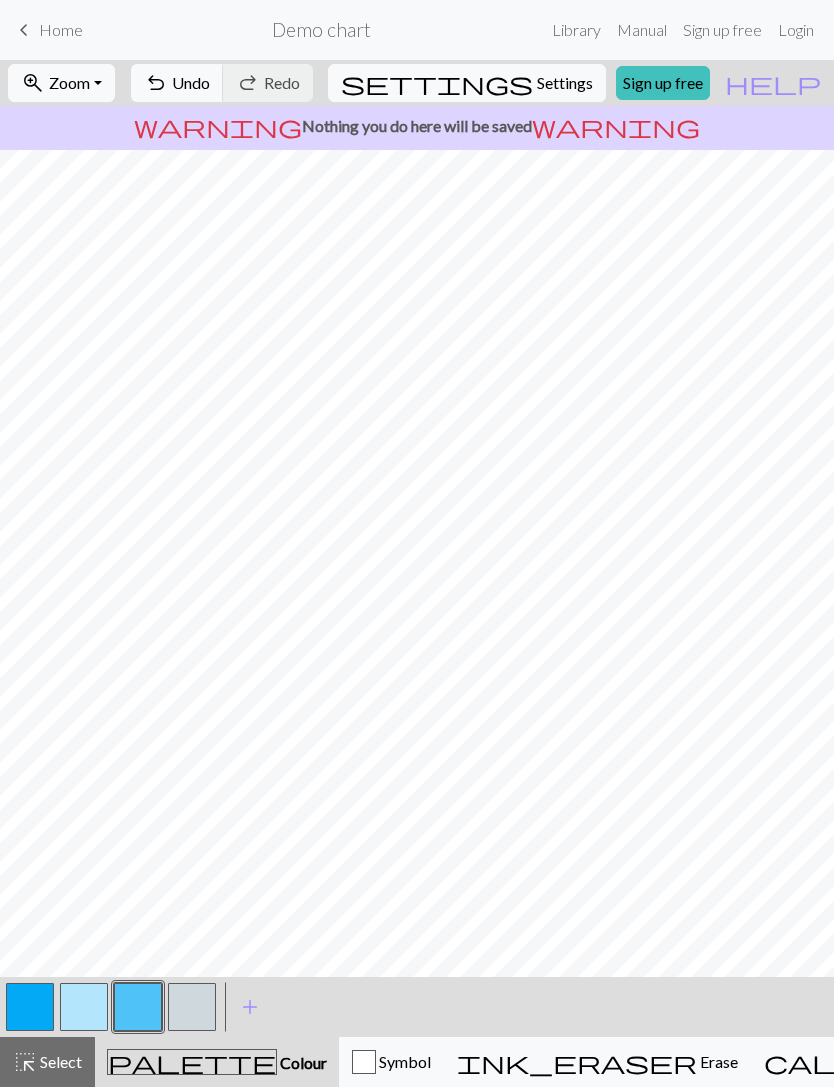 click at bounding box center (84, 1007) 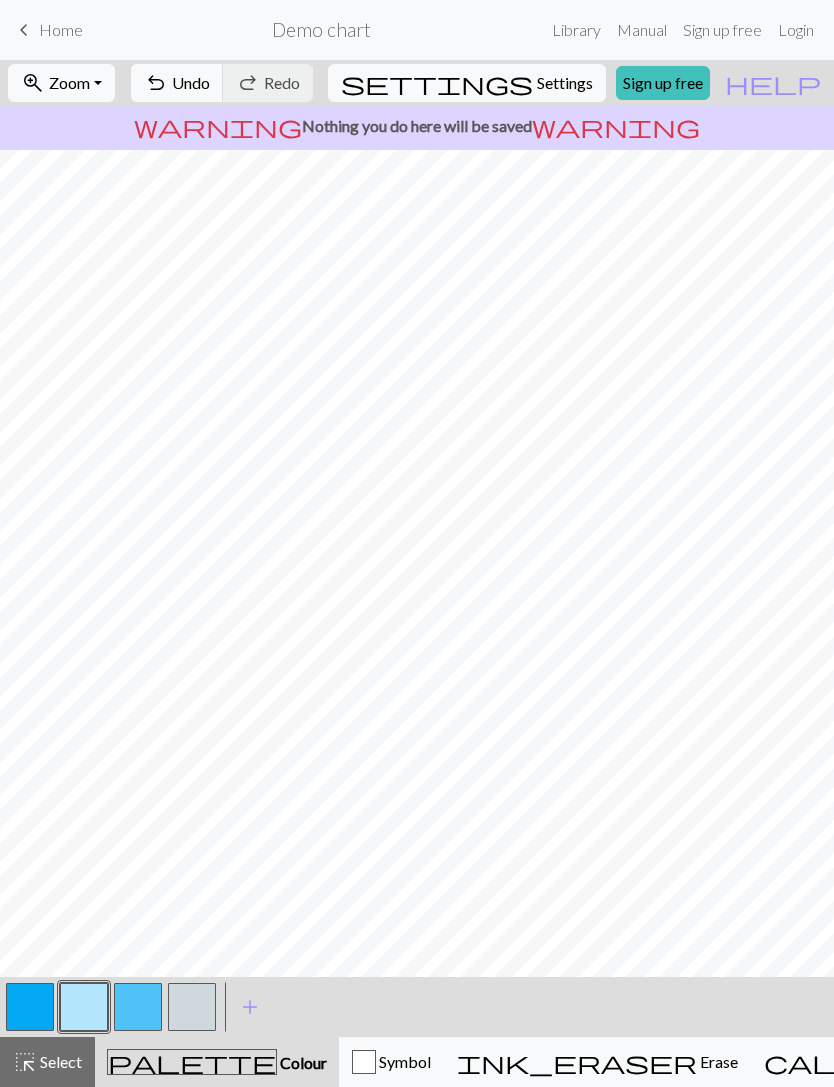 click at bounding box center (138, 1007) 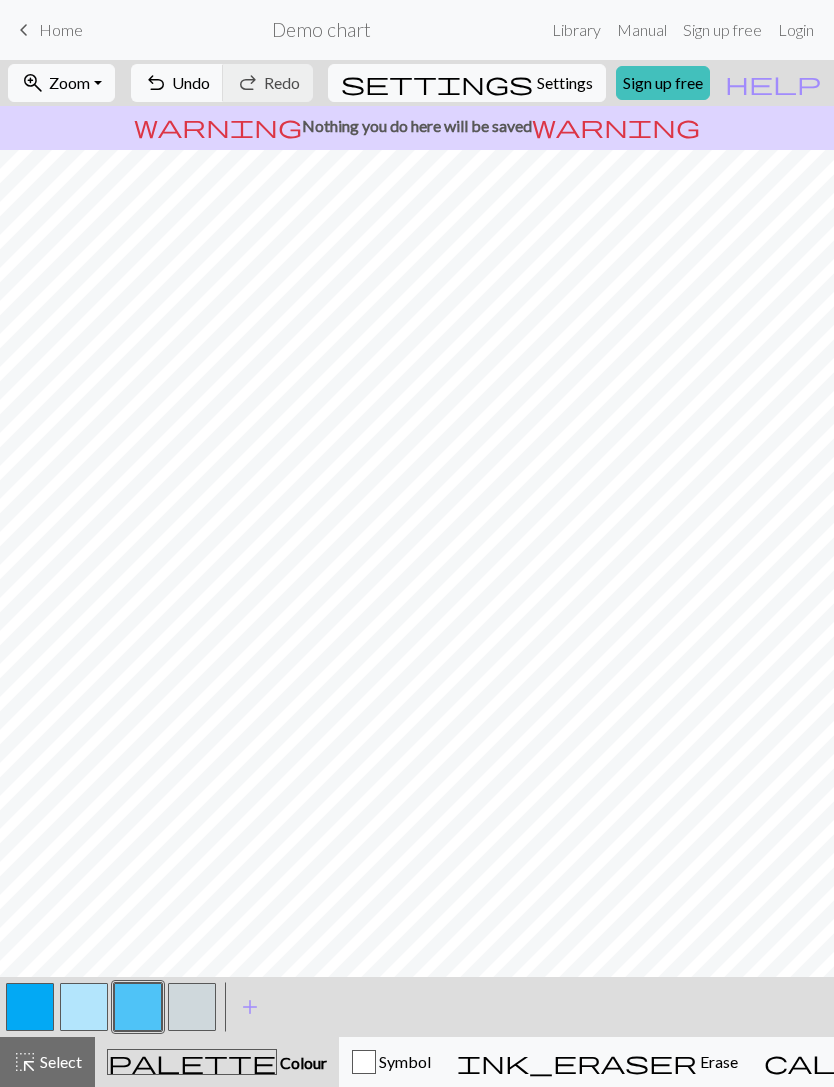 click at bounding box center (84, 1007) 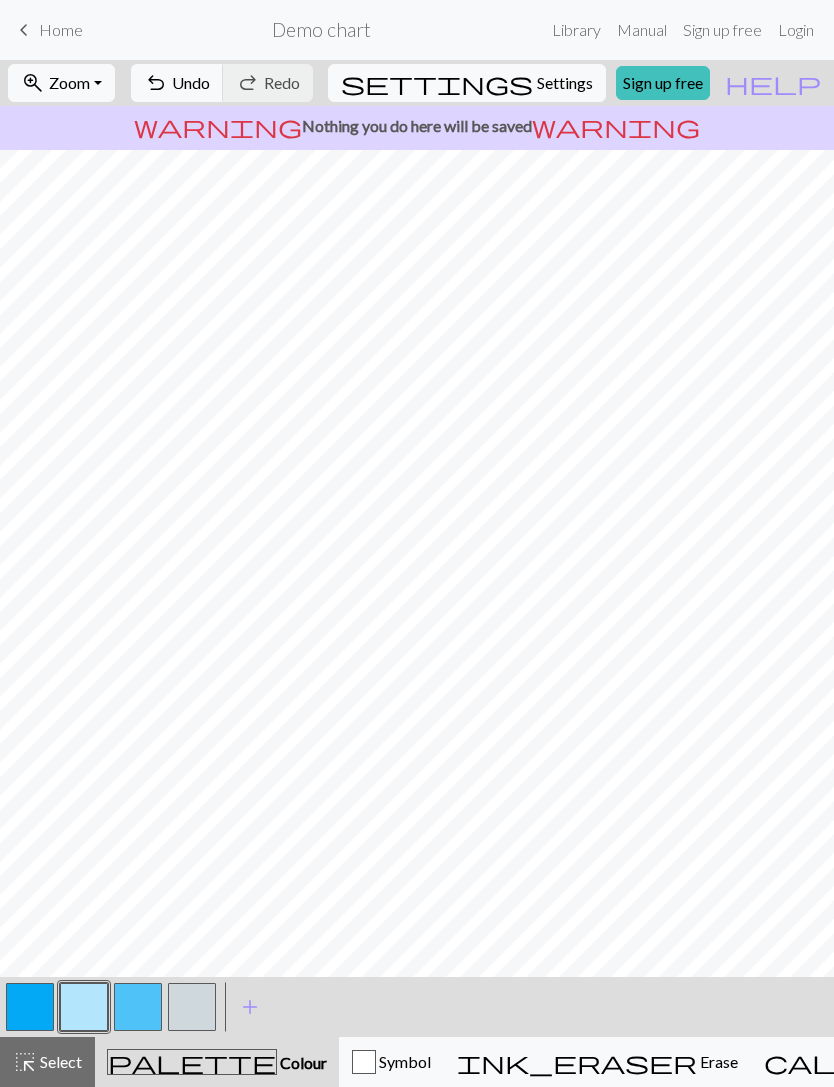 click at bounding box center (138, 1007) 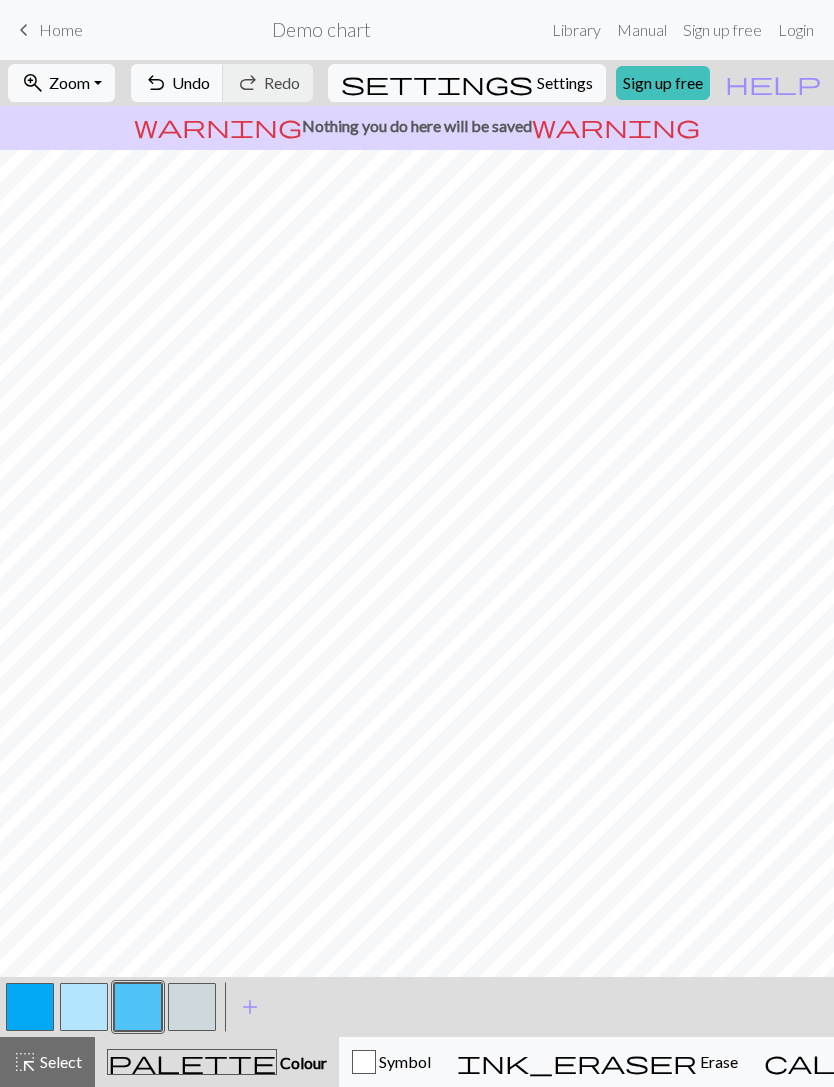 click at bounding box center [84, 1007] 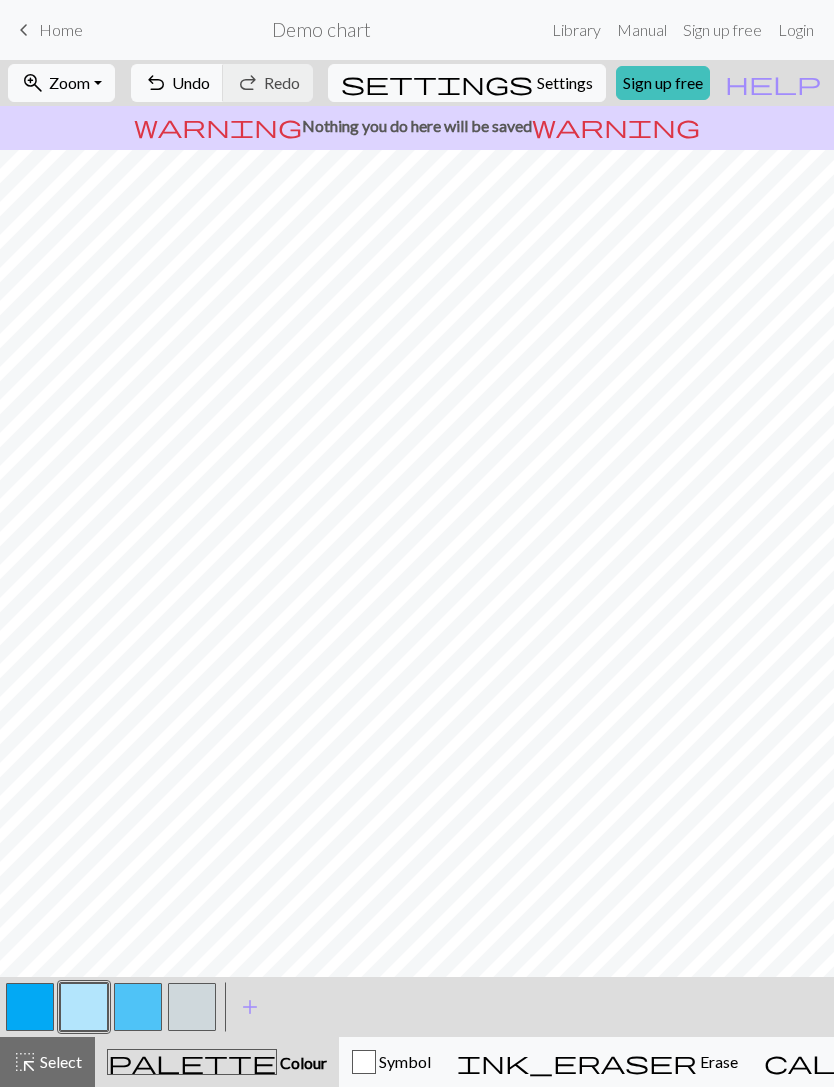 click at bounding box center (138, 1007) 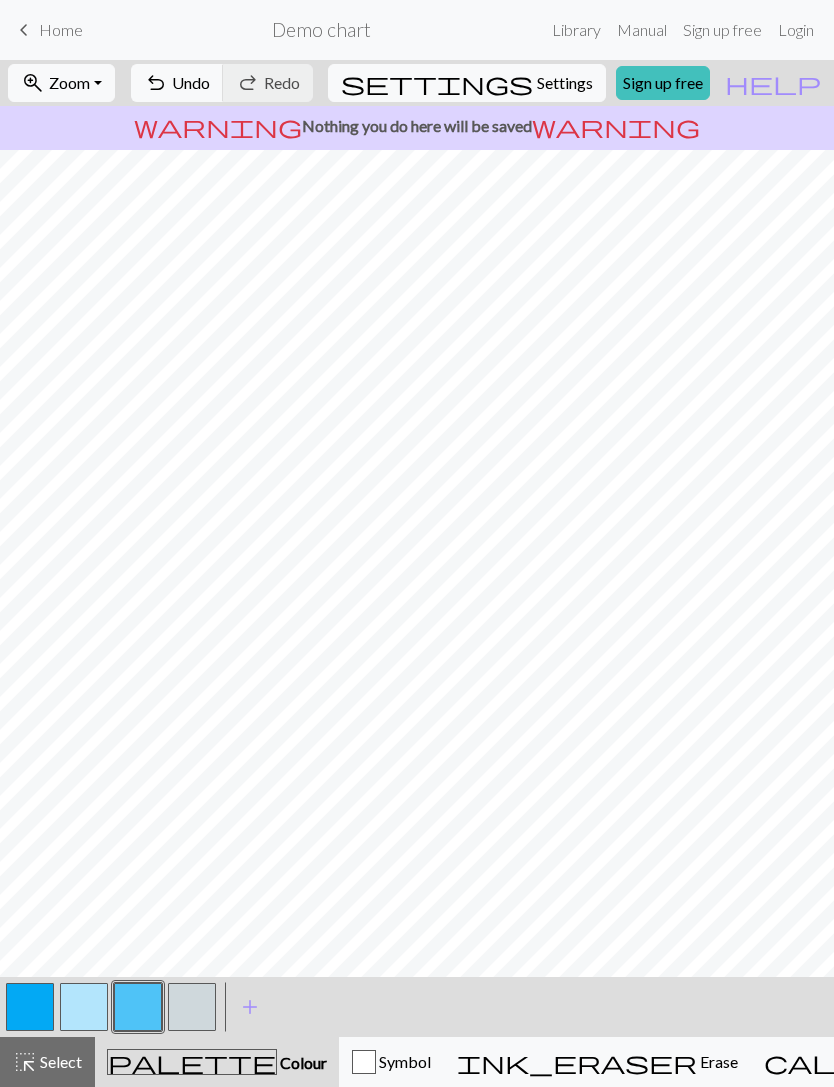 click at bounding box center [84, 1007] 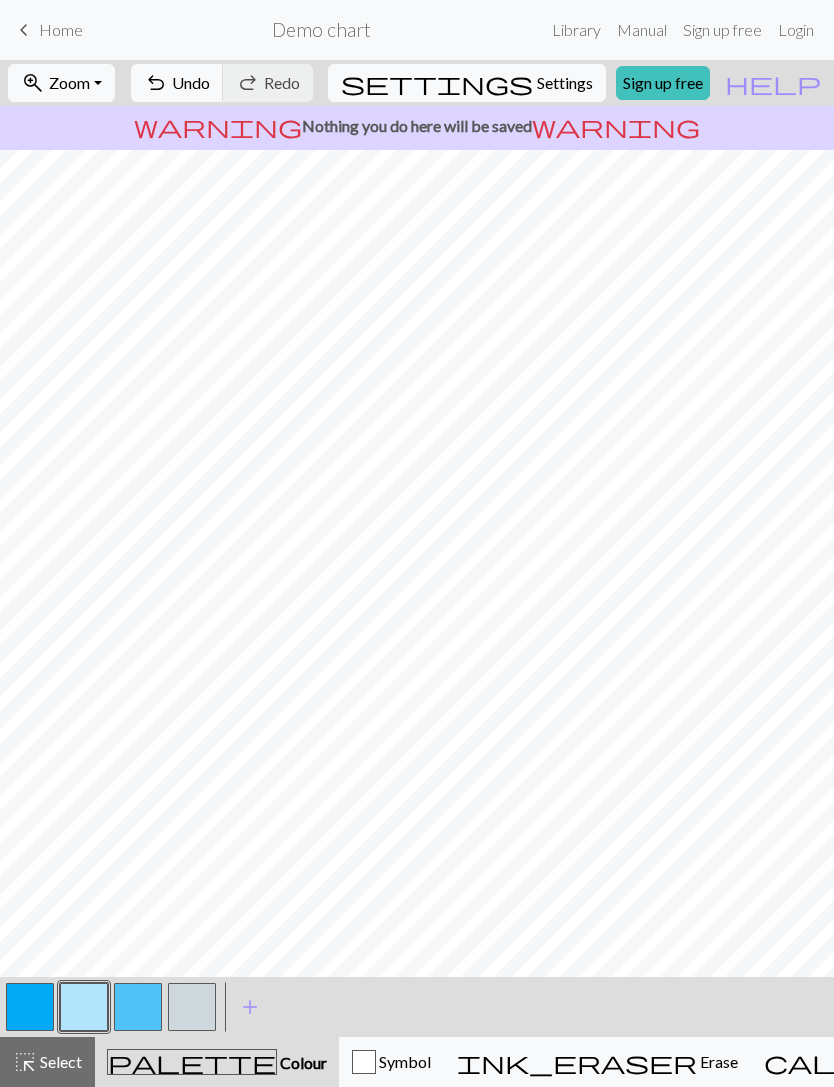 click at bounding box center [138, 1007] 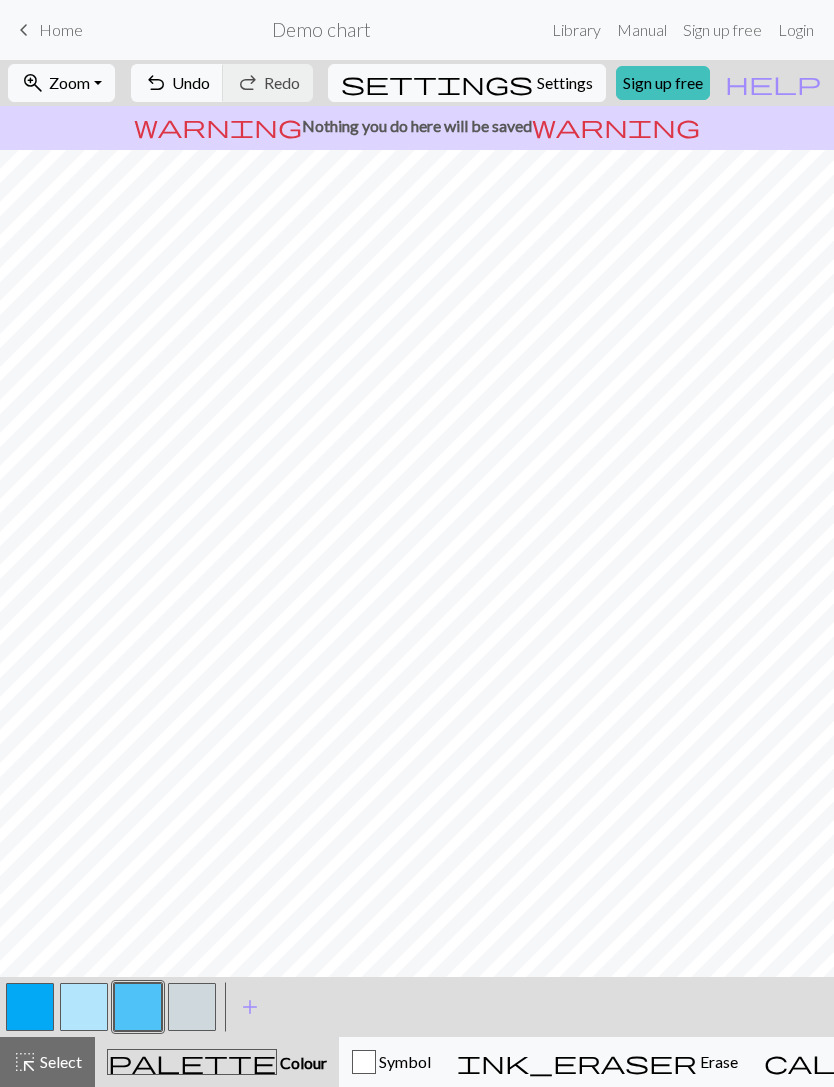 click at bounding box center [84, 1007] 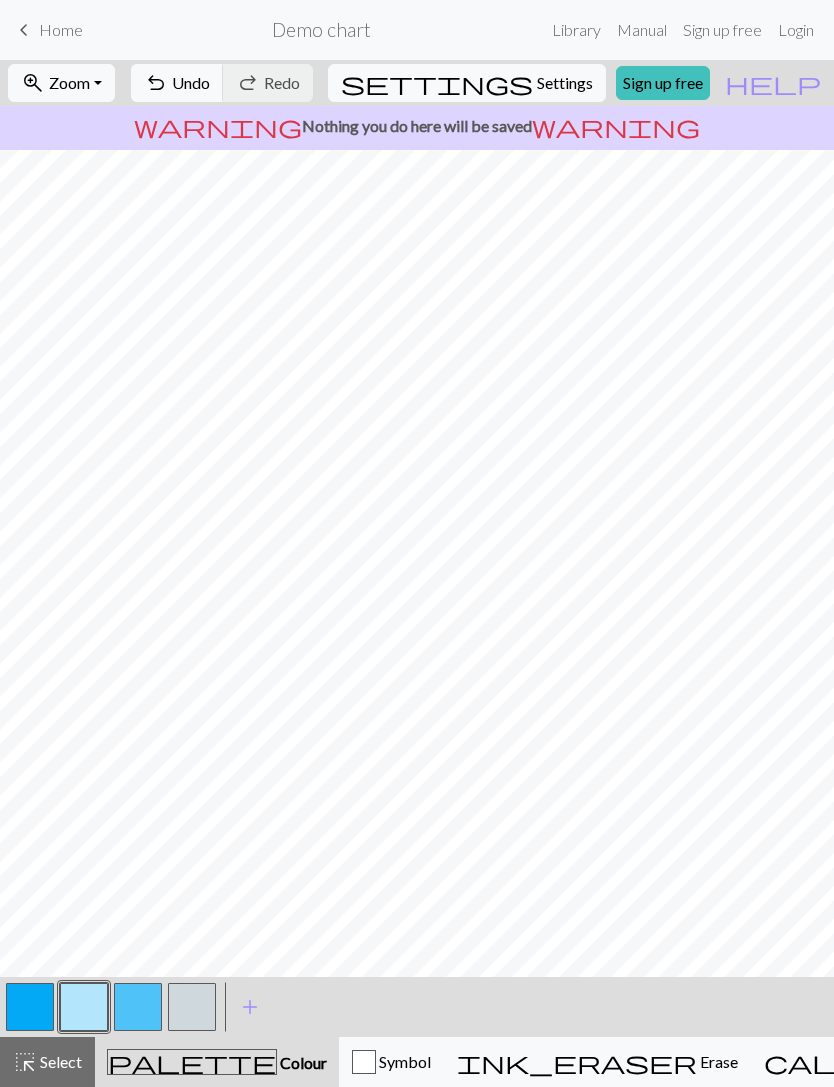 click at bounding box center (138, 1007) 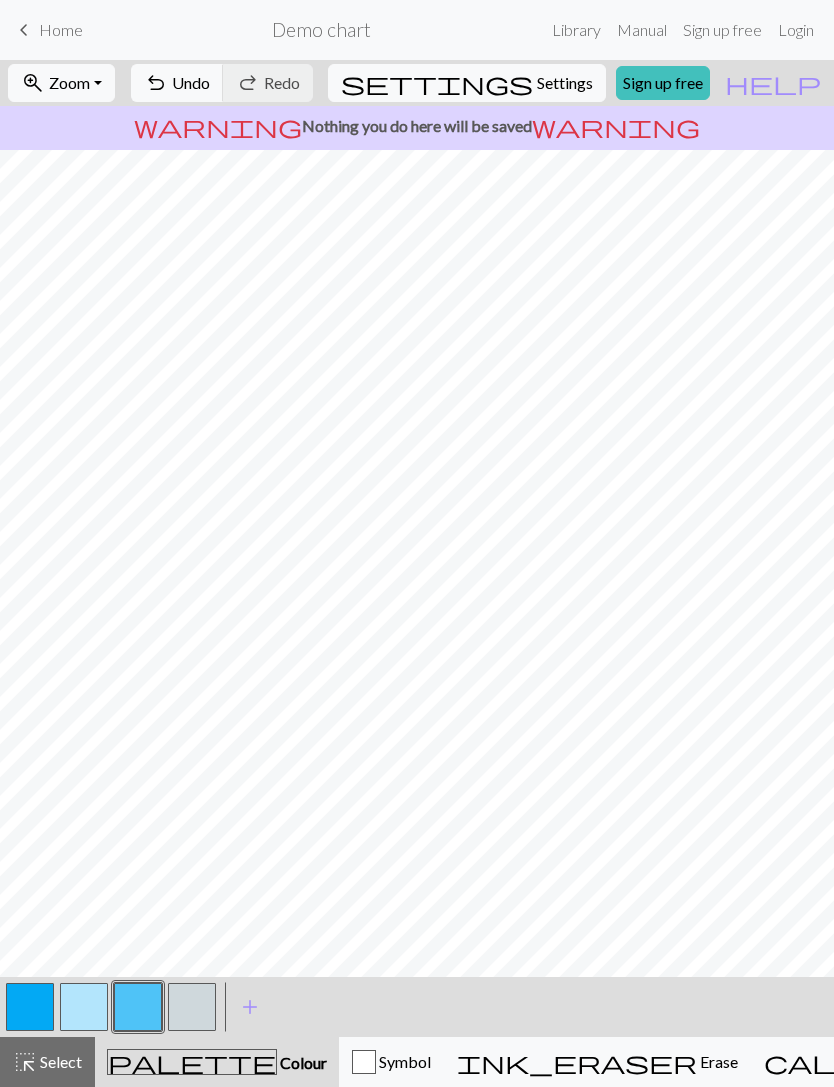 click at bounding box center (84, 1007) 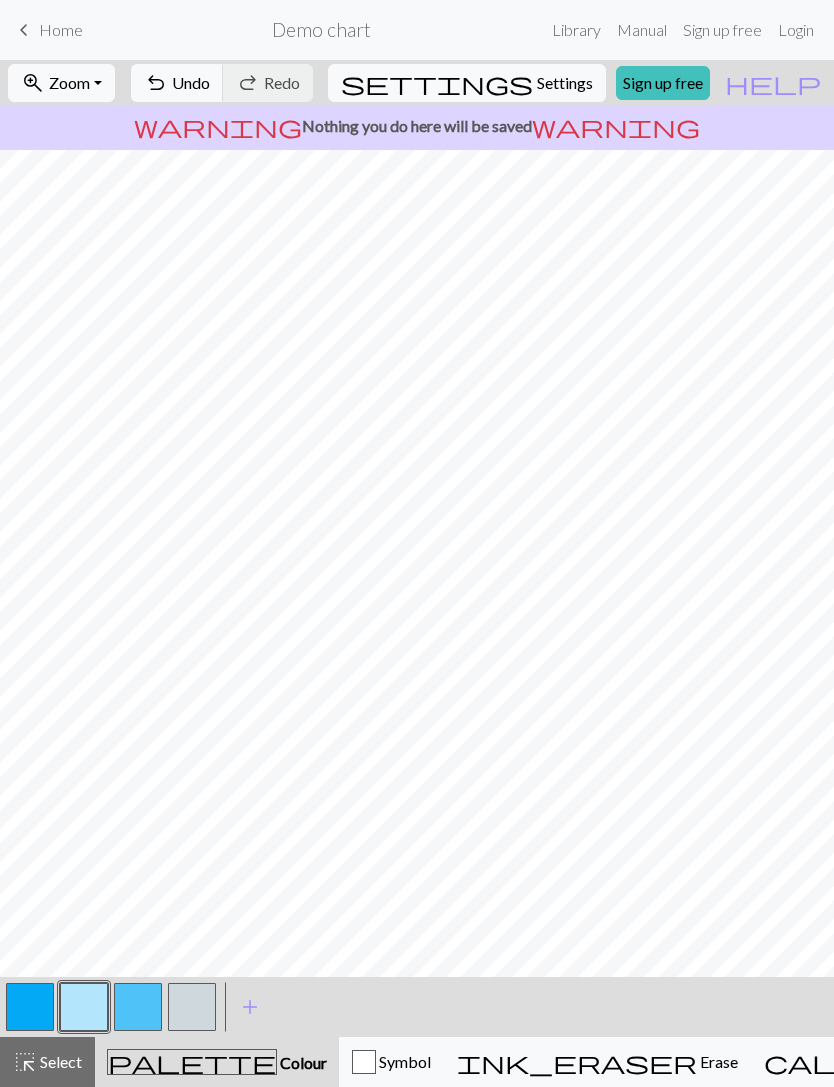 click at bounding box center [138, 1007] 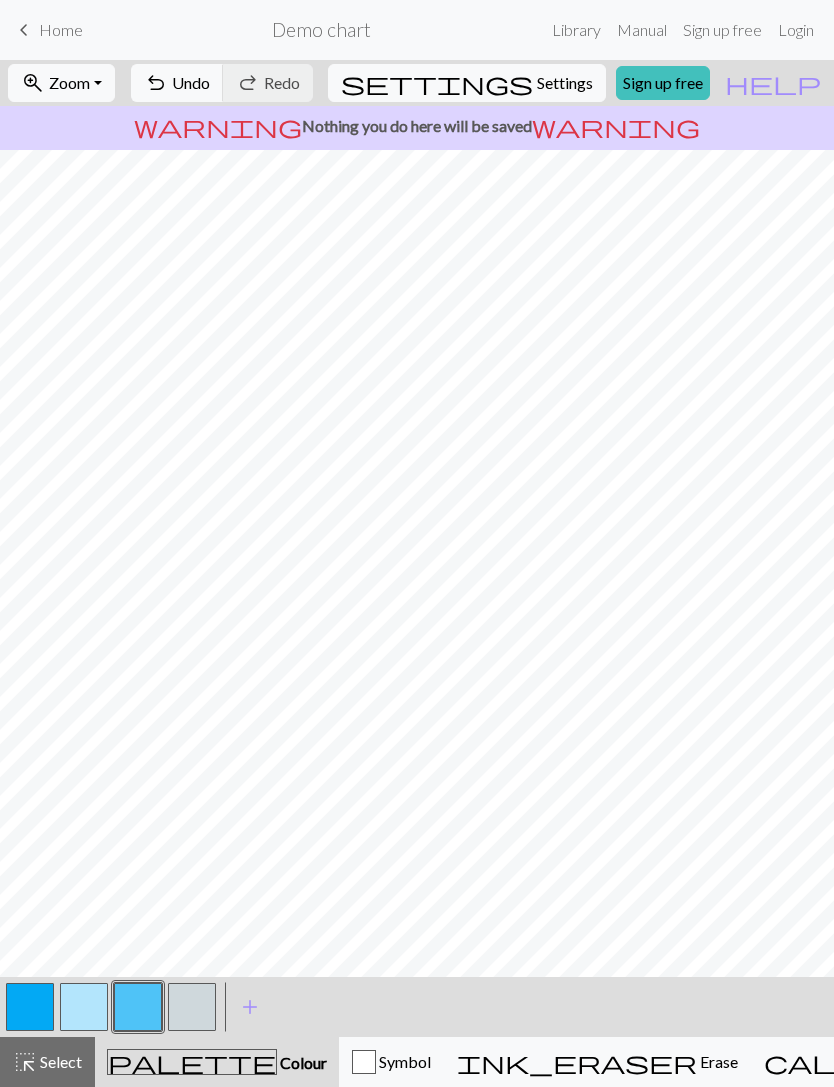 click at bounding box center (84, 1007) 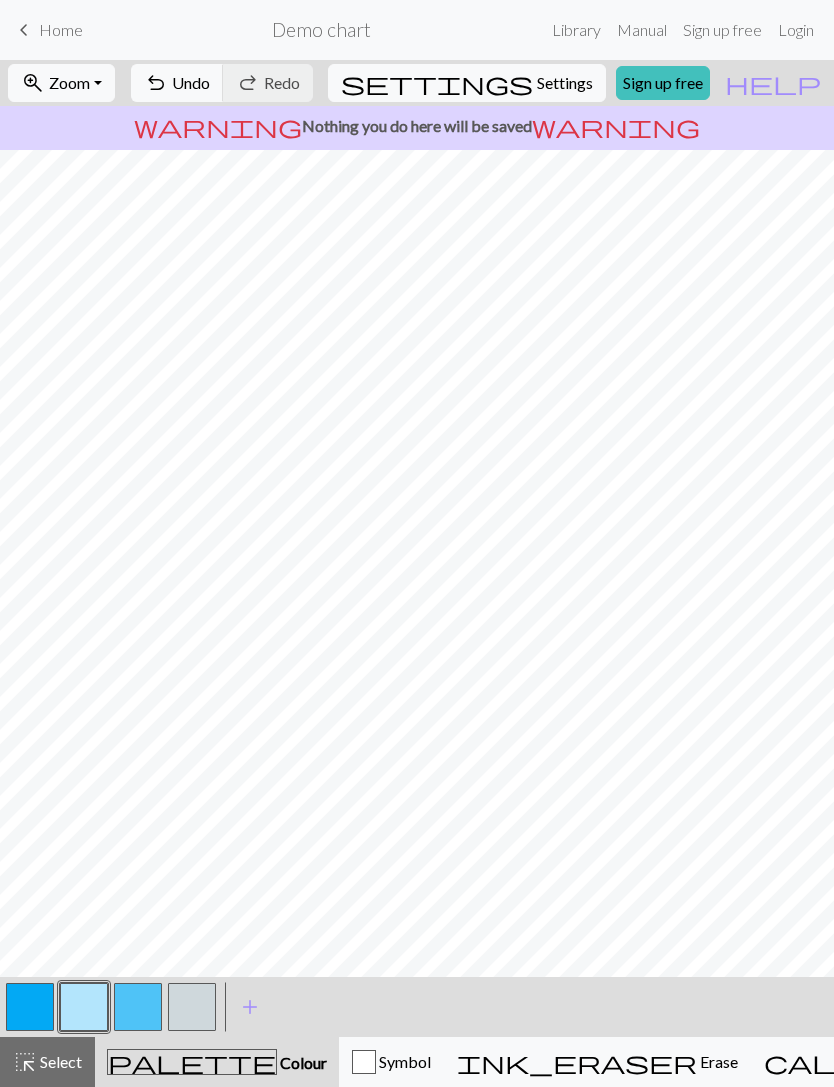 click at bounding box center (138, 1007) 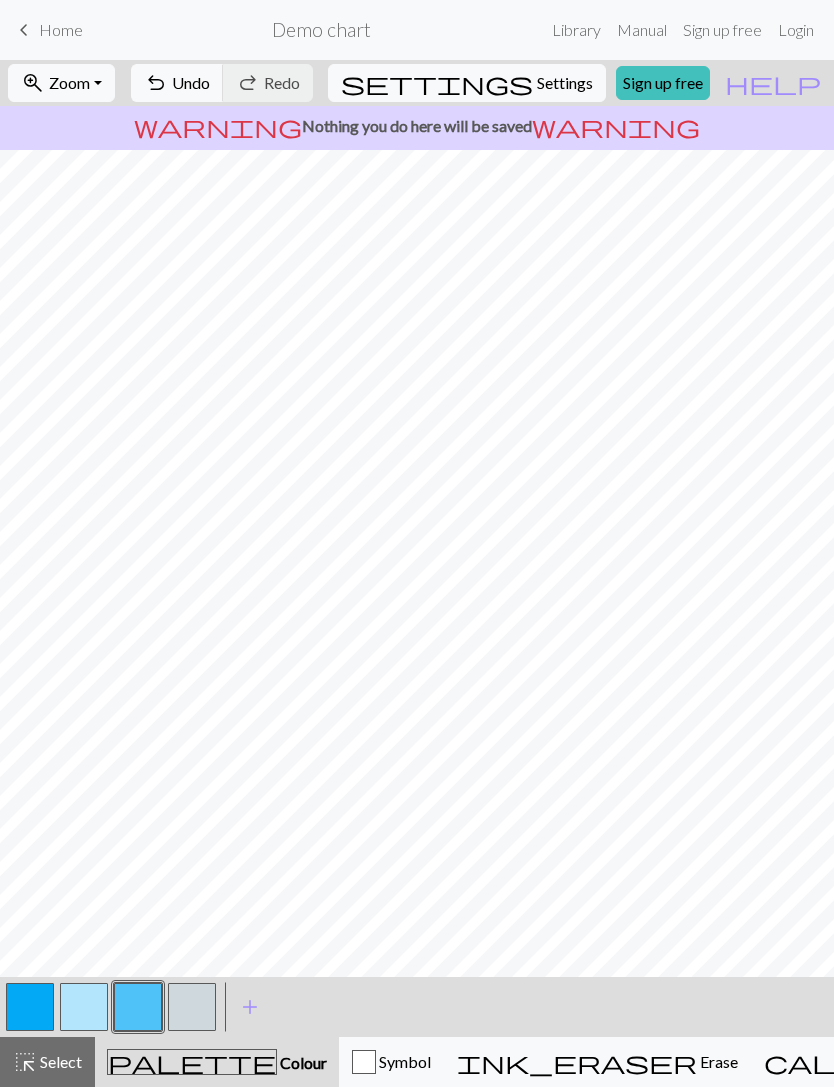 click at bounding box center (84, 1007) 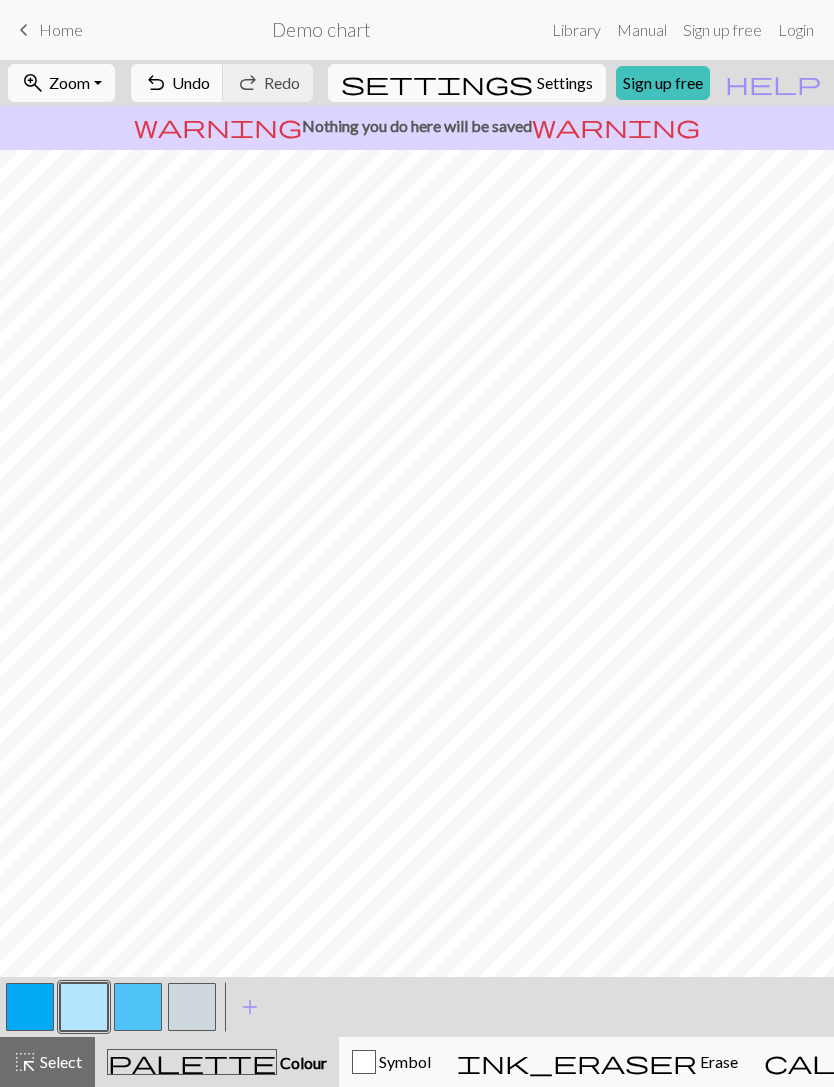 click at bounding box center (192, 1007) 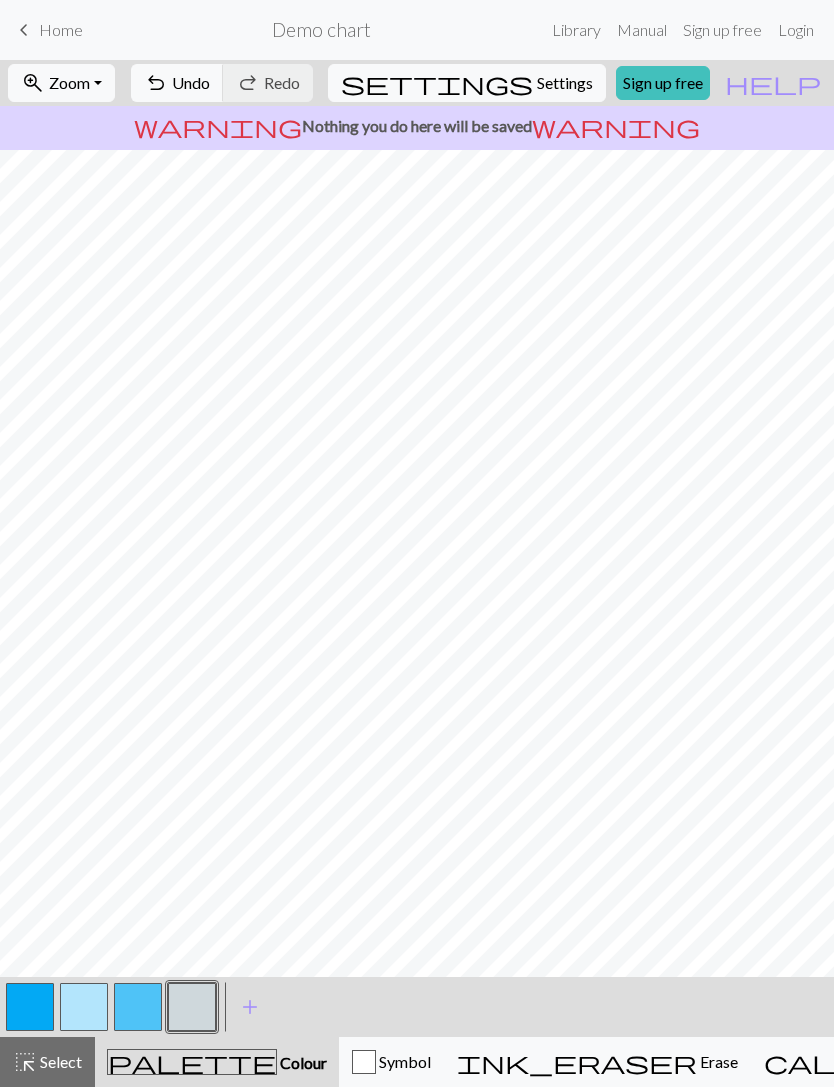 click at bounding box center [192, 1007] 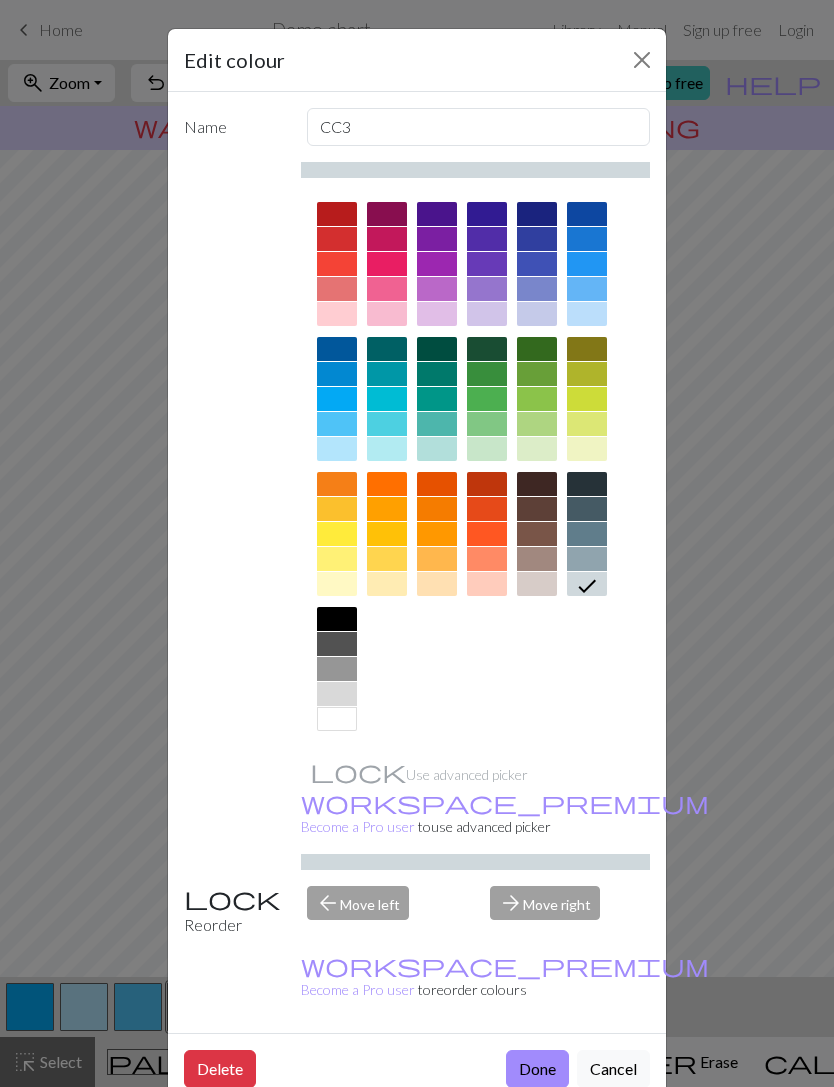 click at bounding box center [337, 719] 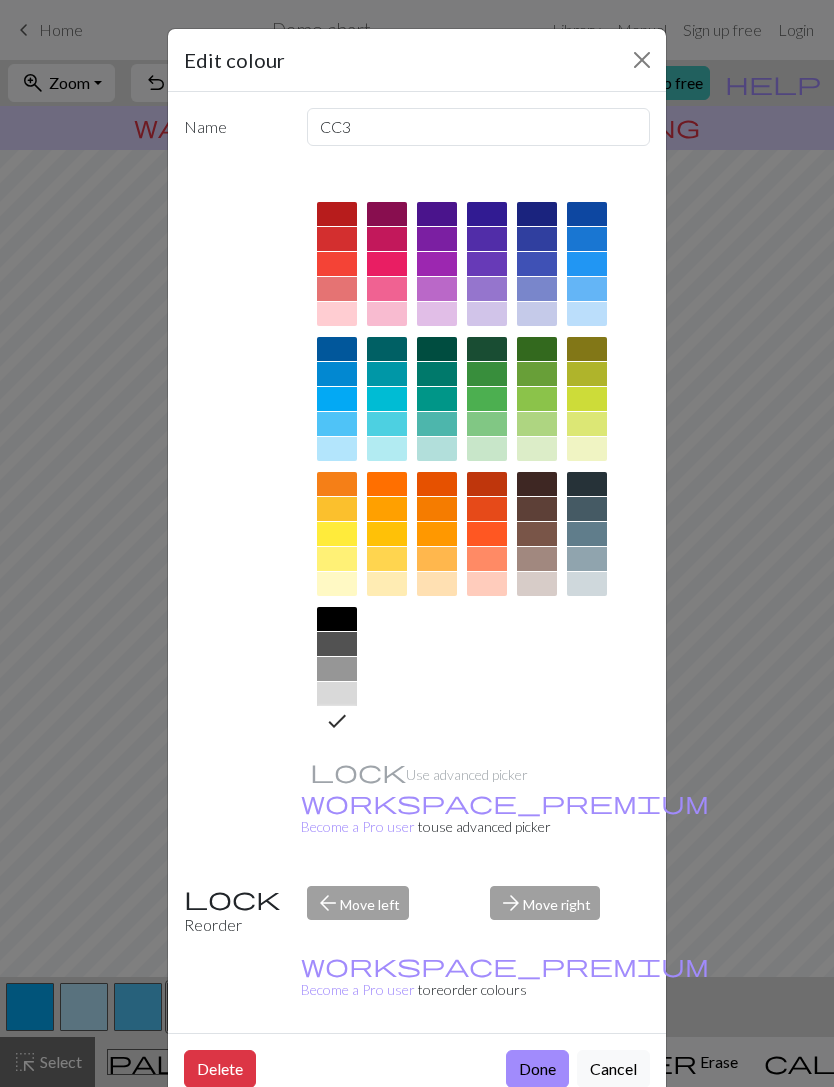 click on "Done" at bounding box center [537, 1069] 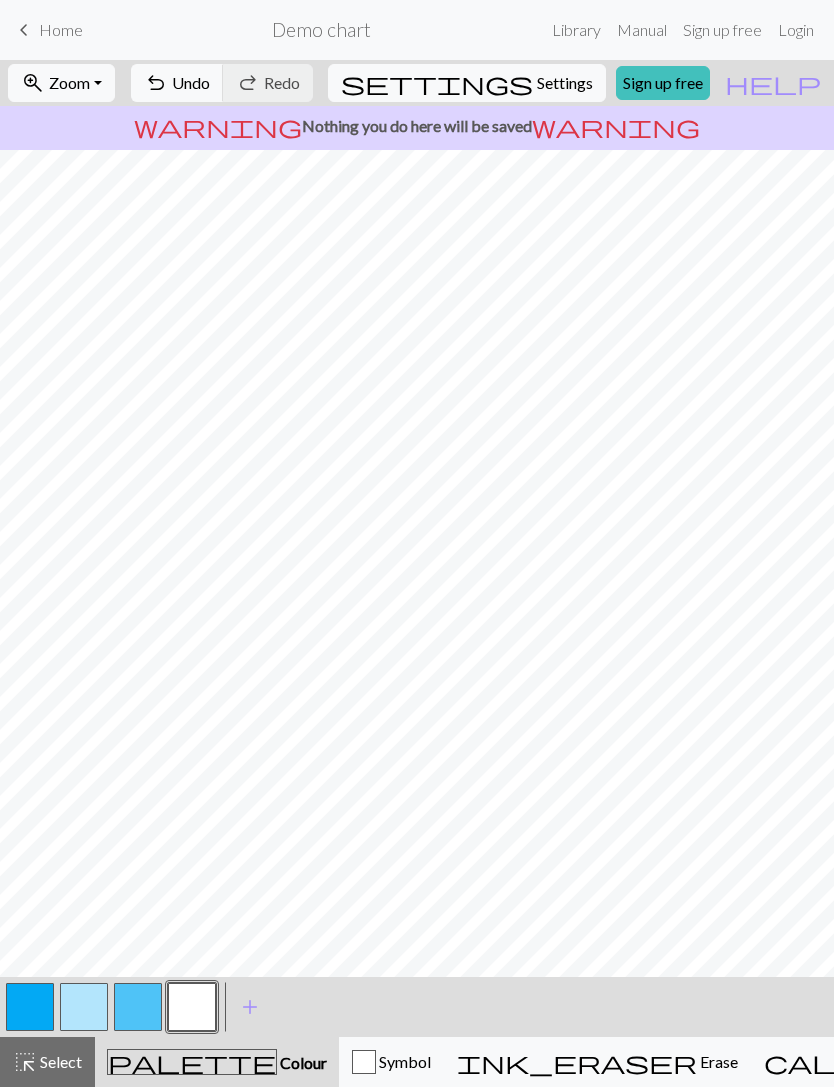 click at bounding box center (30, 1007) 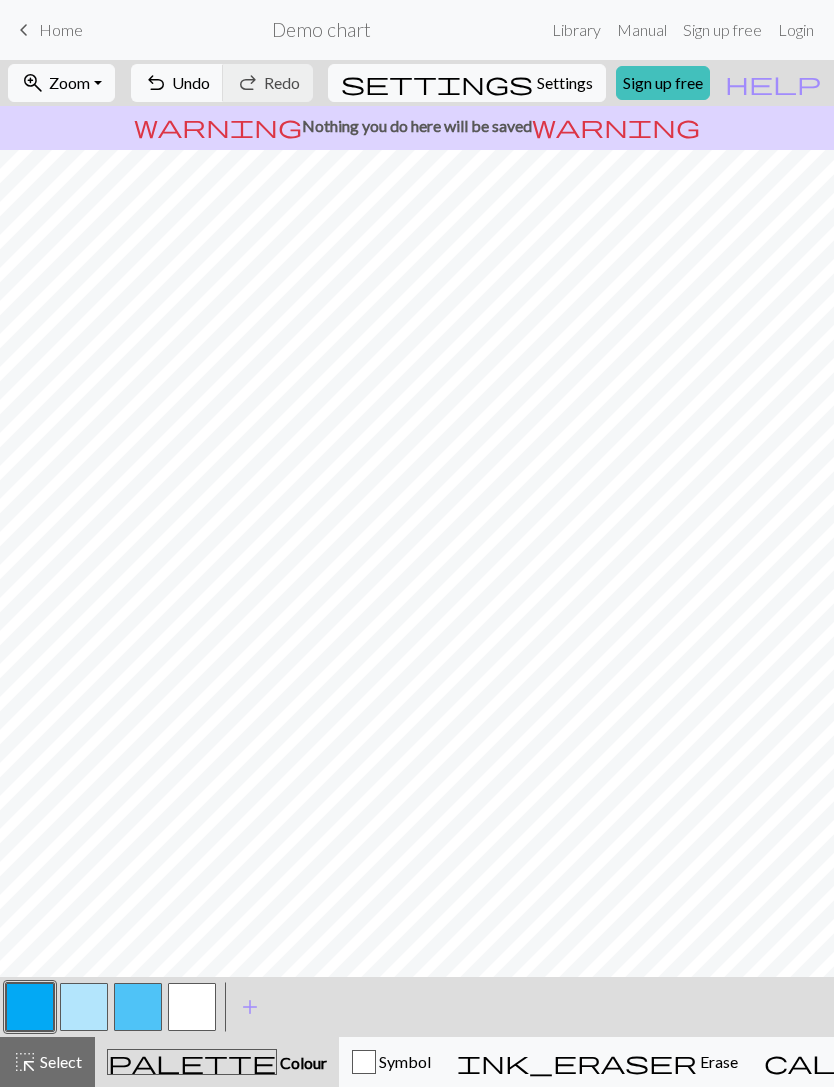 click at bounding box center (192, 1007) 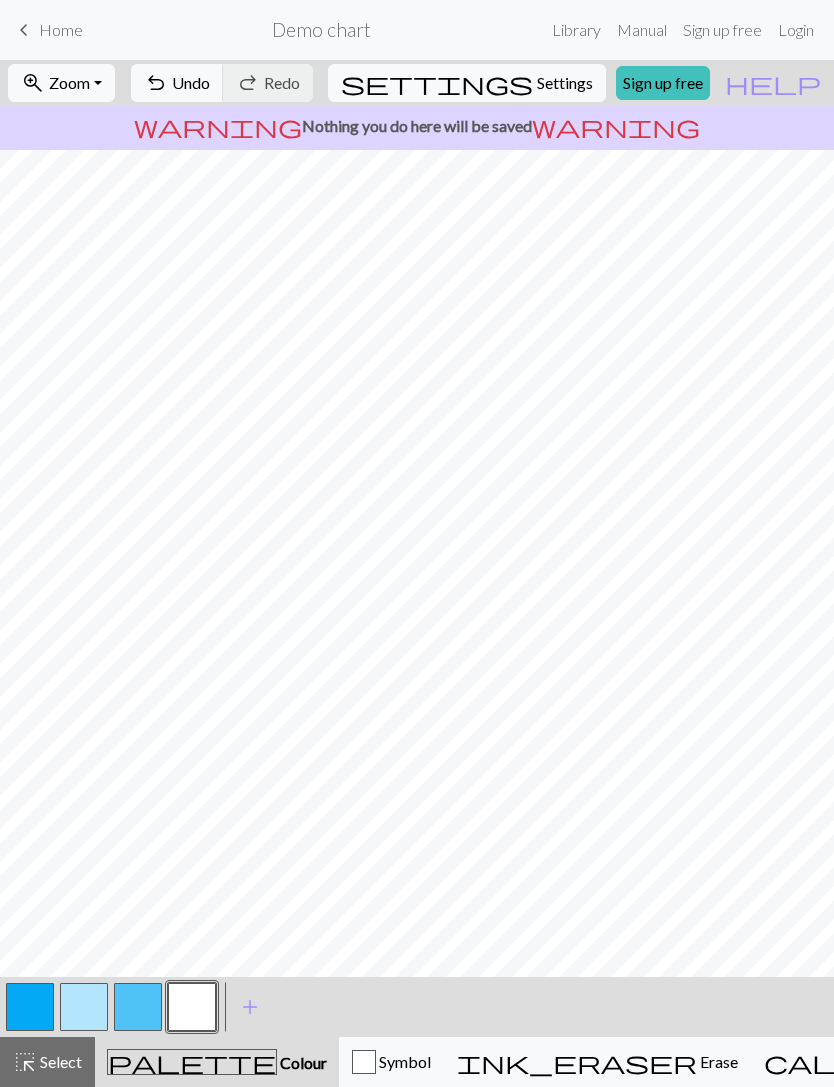 click at bounding box center (30, 1007) 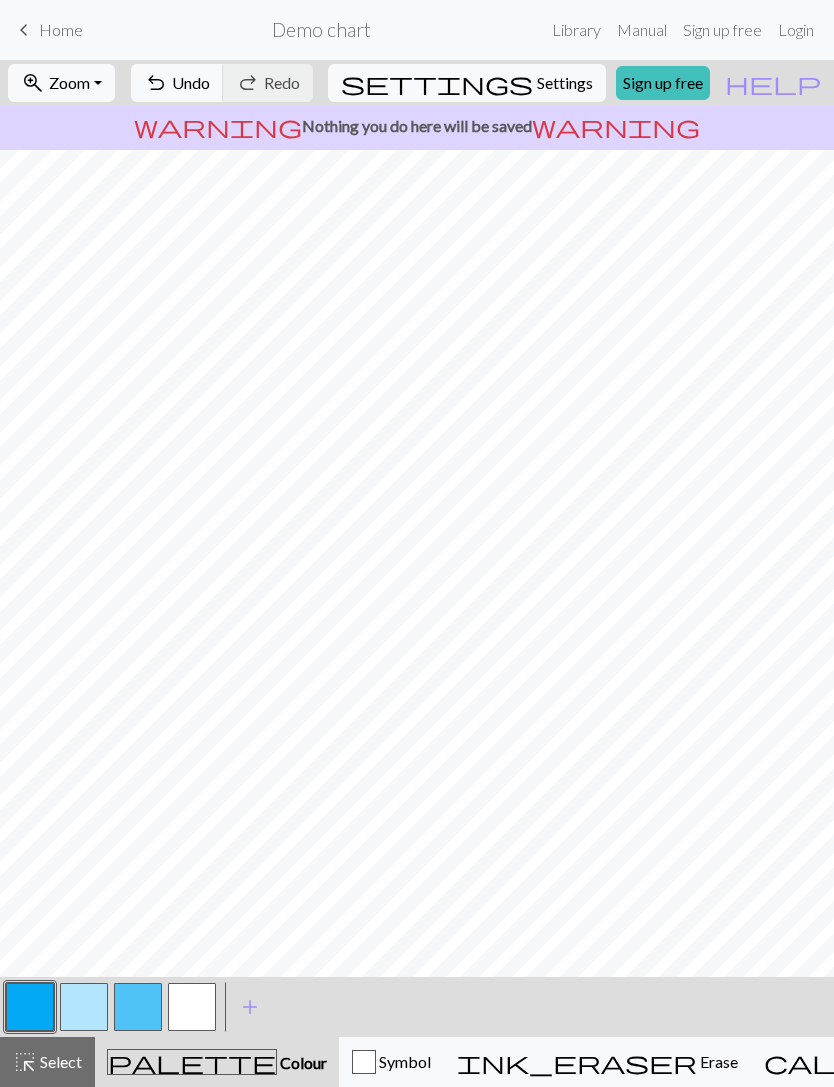 click at bounding box center [192, 1007] 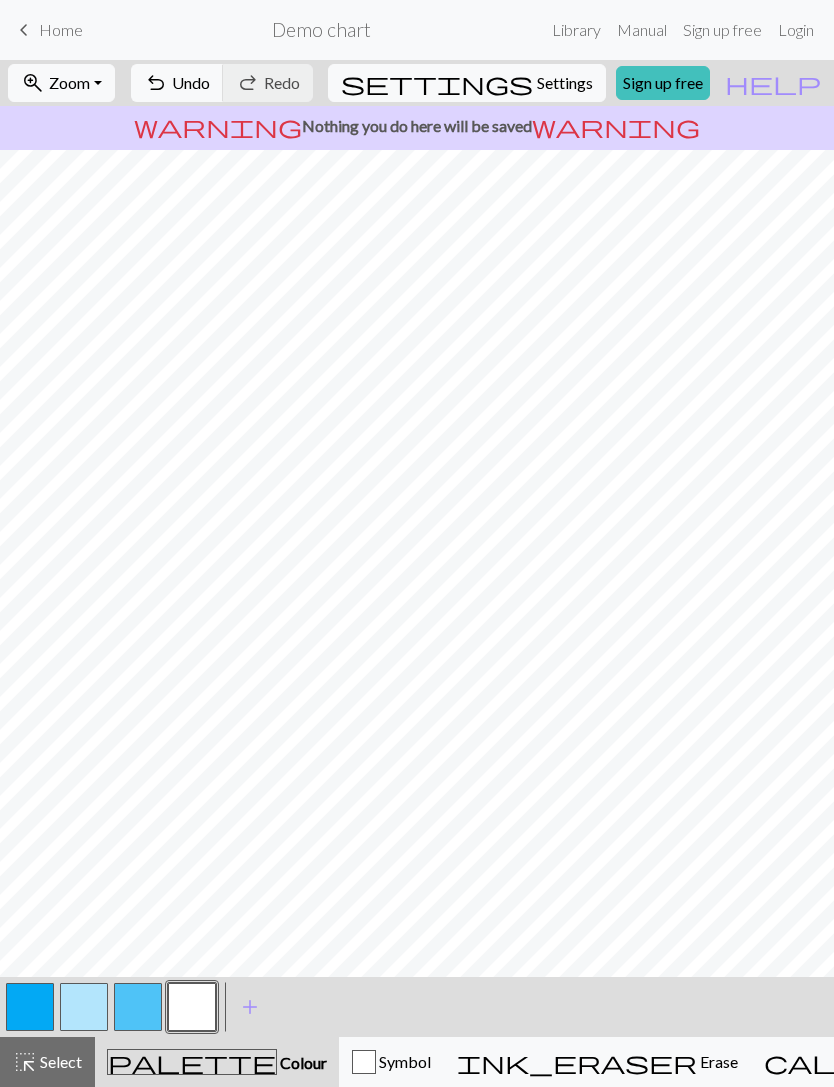 click at bounding box center [138, 1007] 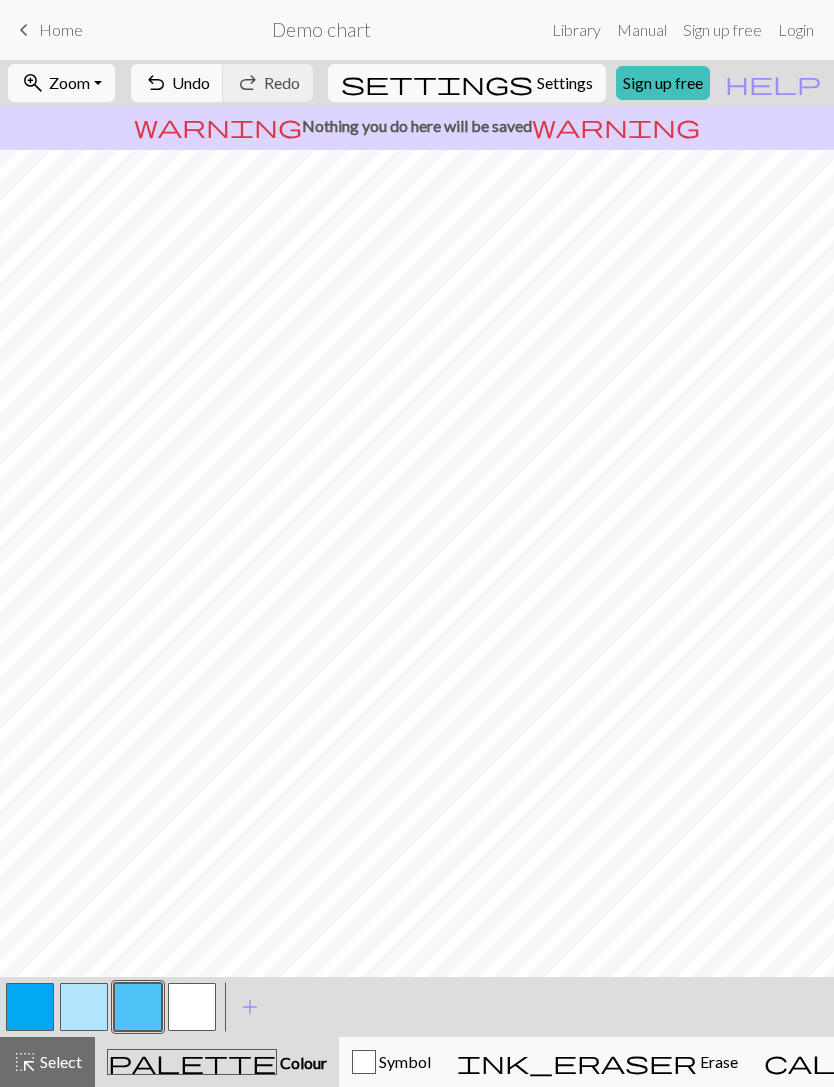 click at bounding box center (192, 1007) 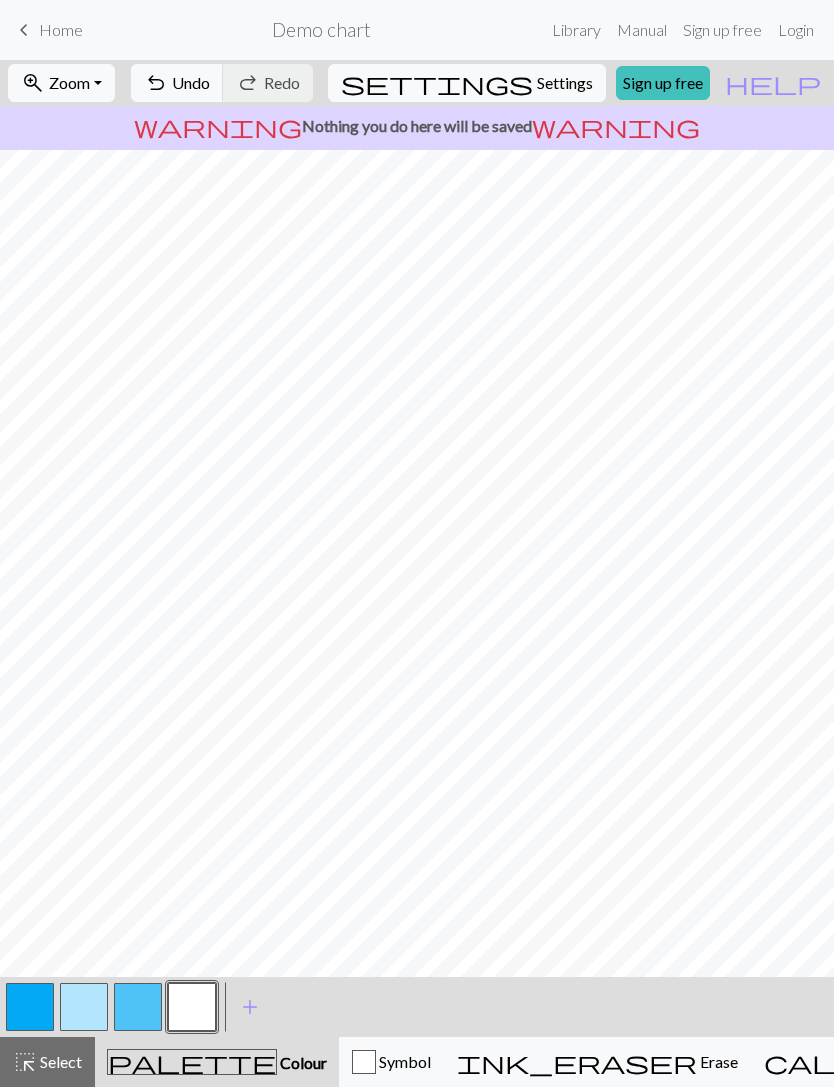 click at bounding box center (138, 1007) 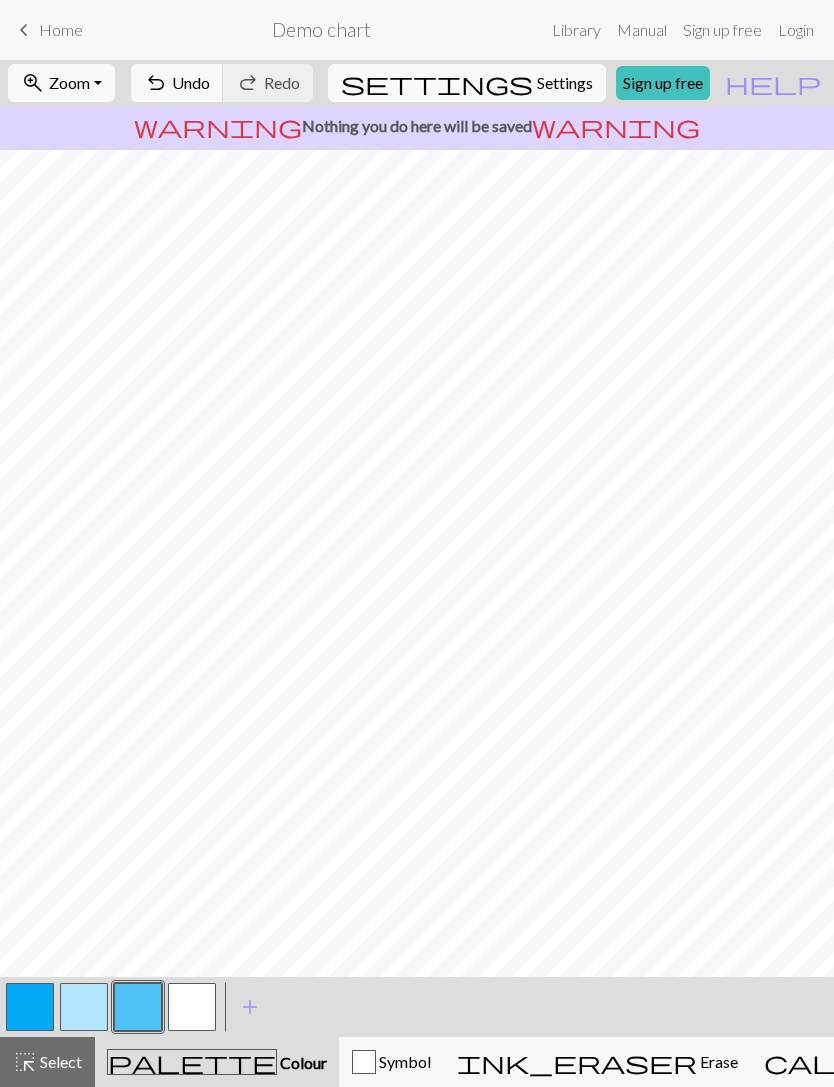 click at bounding box center (84, 1007) 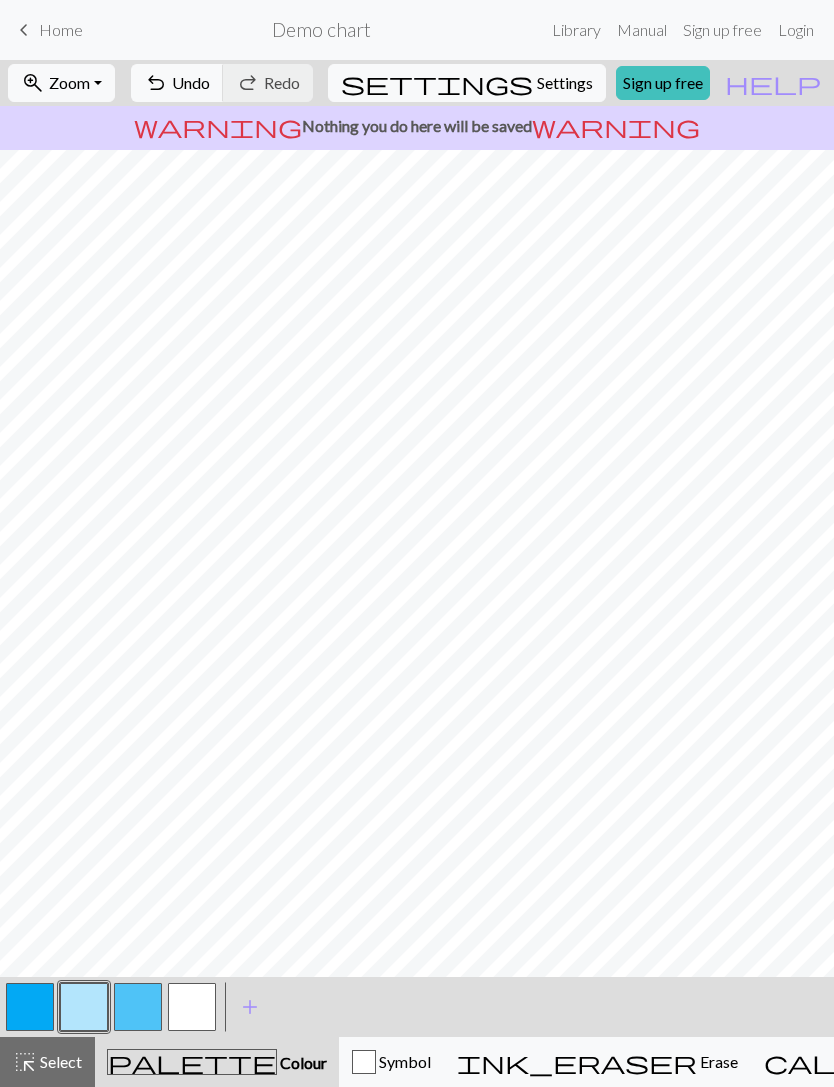 click at bounding box center [192, 1007] 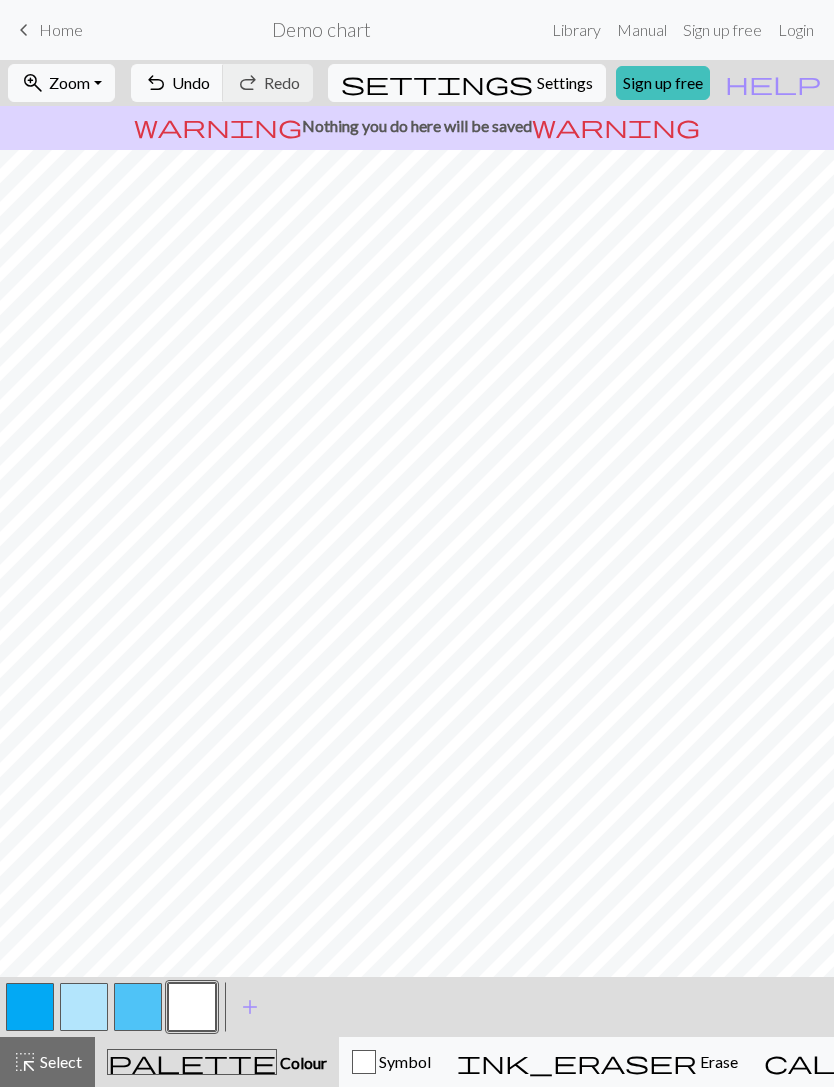 click at bounding box center (30, 1007) 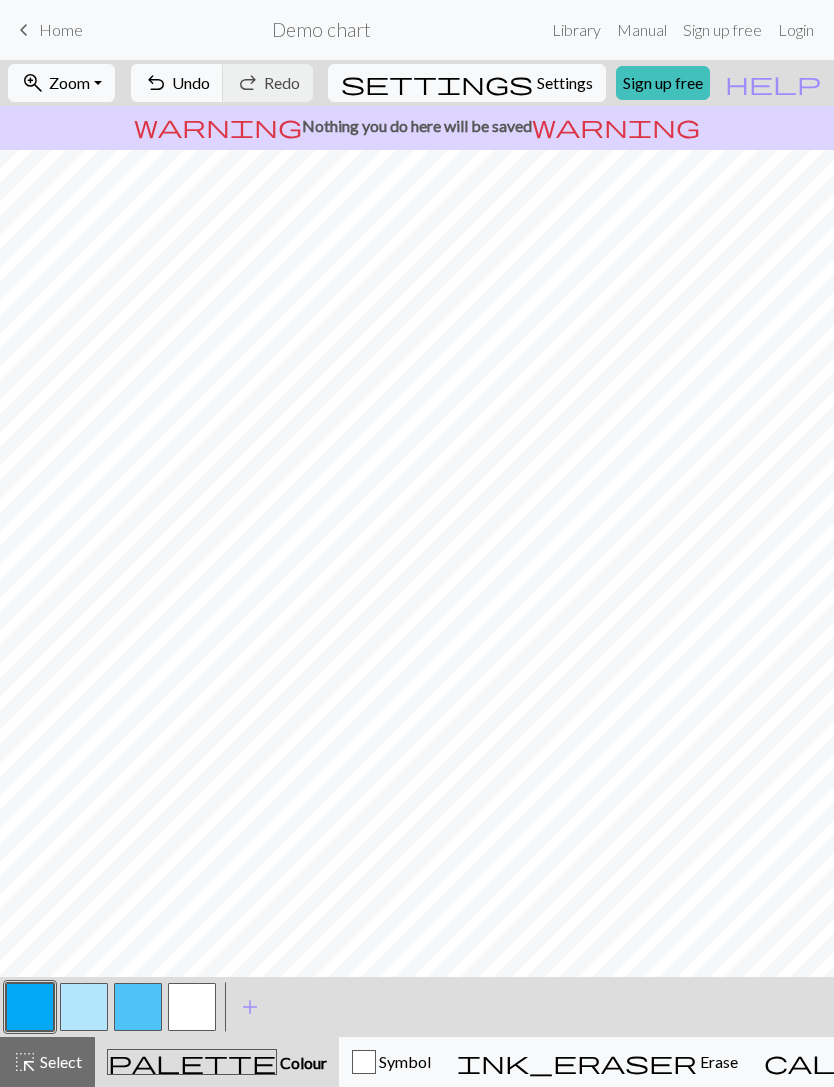 click at bounding box center (192, 1007) 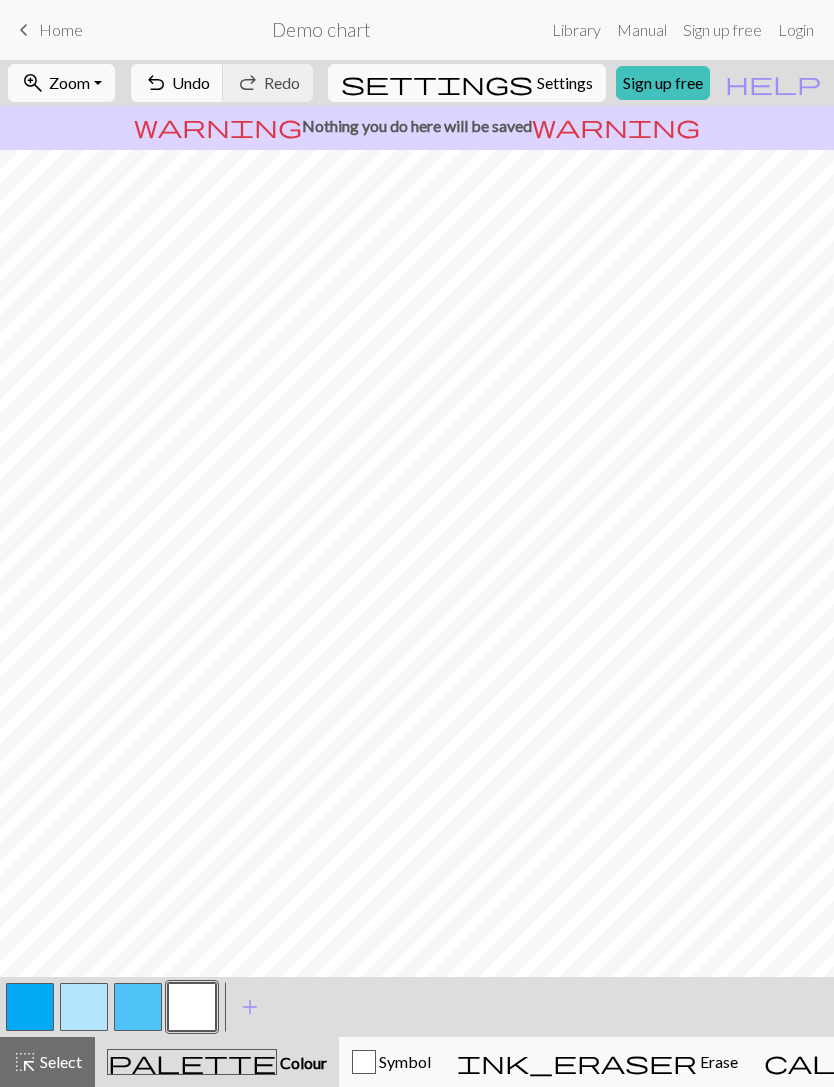 click at bounding box center [30, 1007] 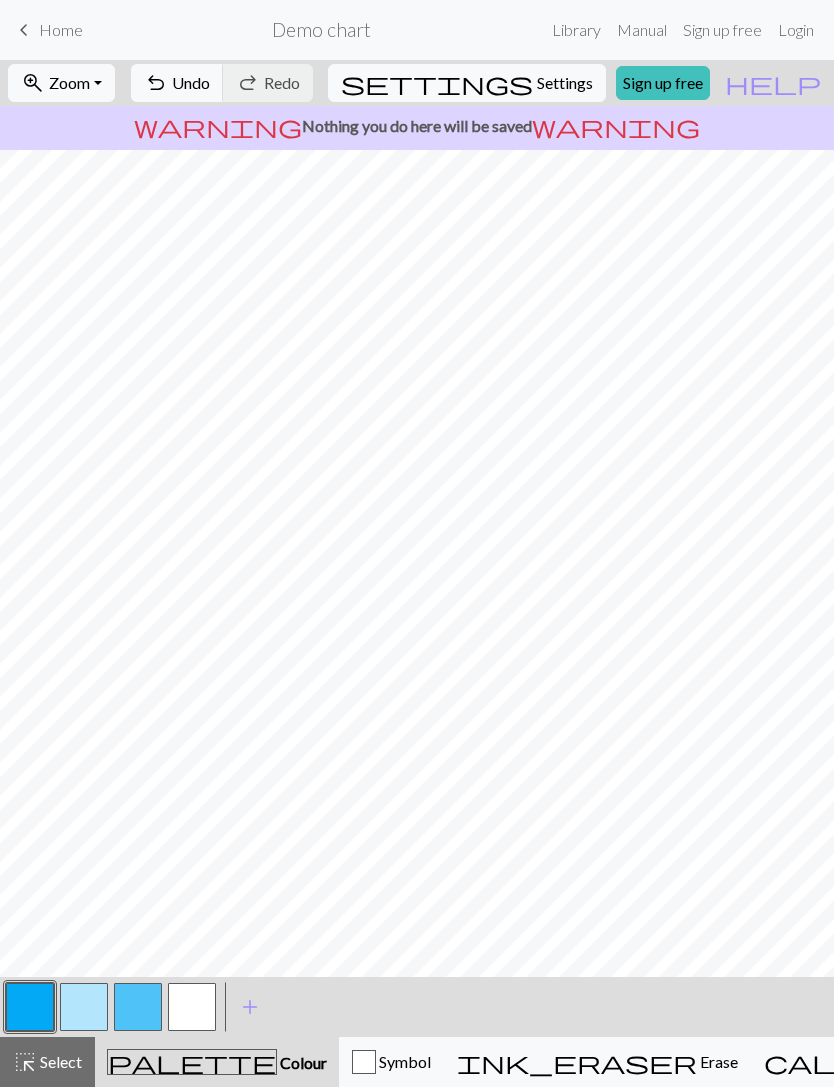 click at bounding box center (30, 1007) 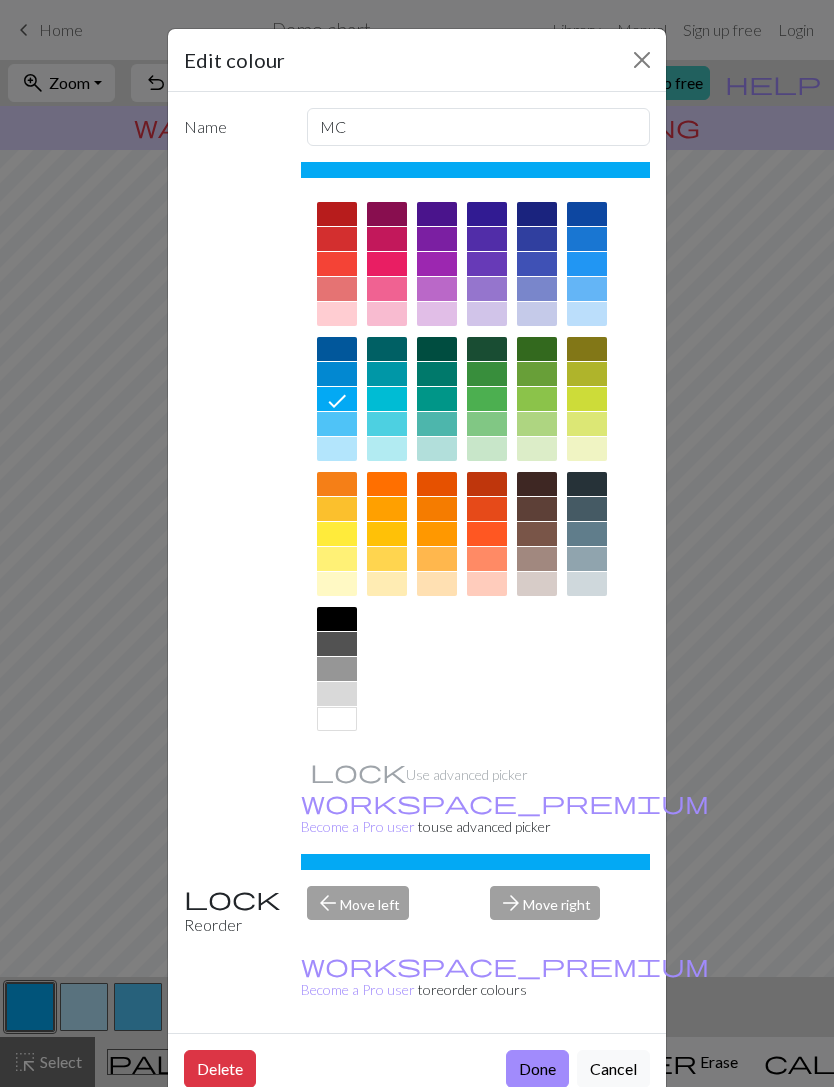 click on "Done" at bounding box center [537, 1069] 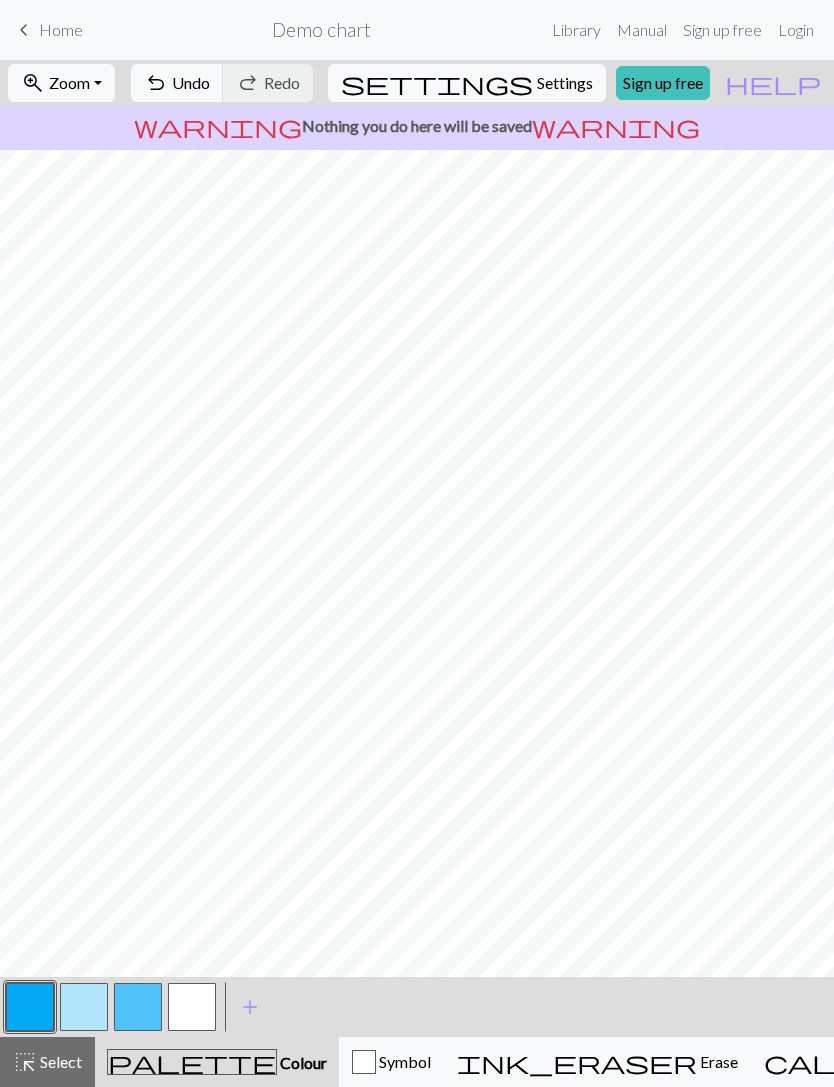 click at bounding box center [192, 1007] 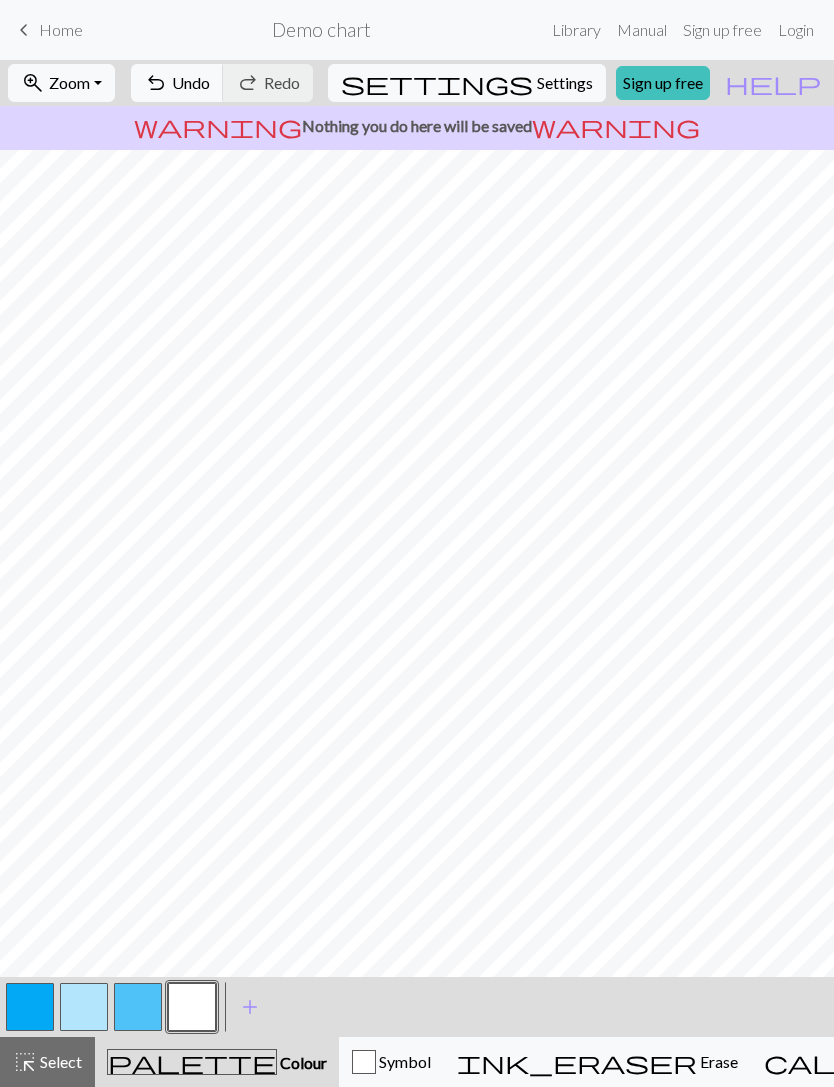 click at bounding box center (84, 1007) 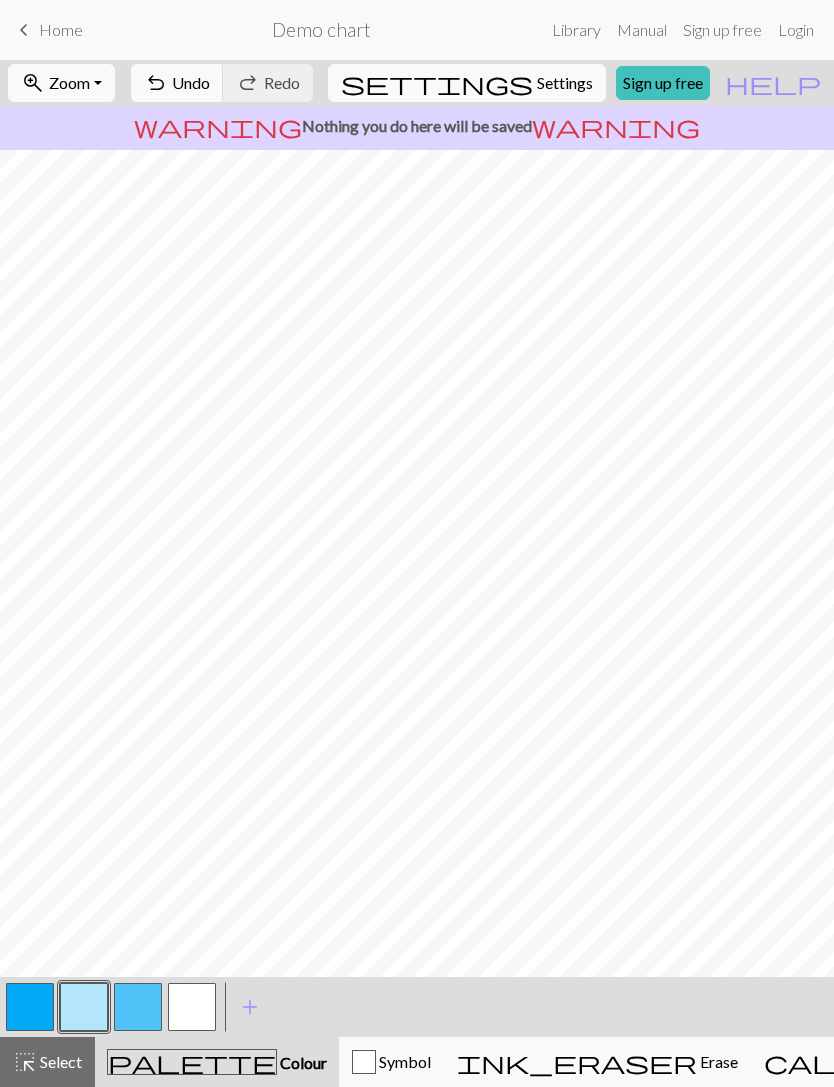 click at bounding box center (30, 1007) 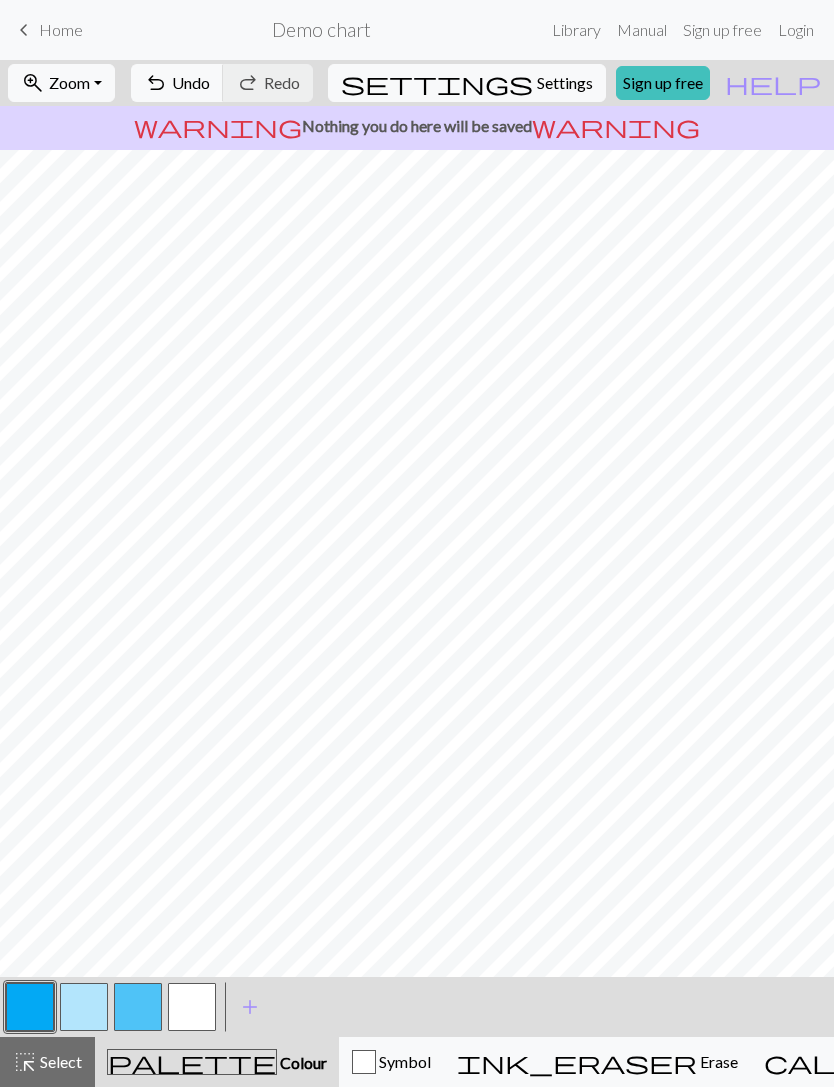 click at bounding box center [192, 1007] 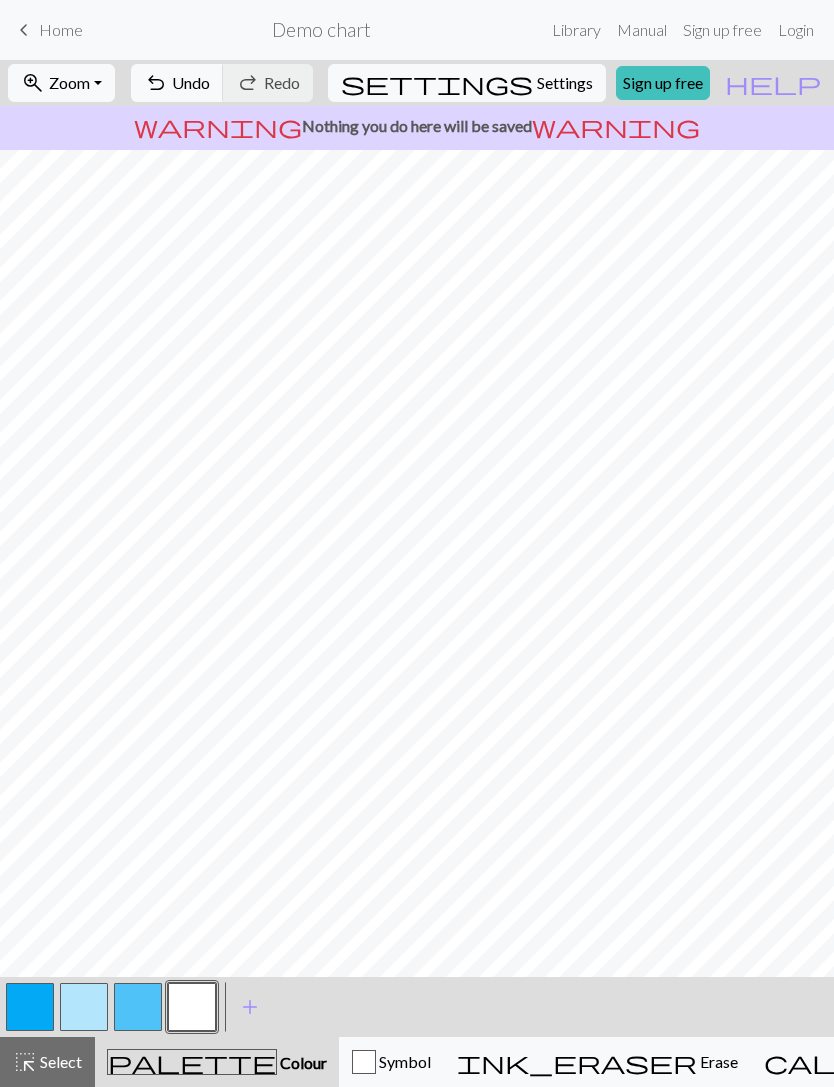 click at bounding box center [30, 1007] 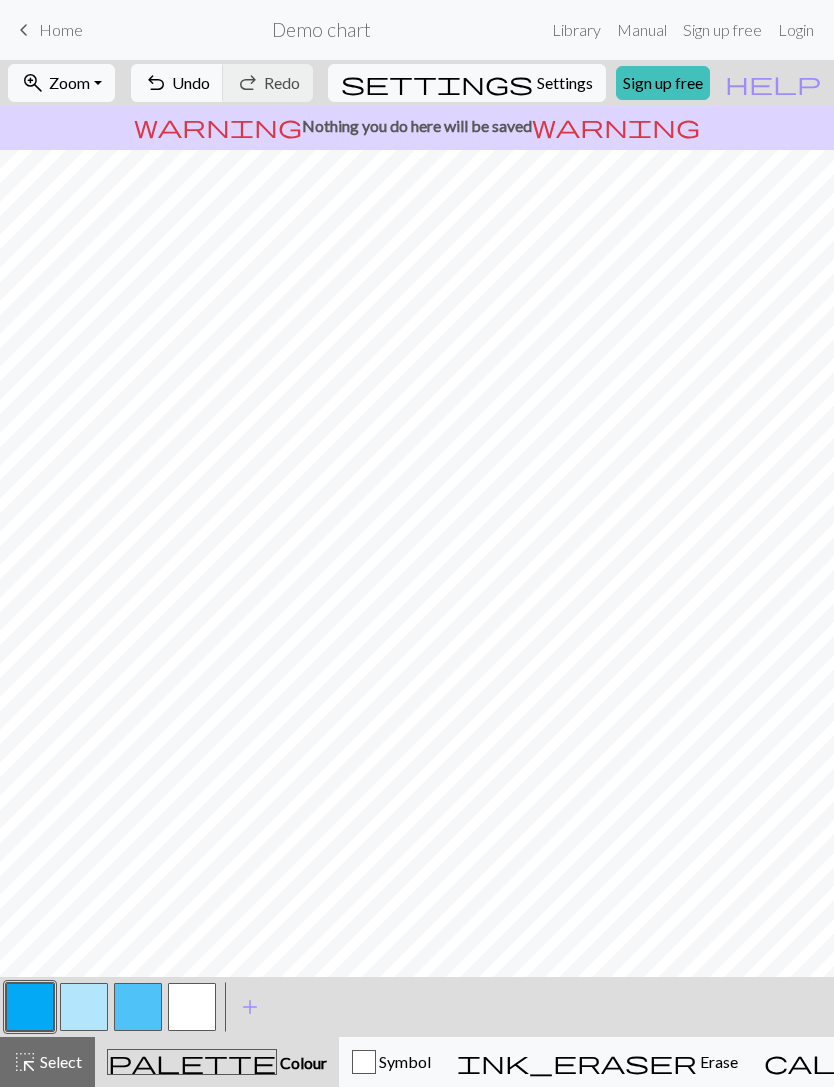 click at bounding box center (138, 1007) 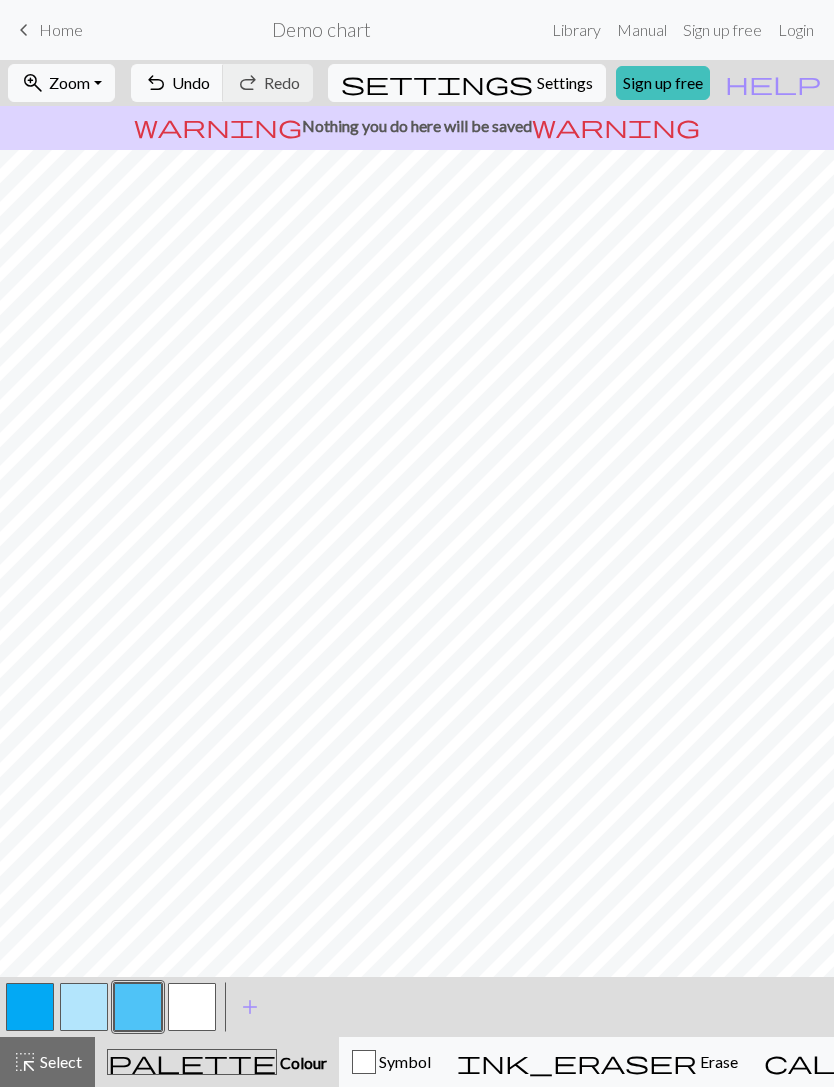 click at bounding box center [192, 1007] 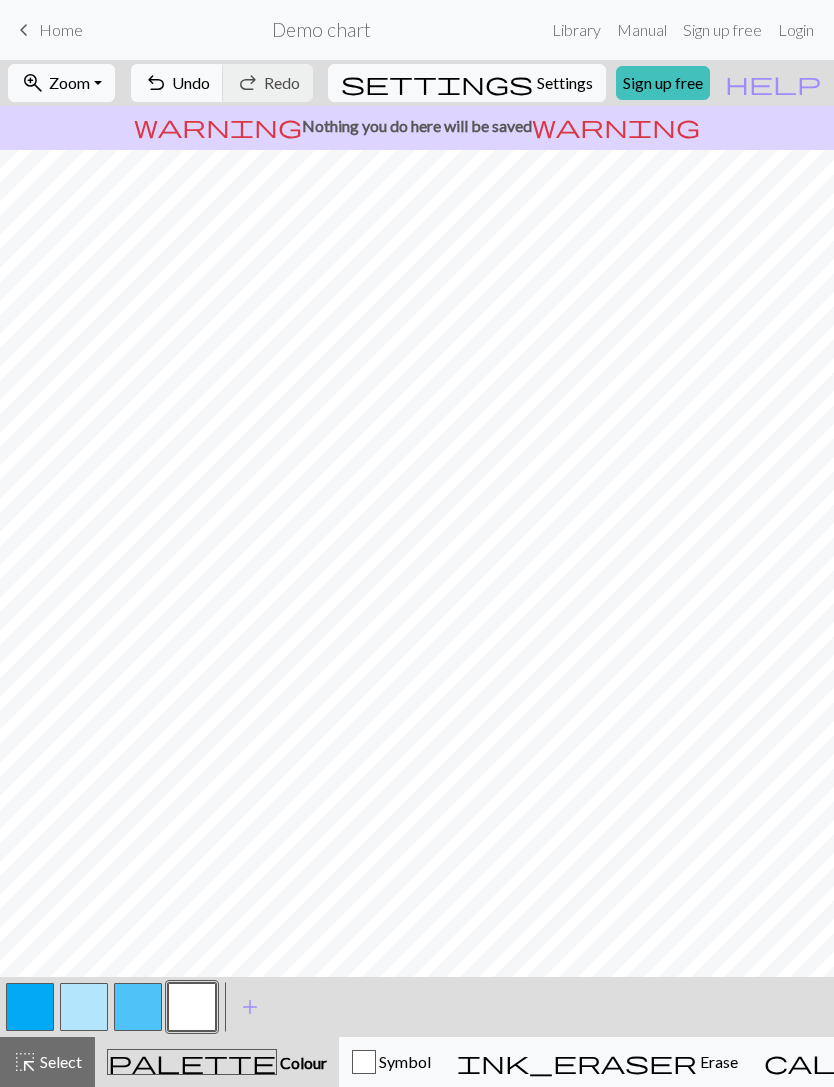 click at bounding box center [84, 1007] 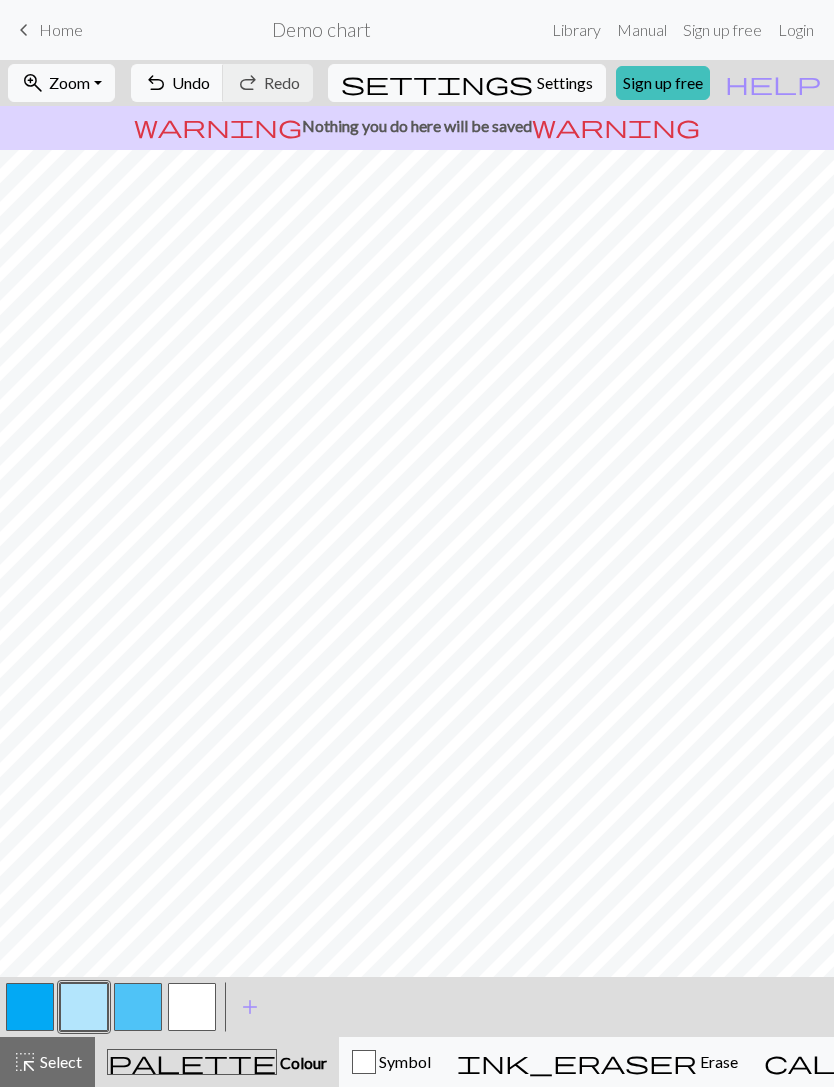 click at bounding box center (192, 1007) 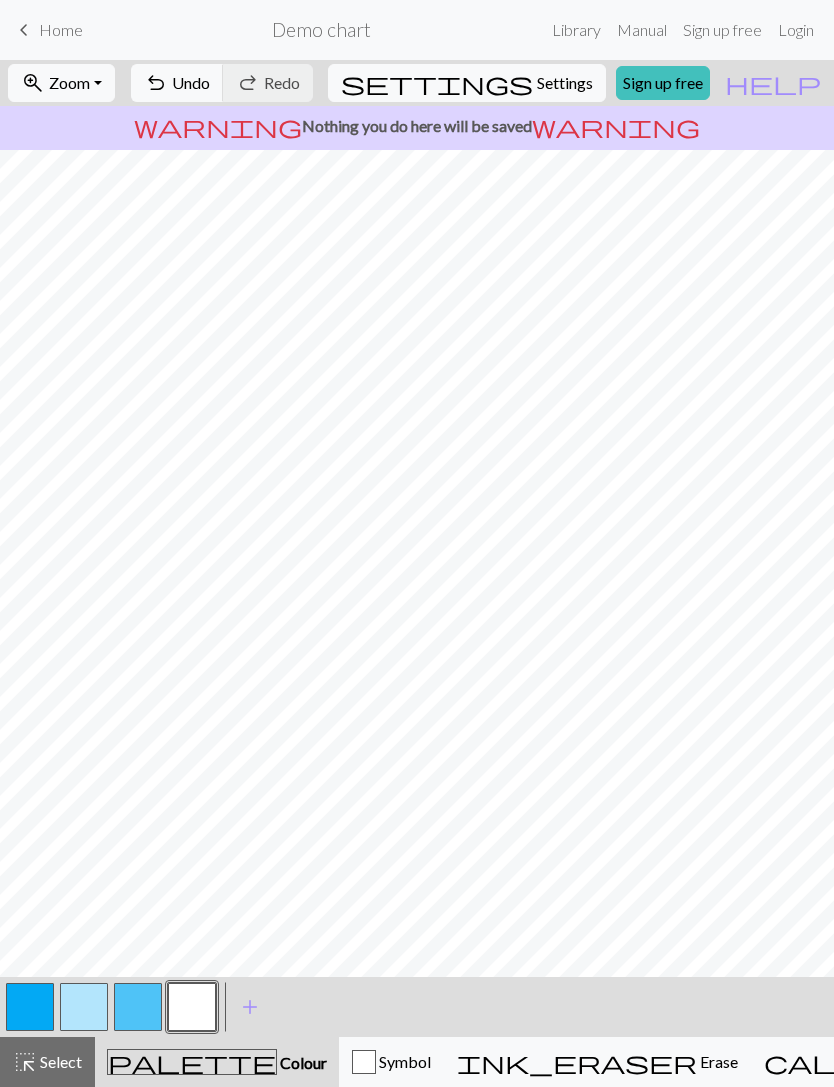 click at bounding box center [30, 1007] 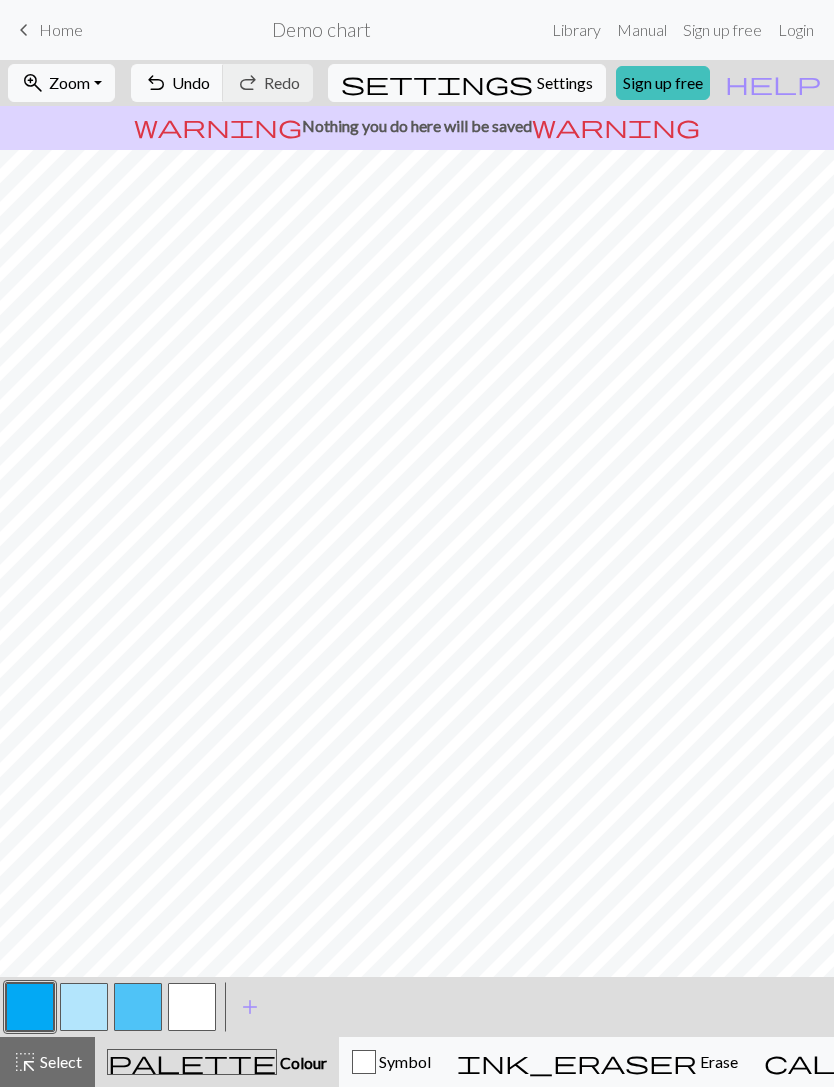 click at bounding box center (84, 1007) 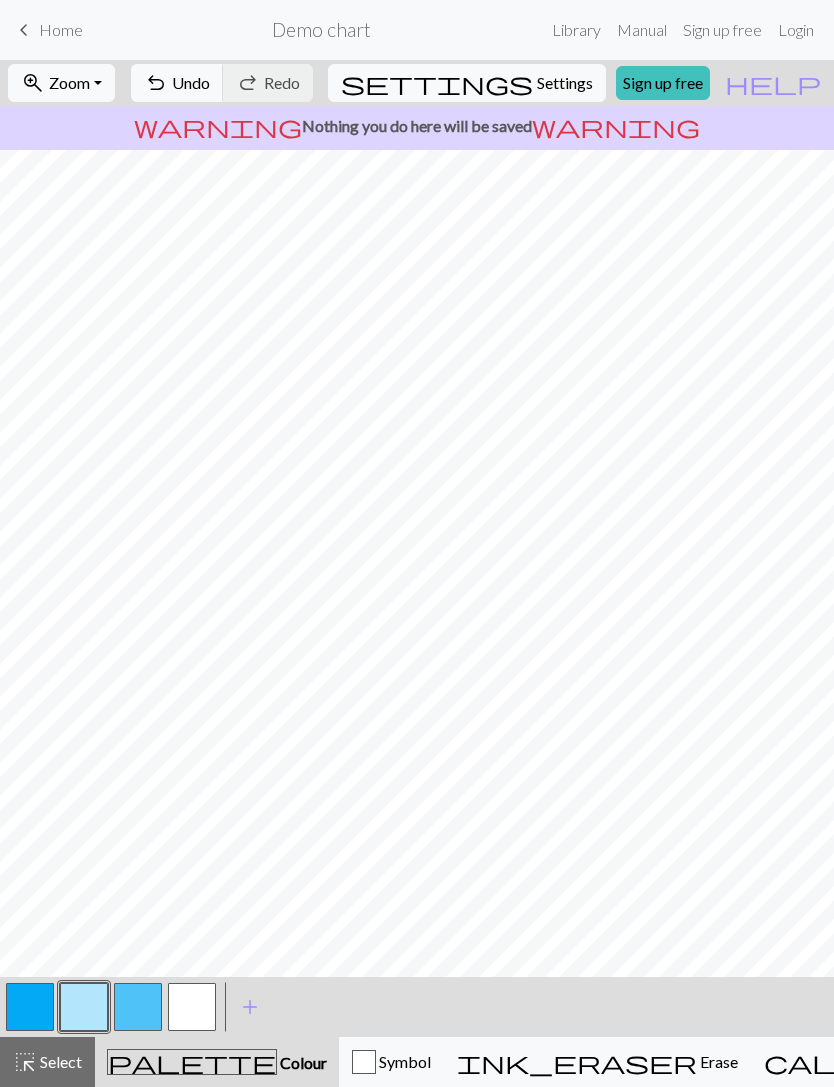 click at bounding box center (138, 1007) 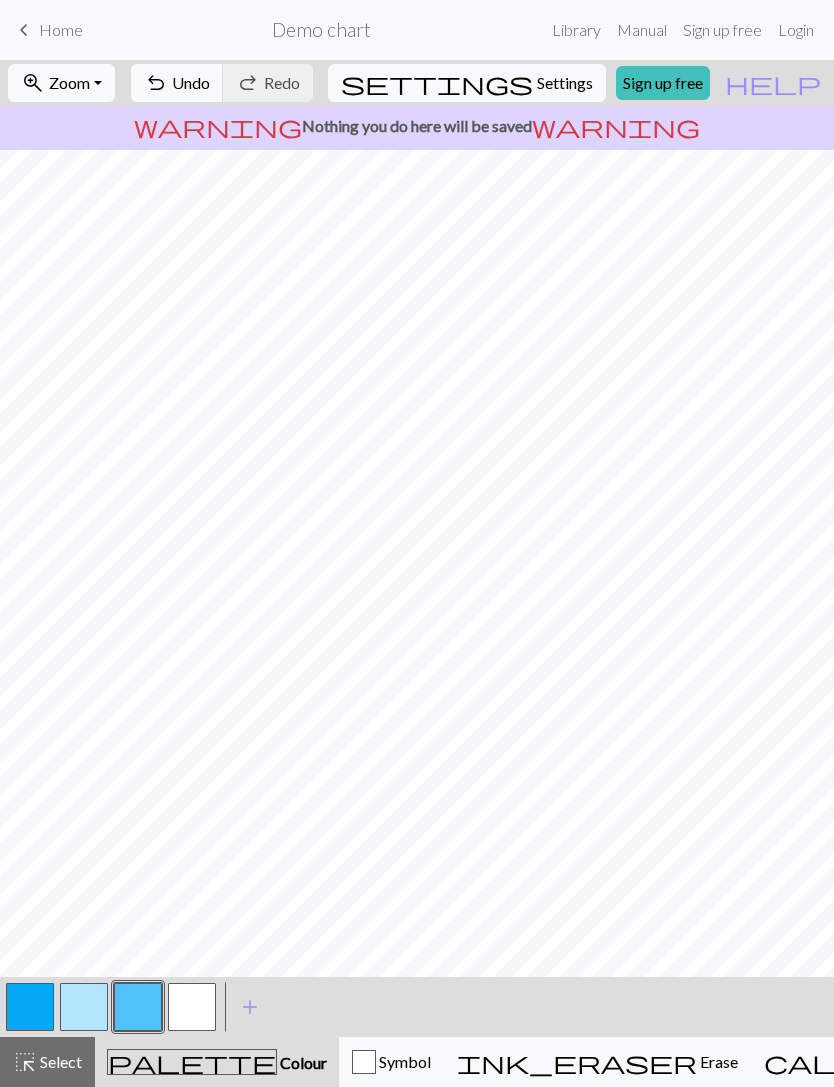 click at bounding box center [192, 1007] 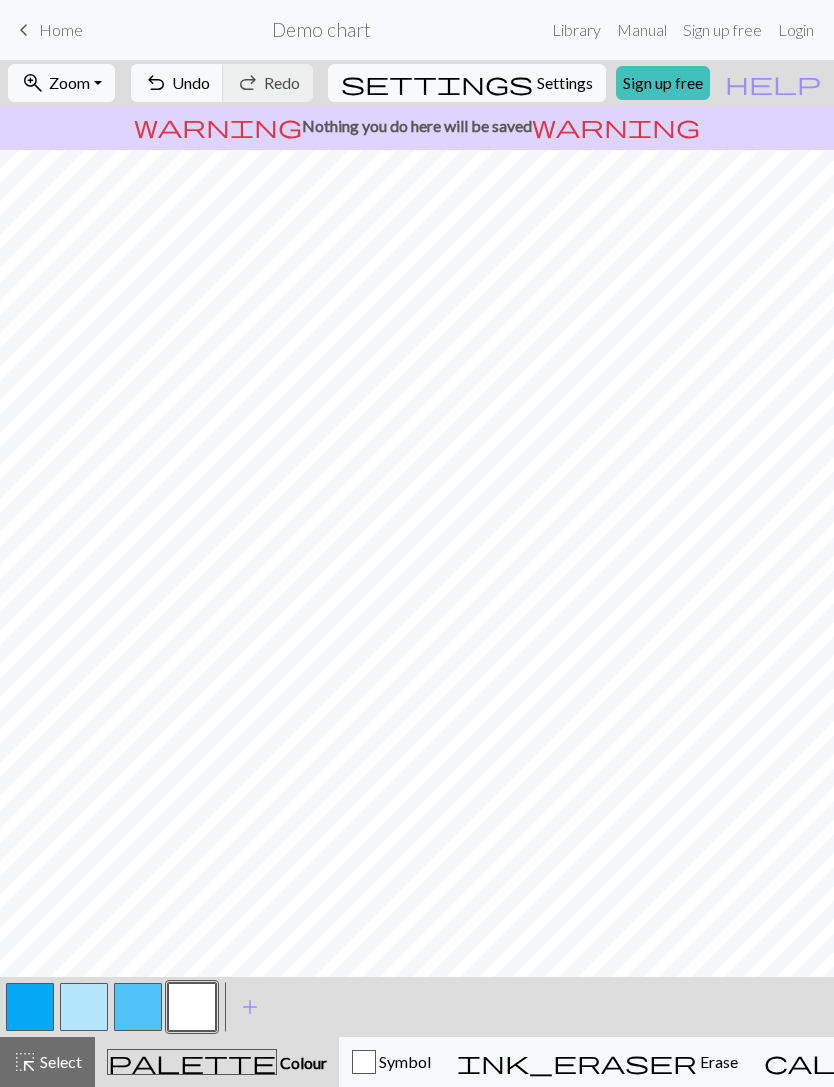 click at bounding box center [138, 1007] 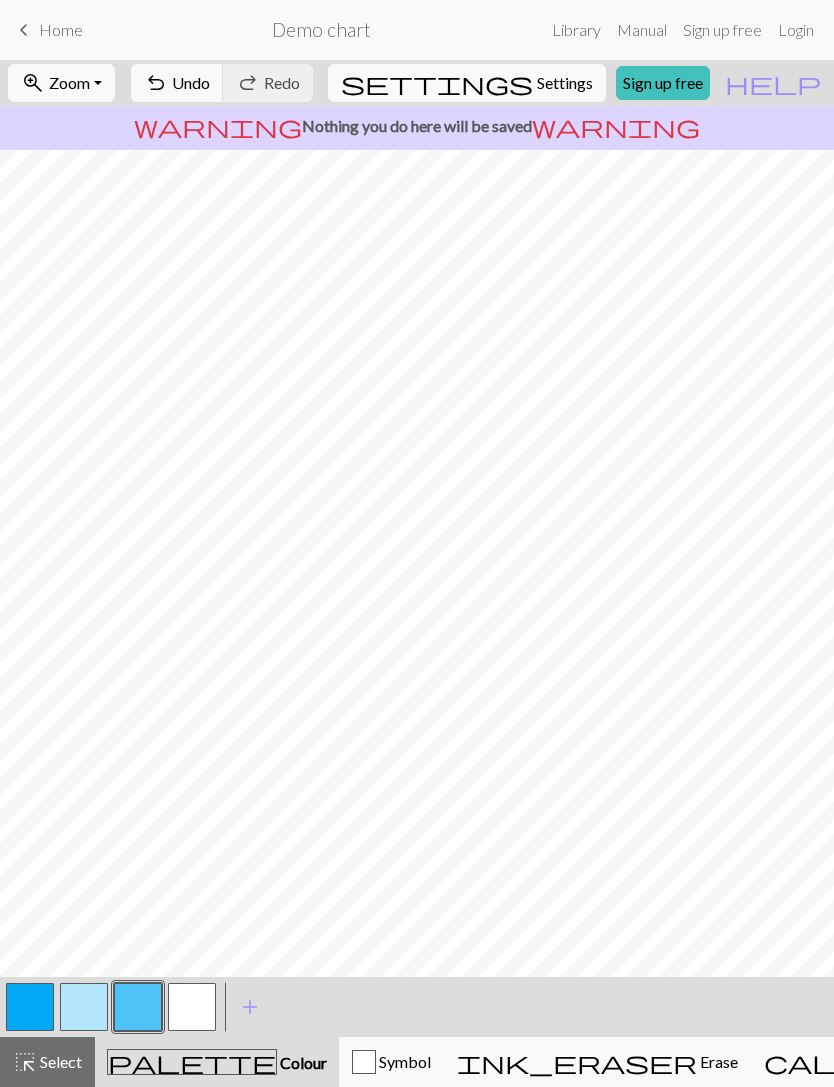 click at bounding box center (192, 1007) 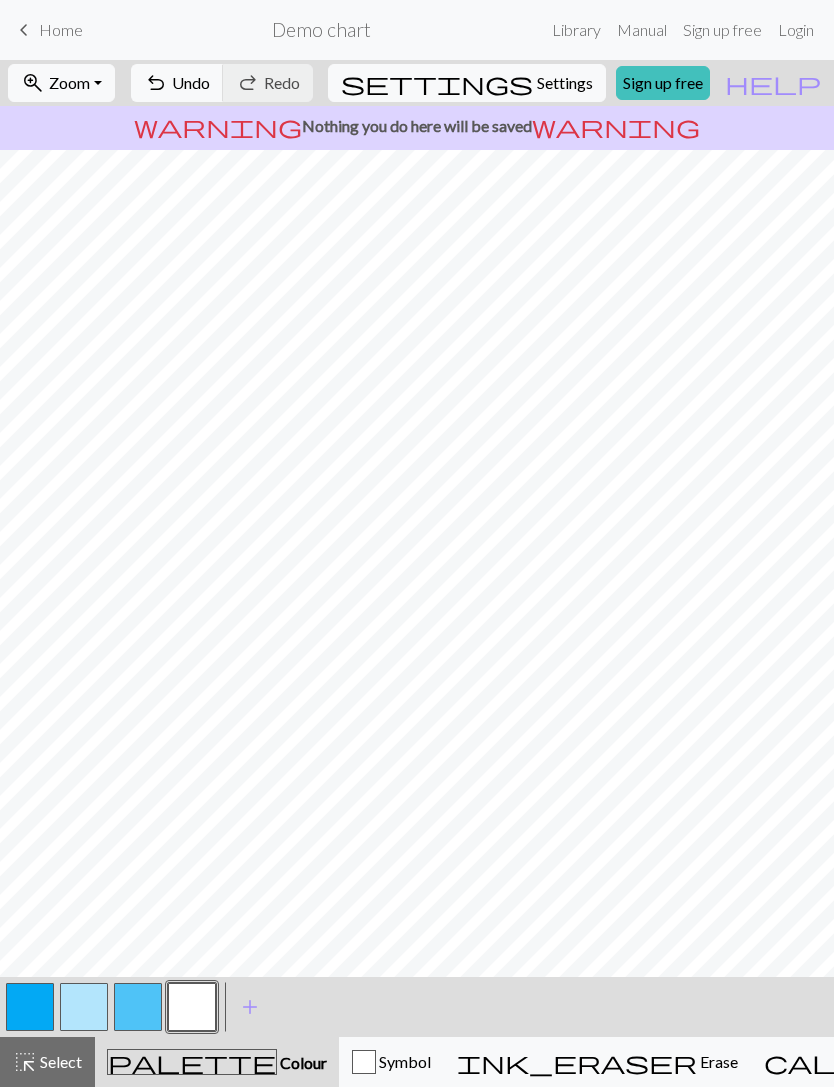 click at bounding box center (30, 1007) 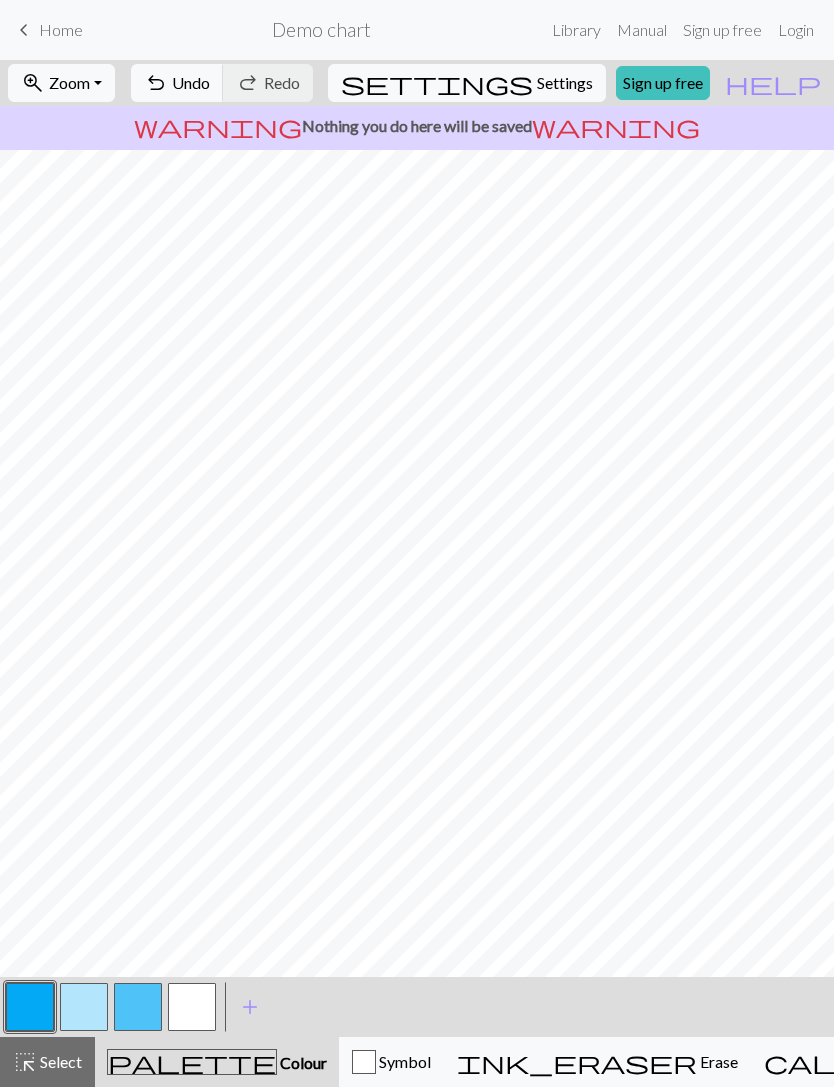 click at bounding box center [192, 1007] 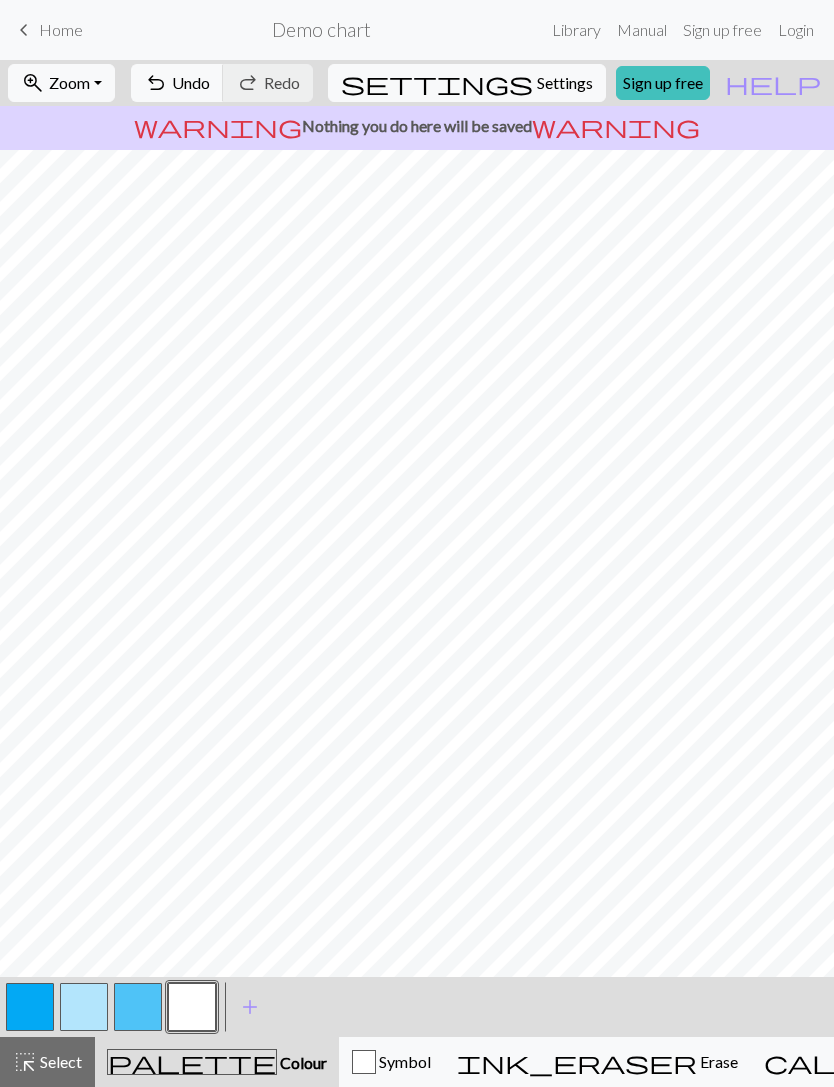 click at bounding box center [84, 1007] 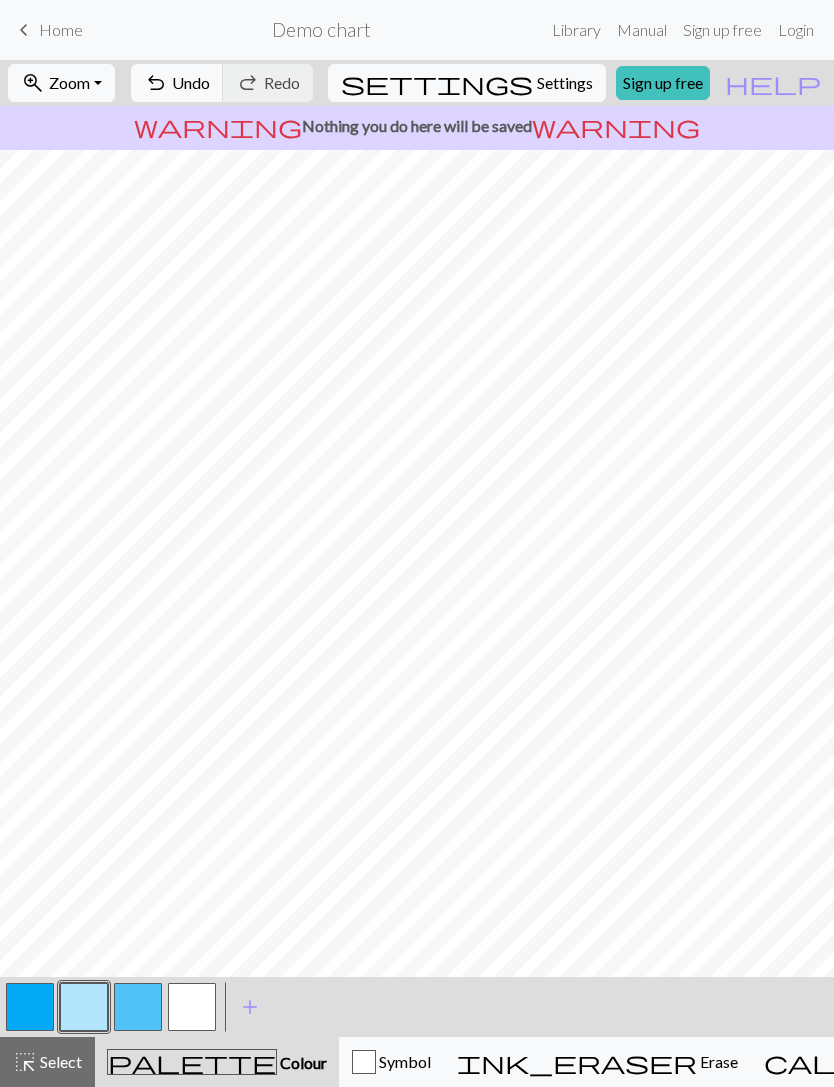 click at bounding box center (192, 1007) 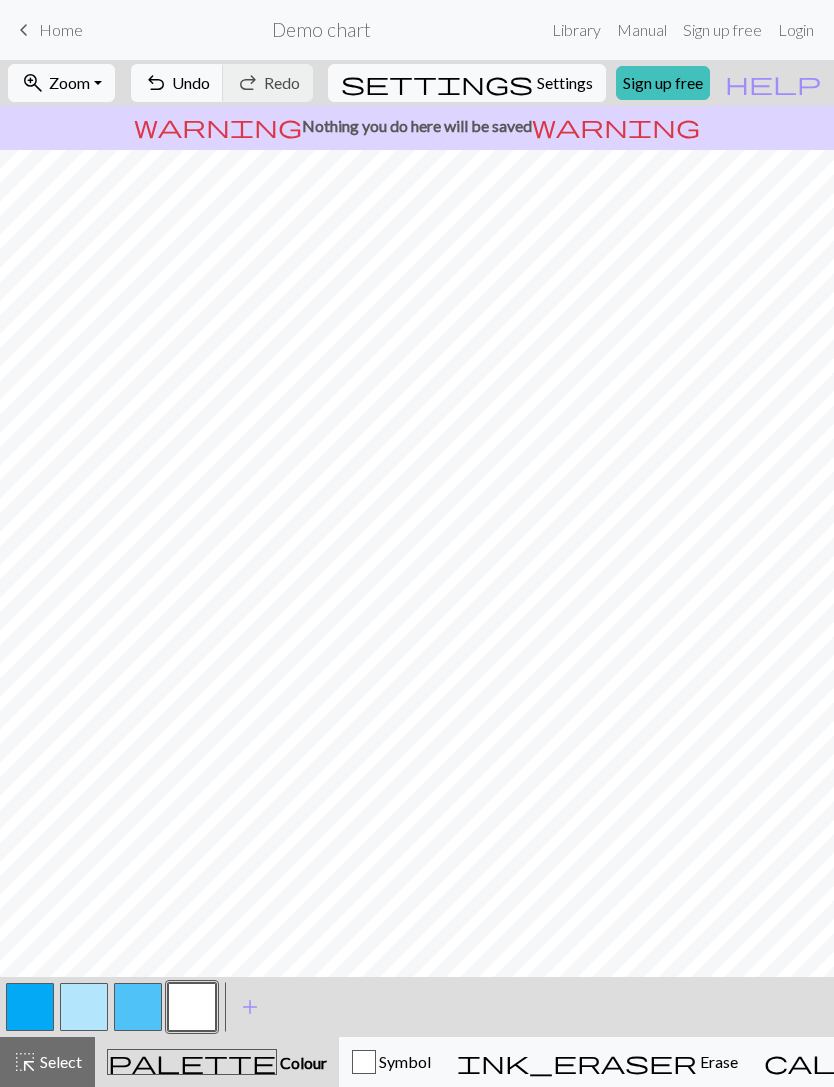 click at bounding box center (138, 1007) 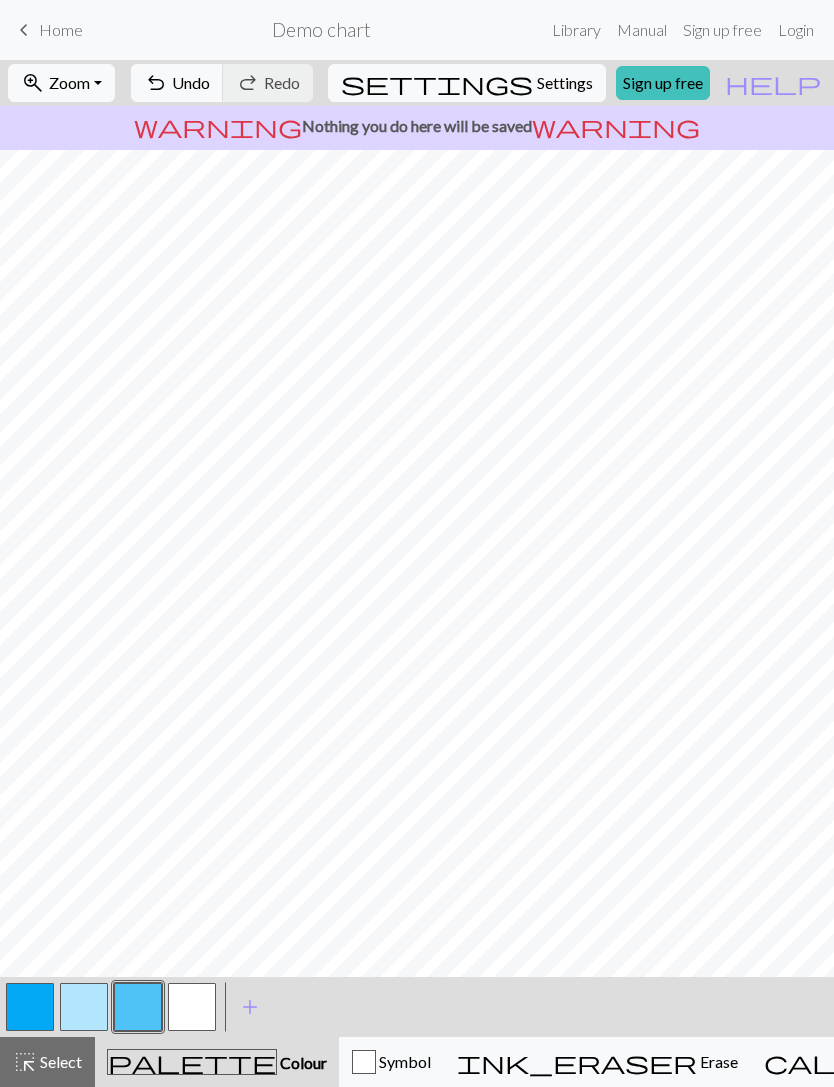 click at bounding box center (192, 1007) 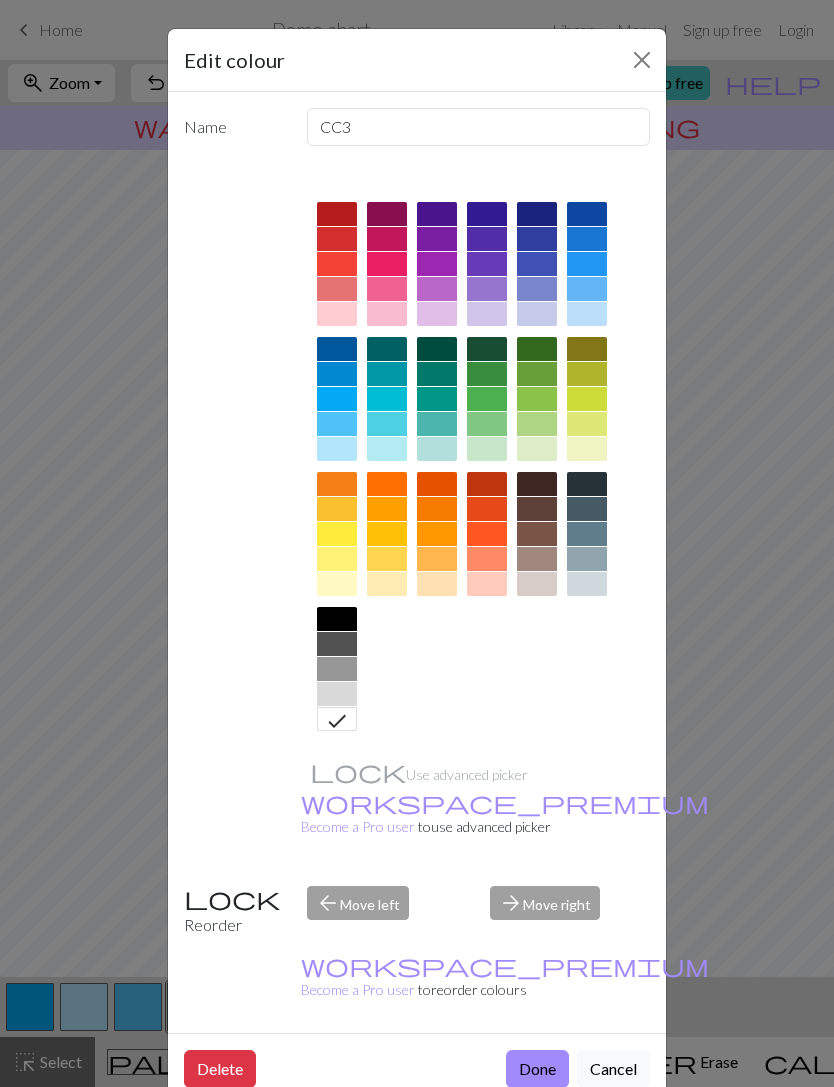 click on "Done" at bounding box center [537, 1069] 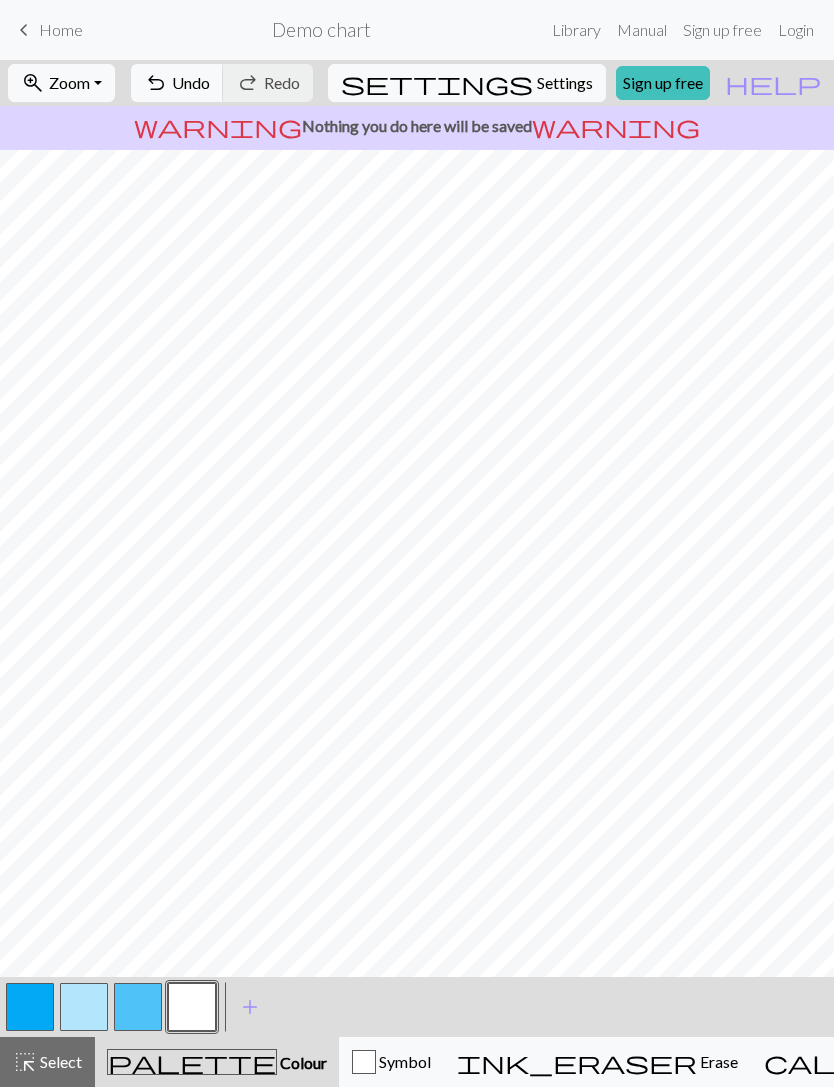 click at bounding box center [138, 1007] 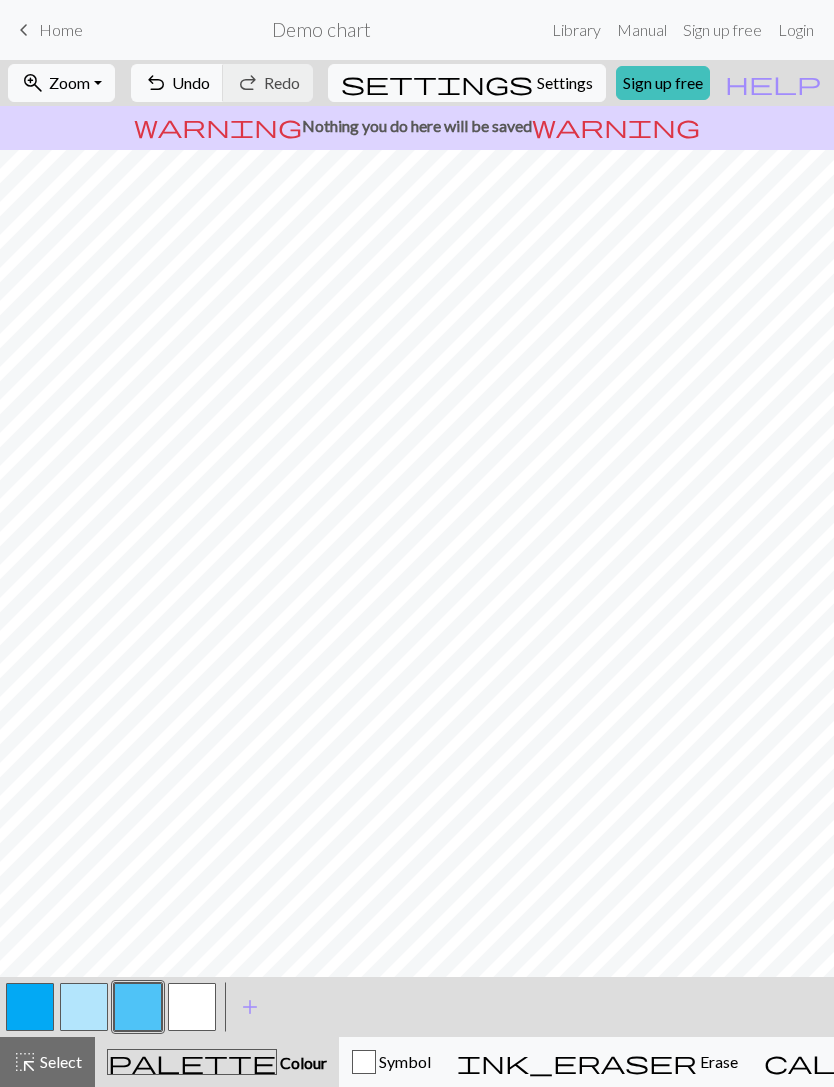 click at bounding box center [192, 1007] 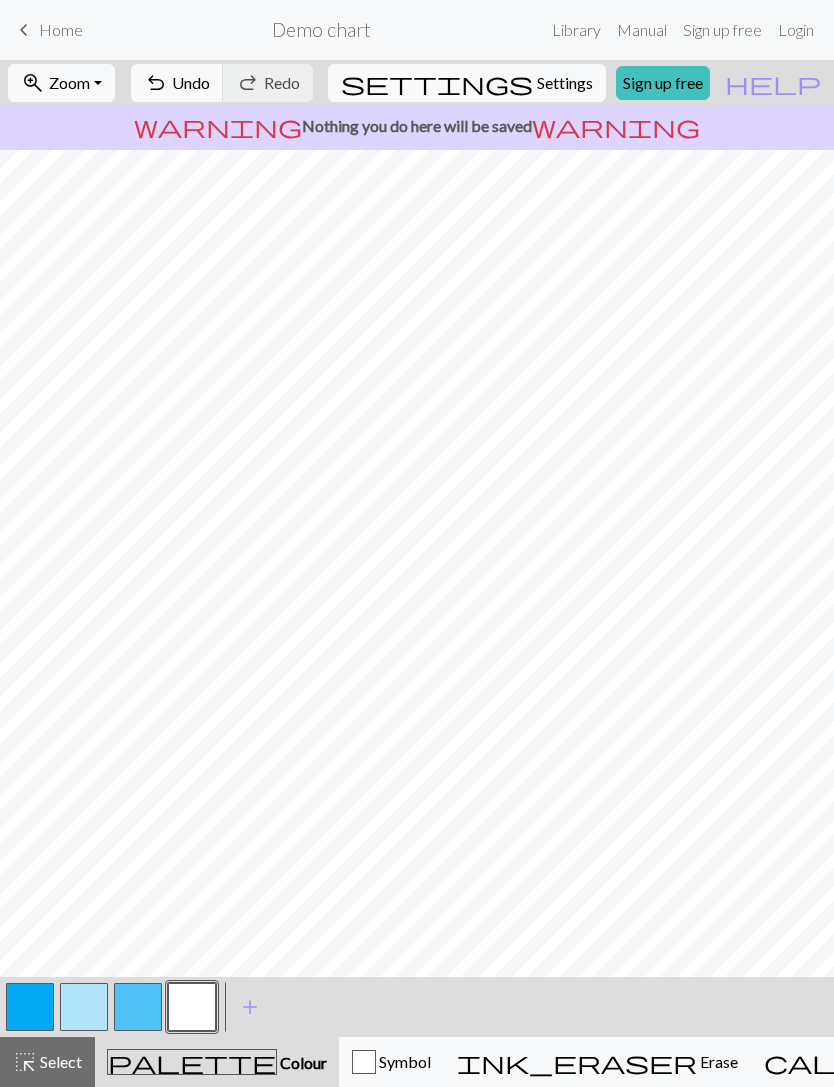 click at bounding box center (30, 1007) 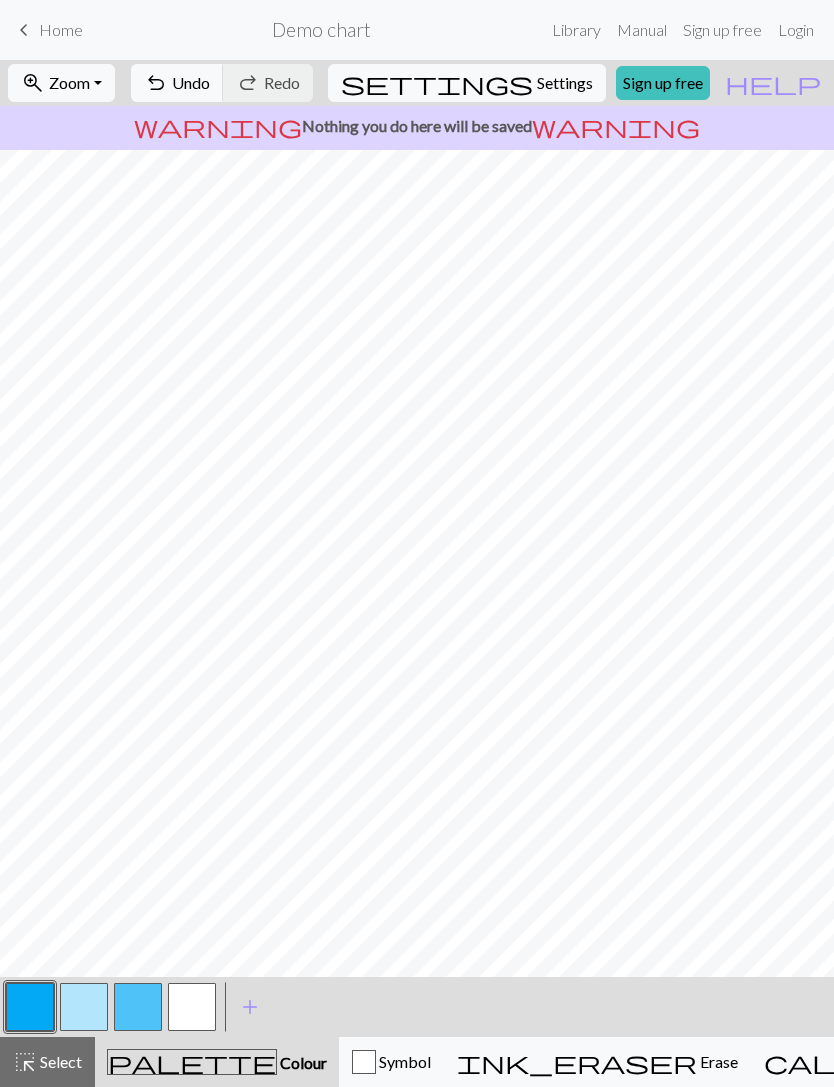 click at bounding box center (192, 1007) 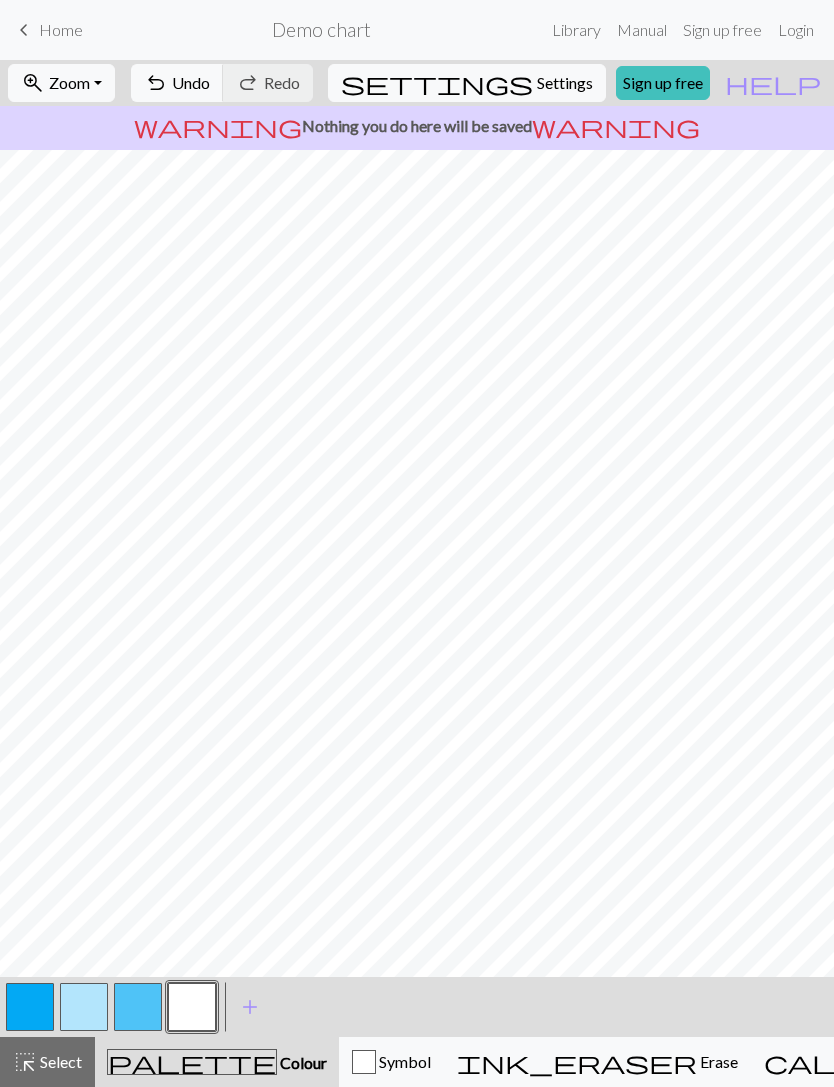 click at bounding box center (84, 1007) 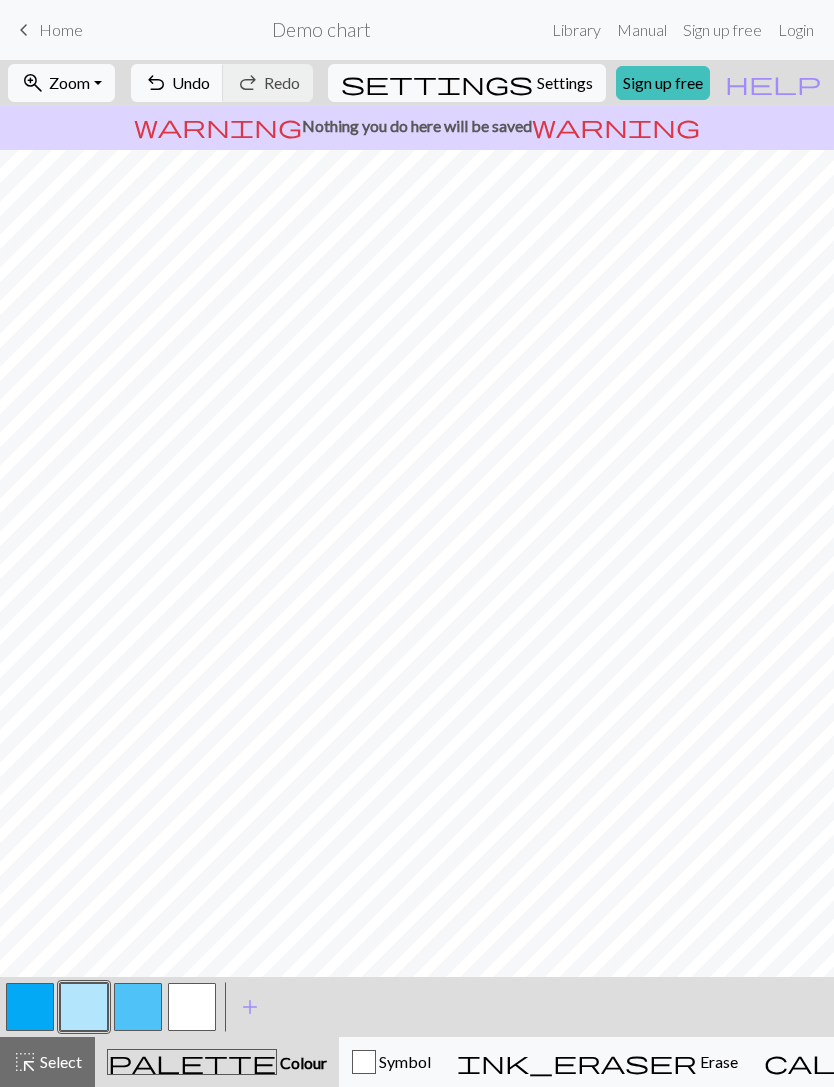 click at bounding box center [192, 1007] 